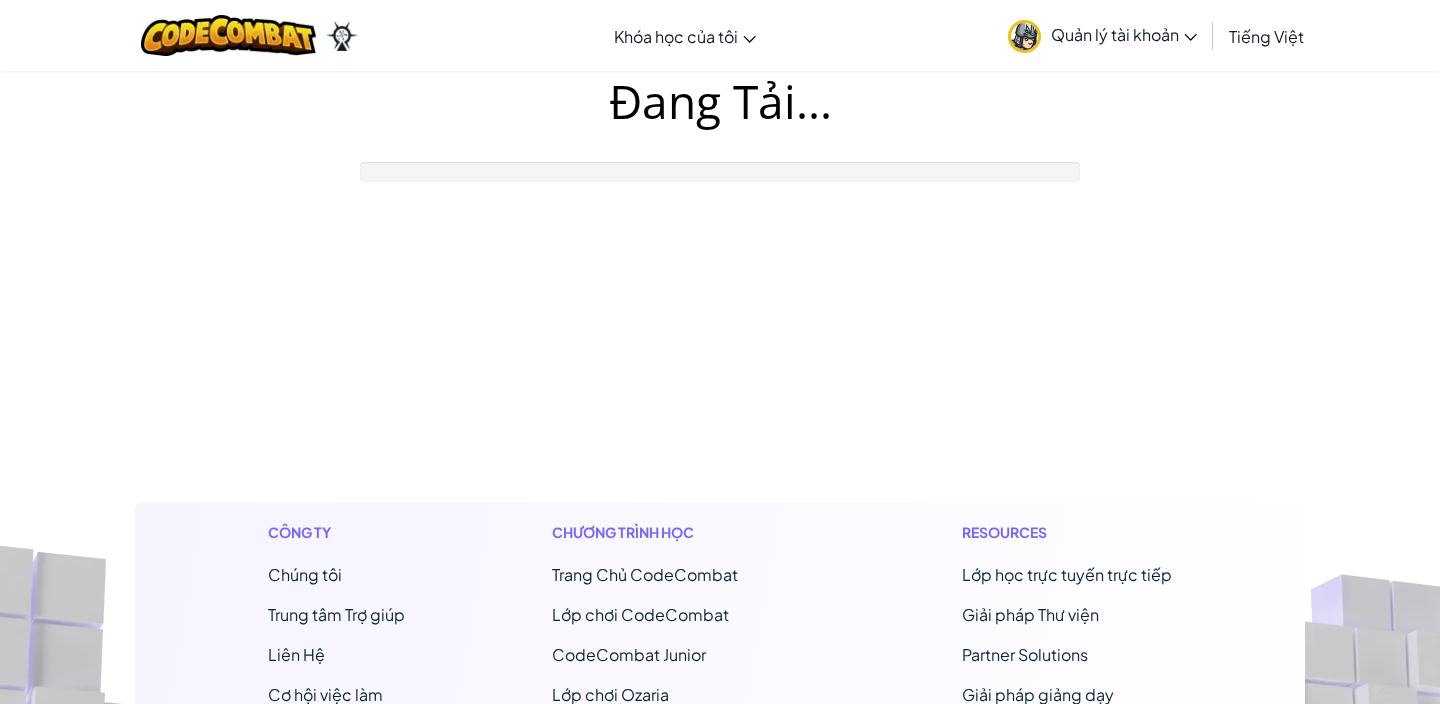 scroll, scrollTop: 0, scrollLeft: 0, axis: both 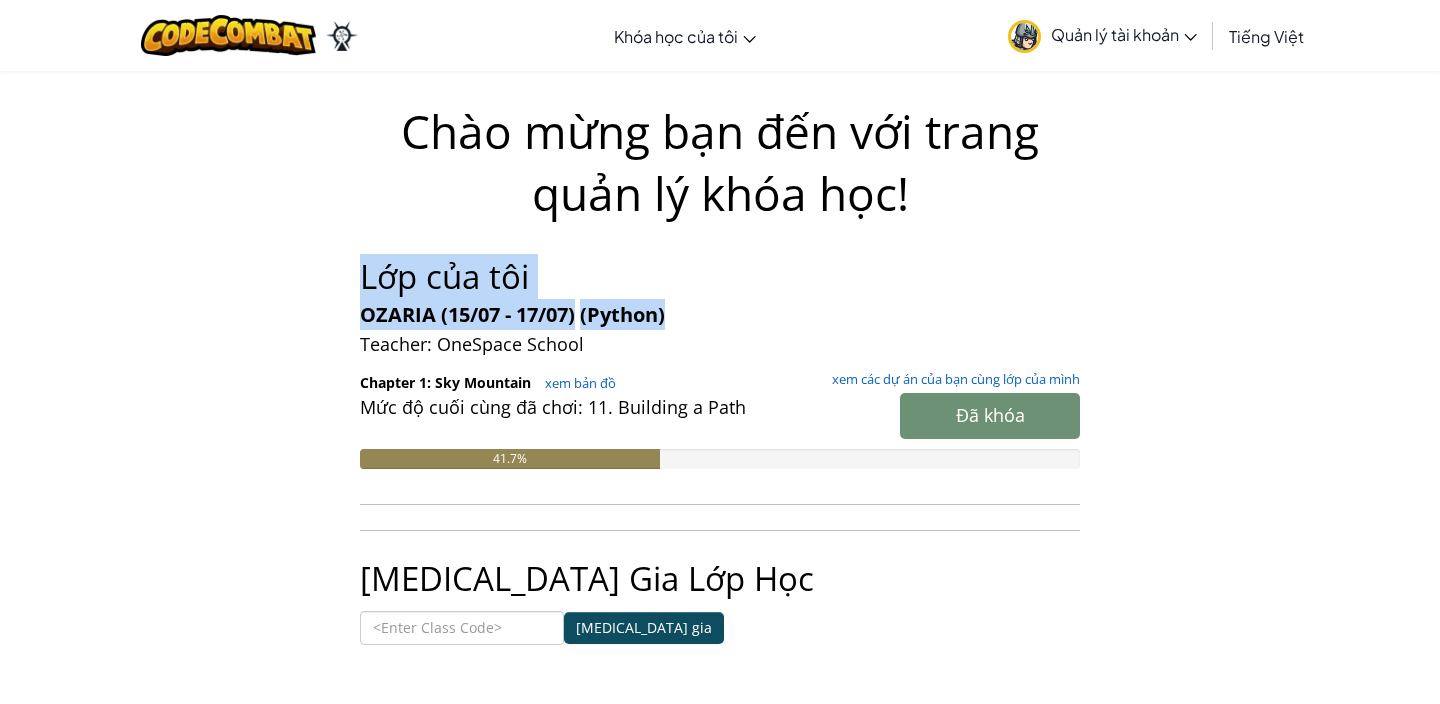drag, startPoint x: 364, startPoint y: 272, endPoint x: 667, endPoint y: 305, distance: 304.79172 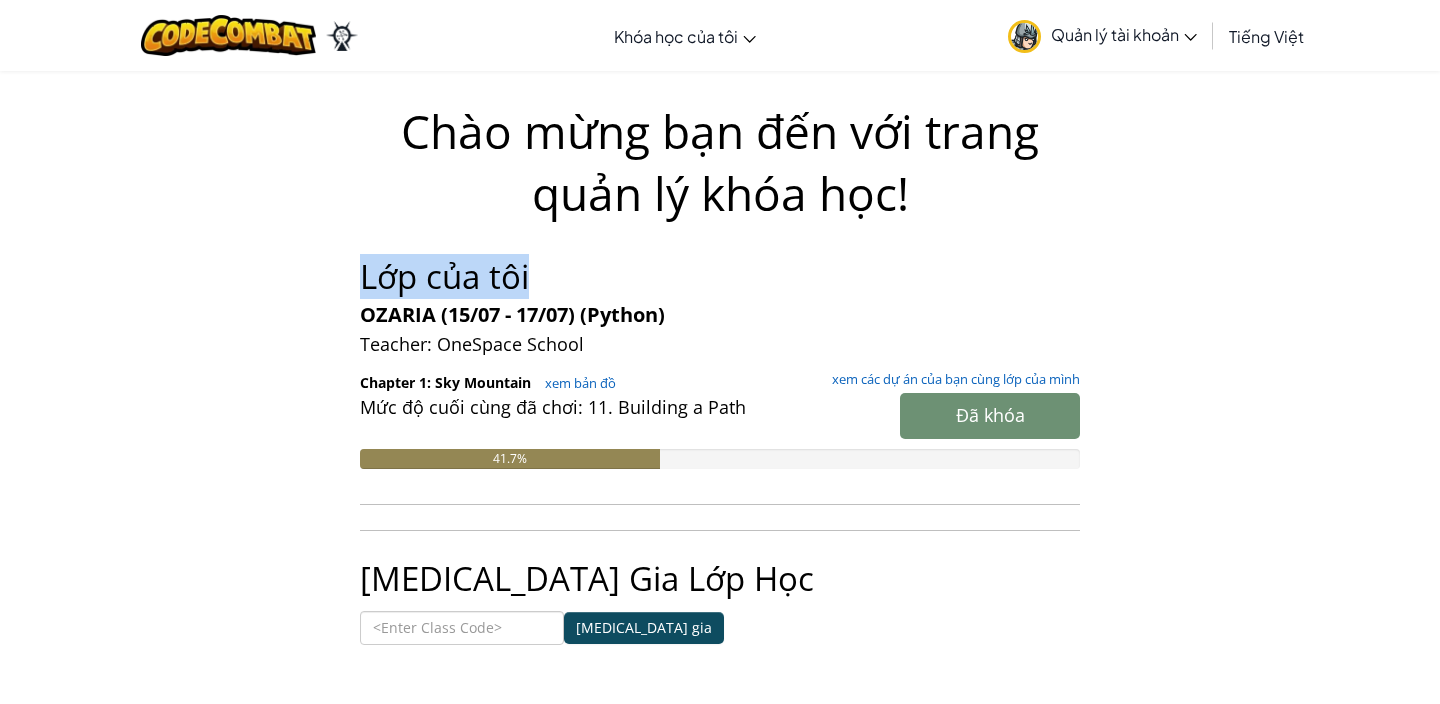 drag, startPoint x: 576, startPoint y: 279, endPoint x: 355, endPoint y: 277, distance: 221.00905 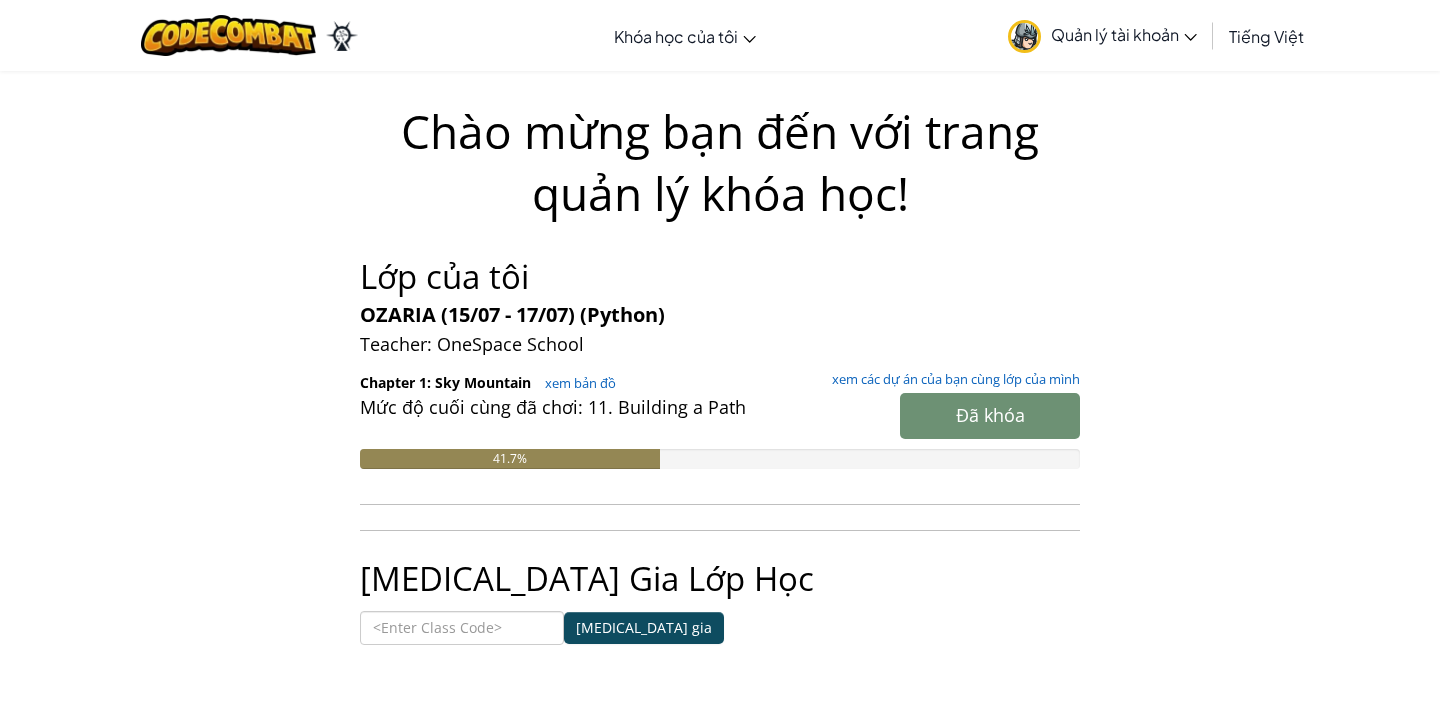 click on "OZARIA (15/07 - 17/07) (Python)" at bounding box center [720, 314] 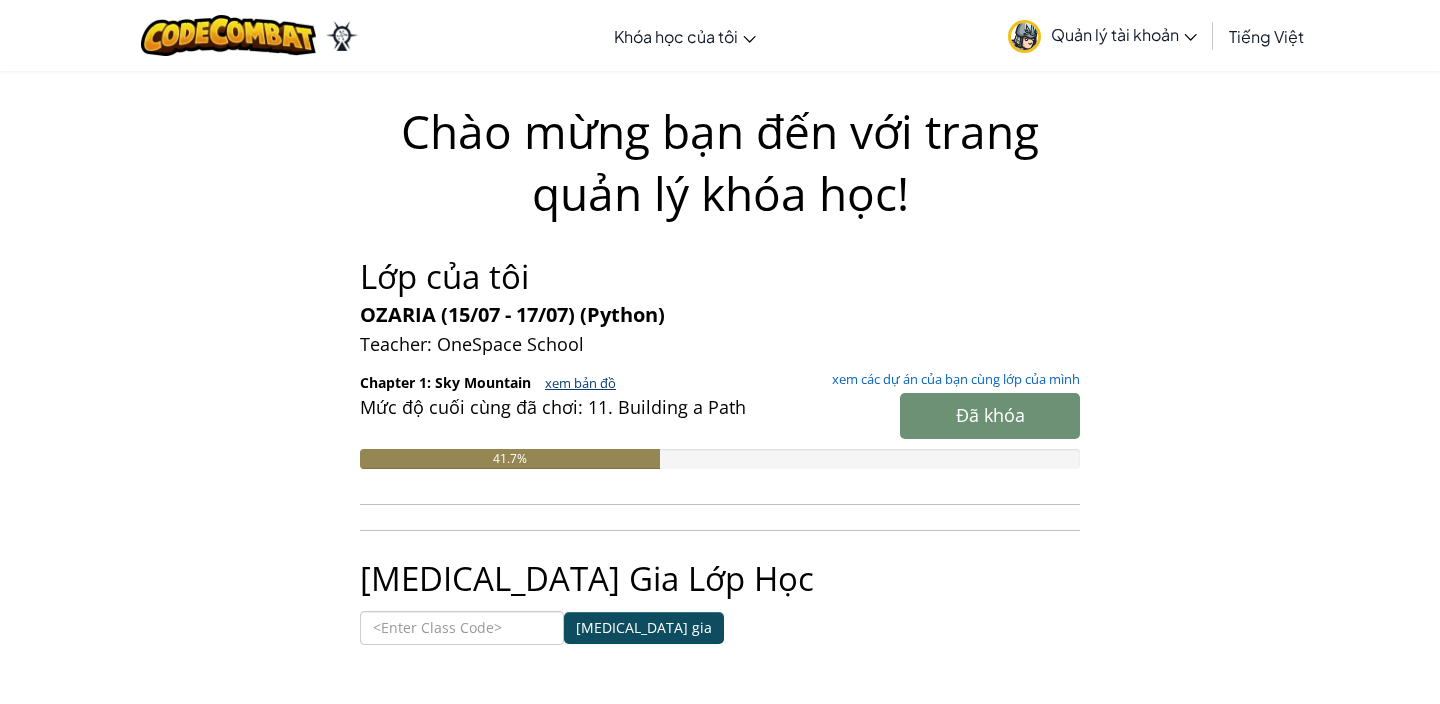click on "xem bản đồ" at bounding box center [575, 383] 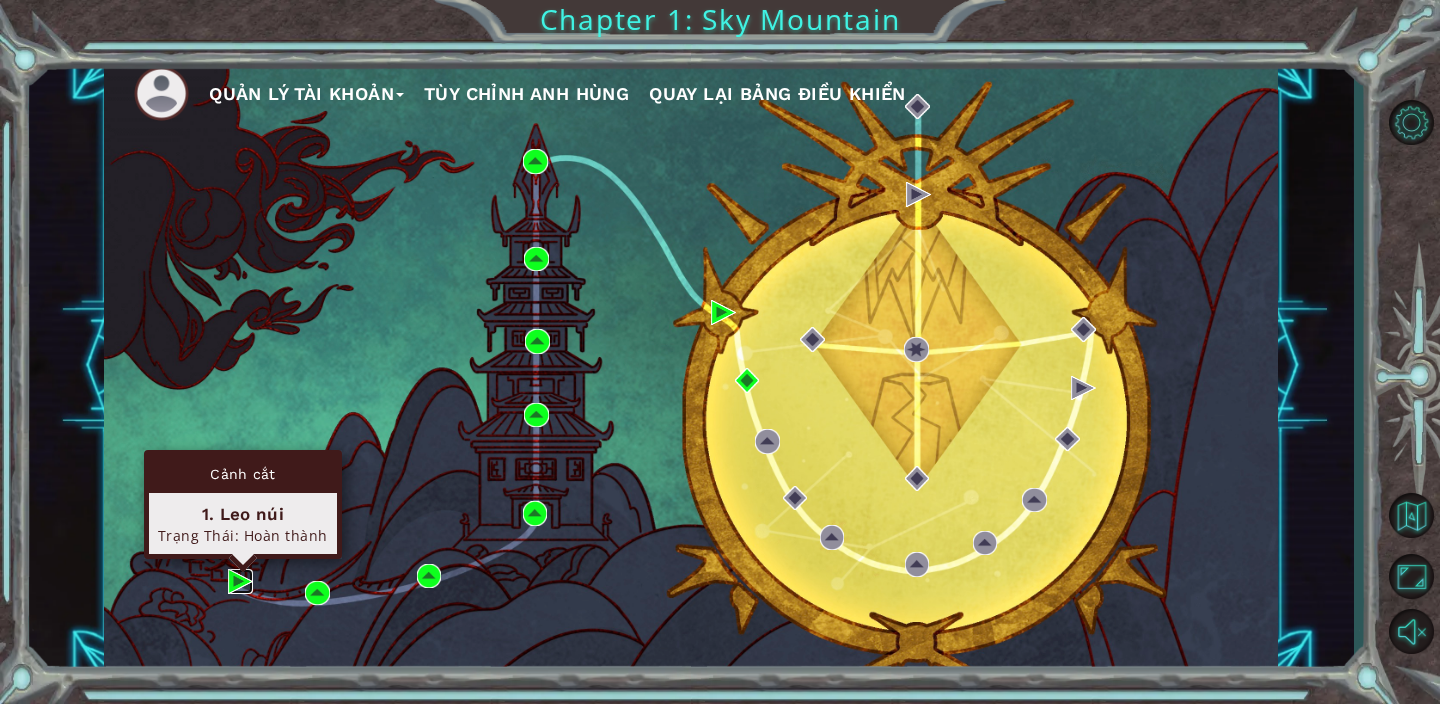 click at bounding box center (240, 581) 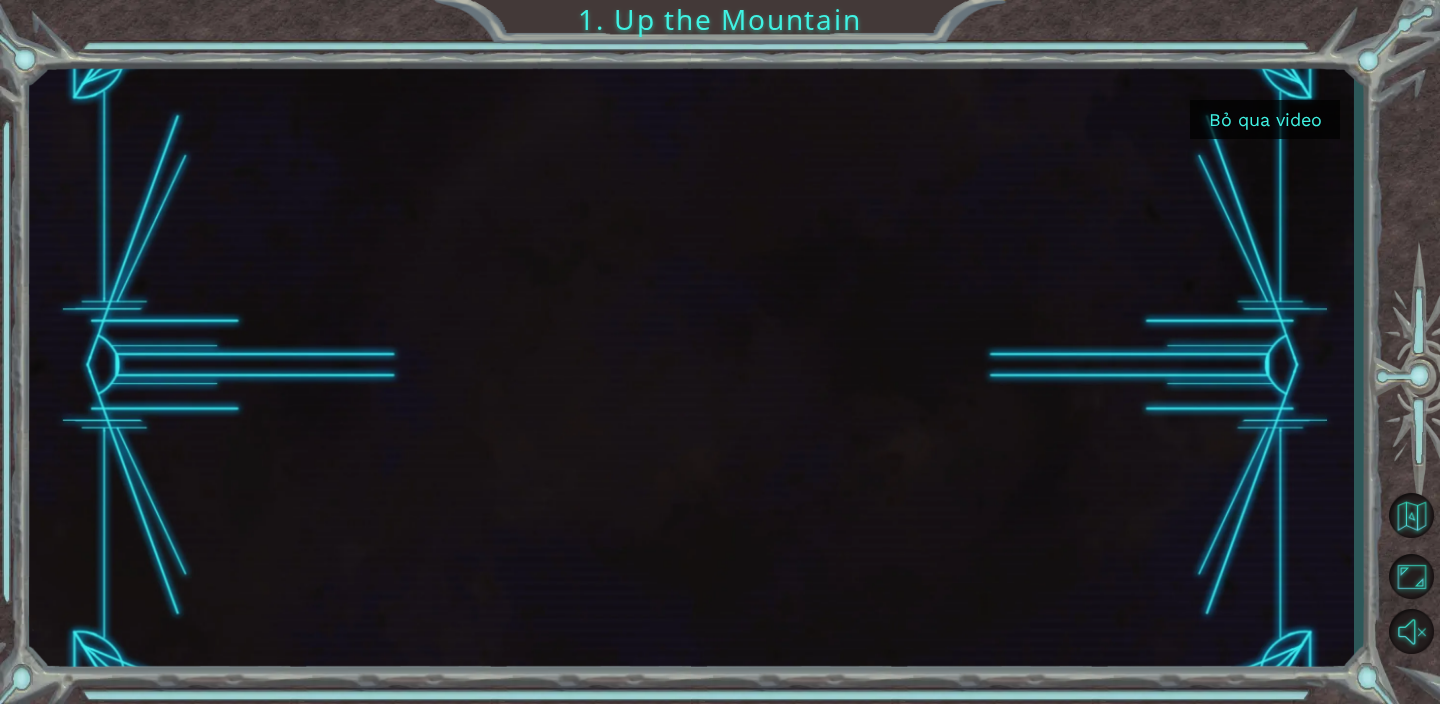 click on "Bỏ qua video" at bounding box center [1265, 119] 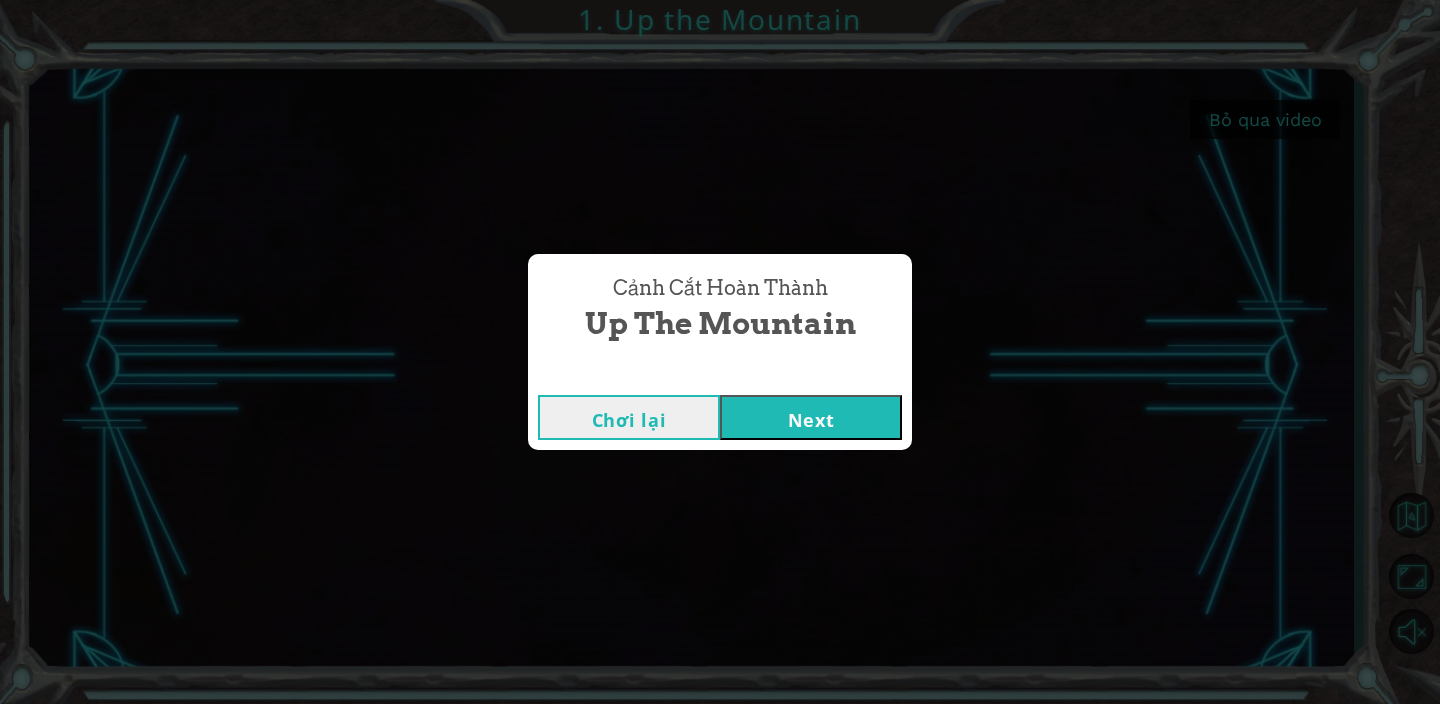 click on "Next" at bounding box center (811, 417) 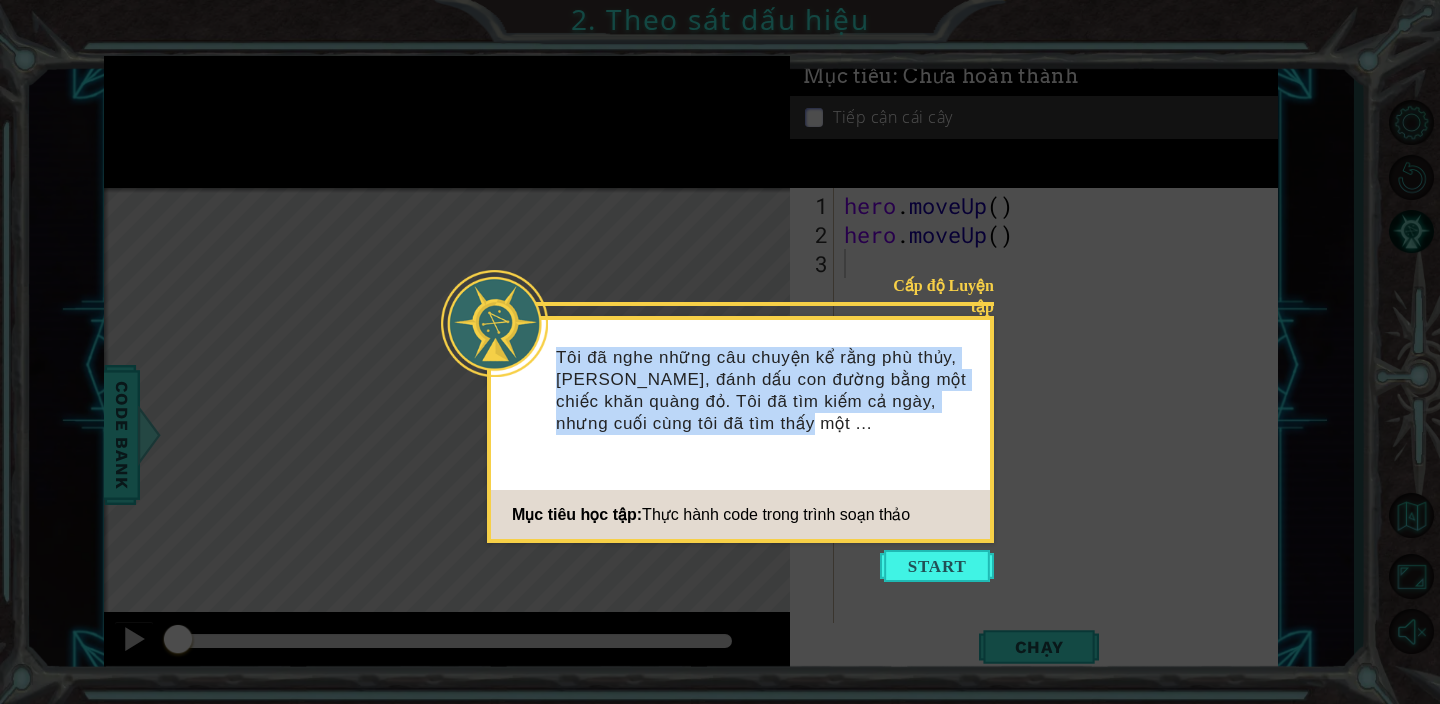 drag, startPoint x: 548, startPoint y: 351, endPoint x: 801, endPoint y: 441, distance: 268.5312 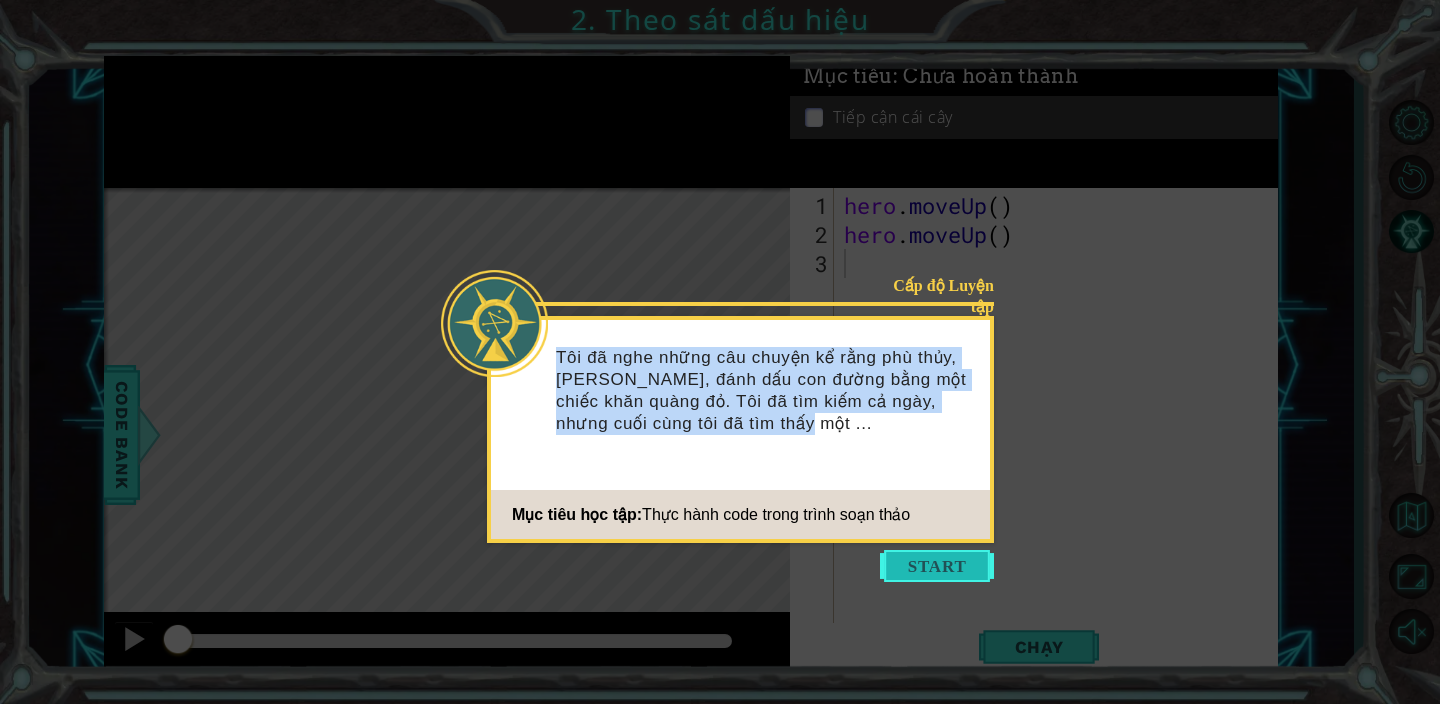 click at bounding box center [937, 566] 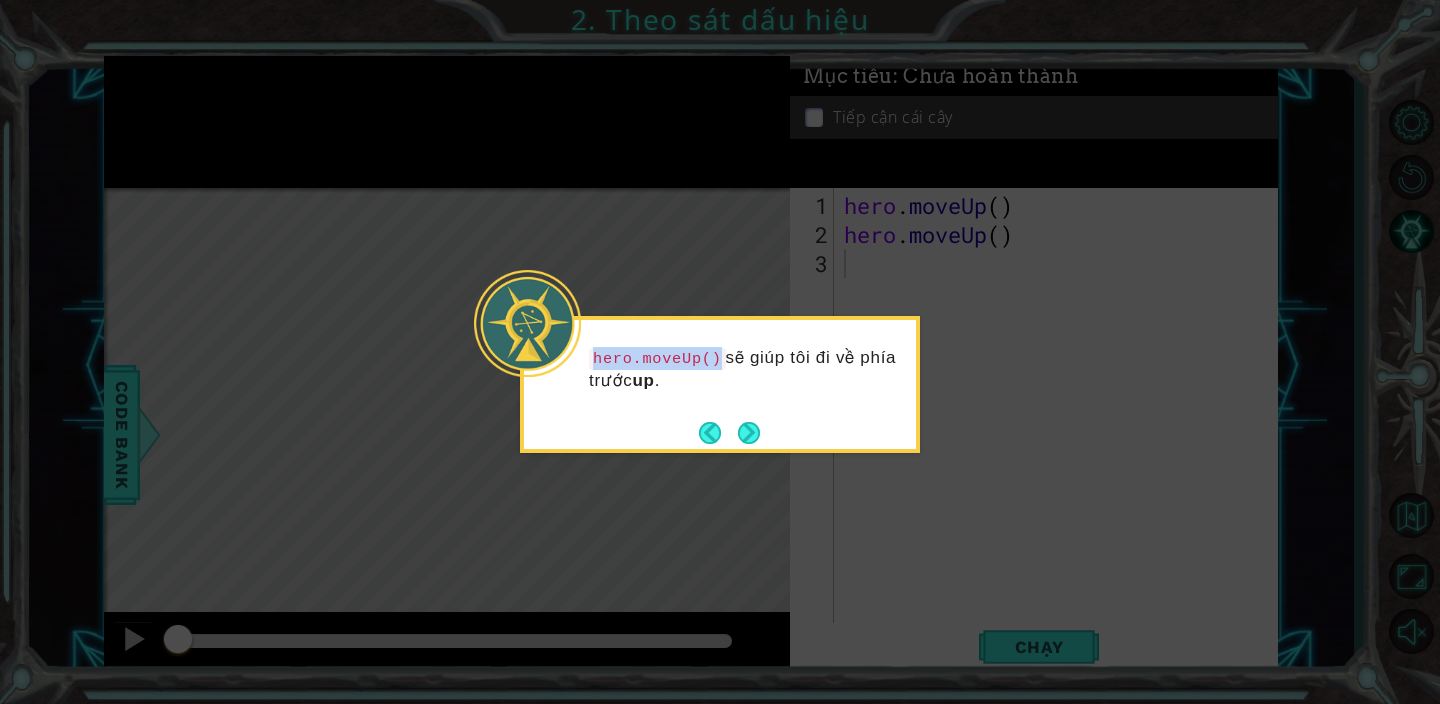 drag, startPoint x: 593, startPoint y: 354, endPoint x: 722, endPoint y: 351, distance: 129.03488 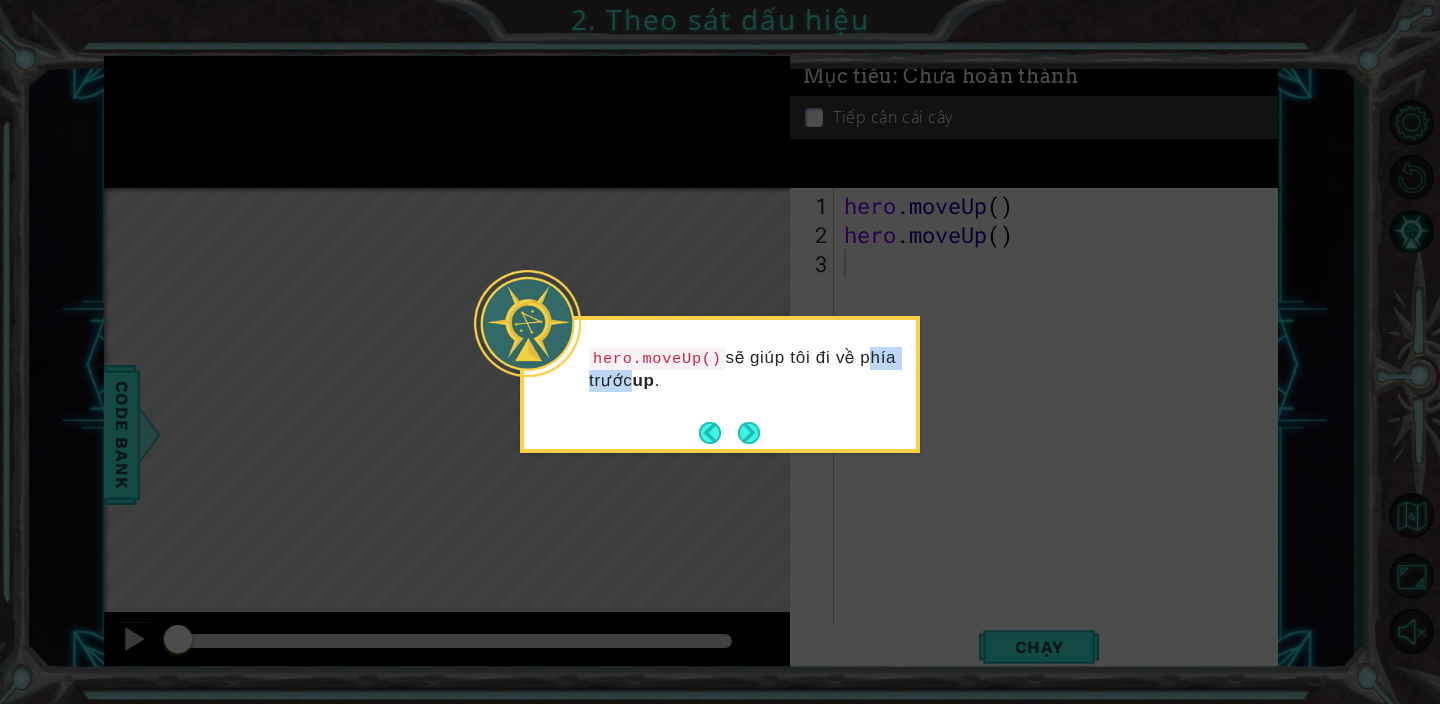 drag, startPoint x: 593, startPoint y: 381, endPoint x: 669, endPoint y: 381, distance: 76 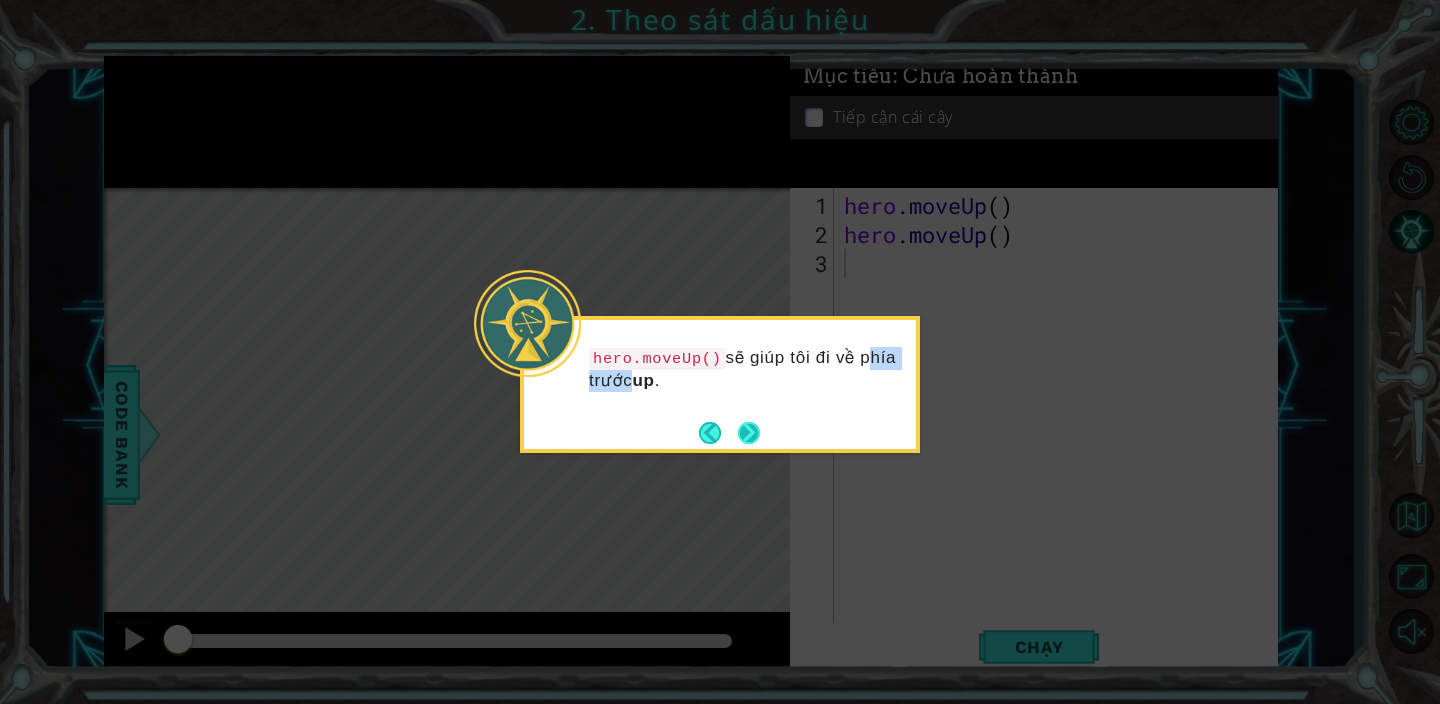 click at bounding box center (749, 433) 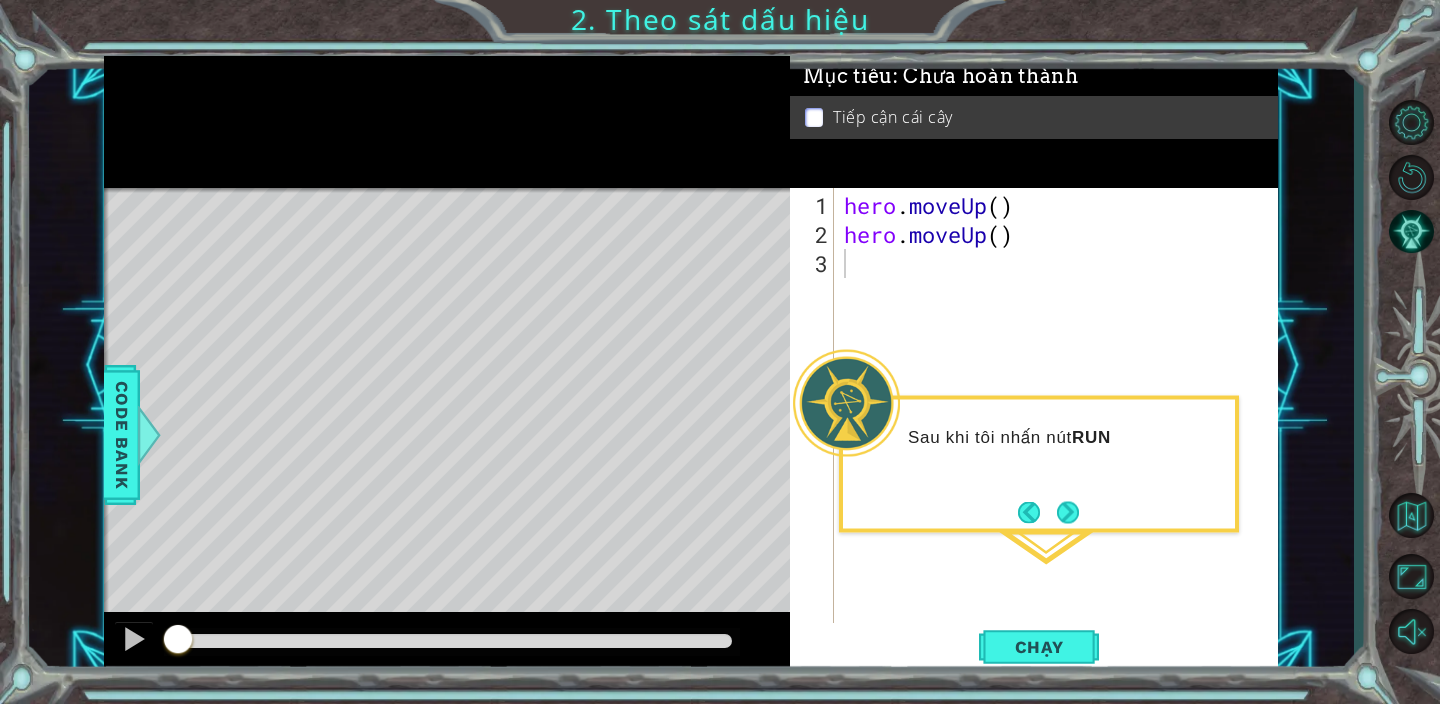 drag, startPoint x: 804, startPoint y: 76, endPoint x: 953, endPoint y: 60, distance: 149.8566 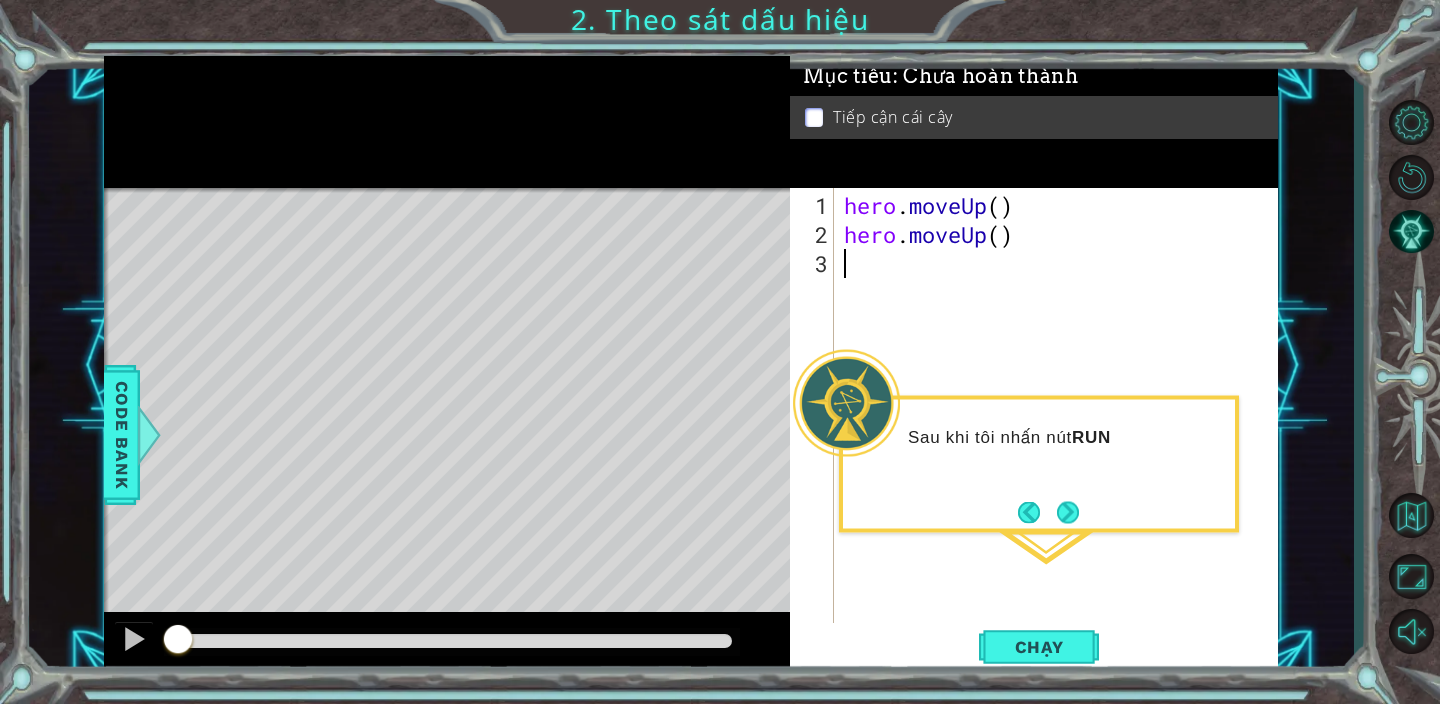 click on "hero . moveUp ( ) hero . moveUp ( )" at bounding box center [1061, 437] 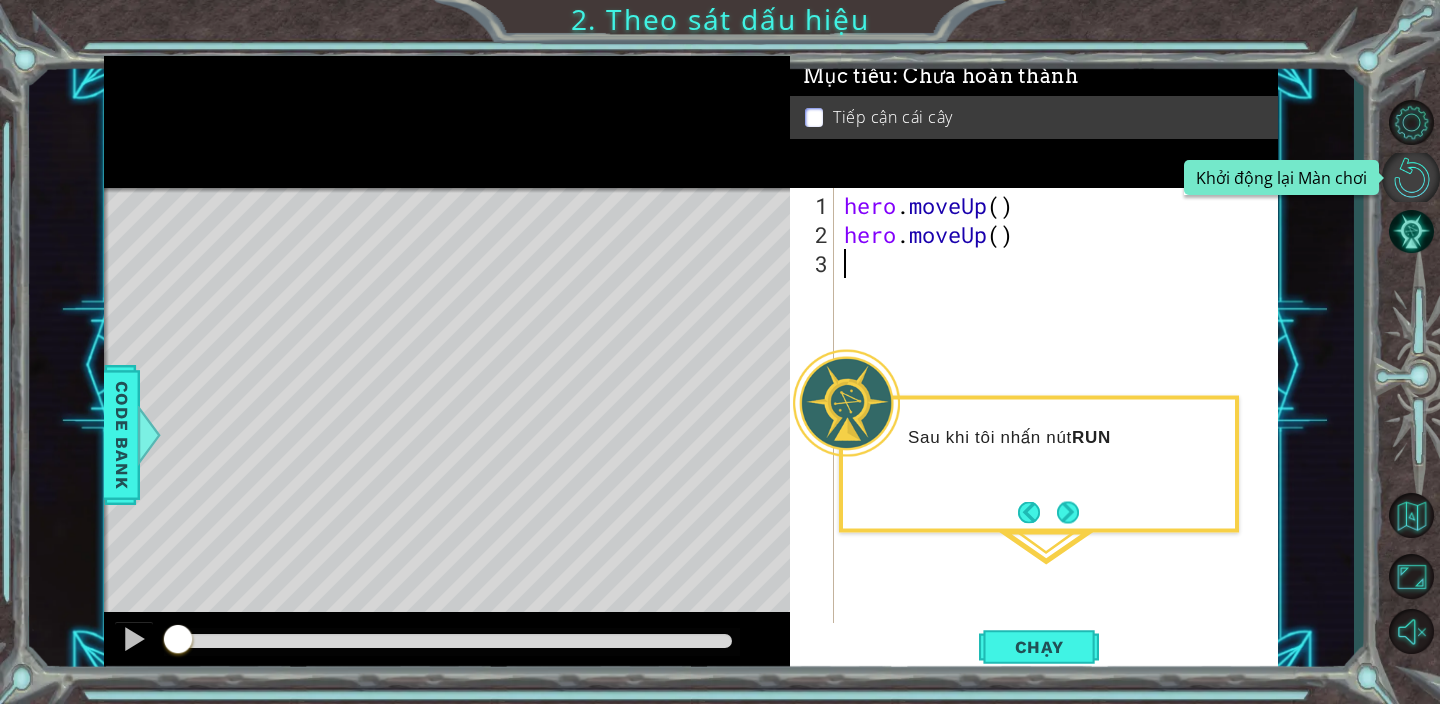 click at bounding box center [1411, 177] 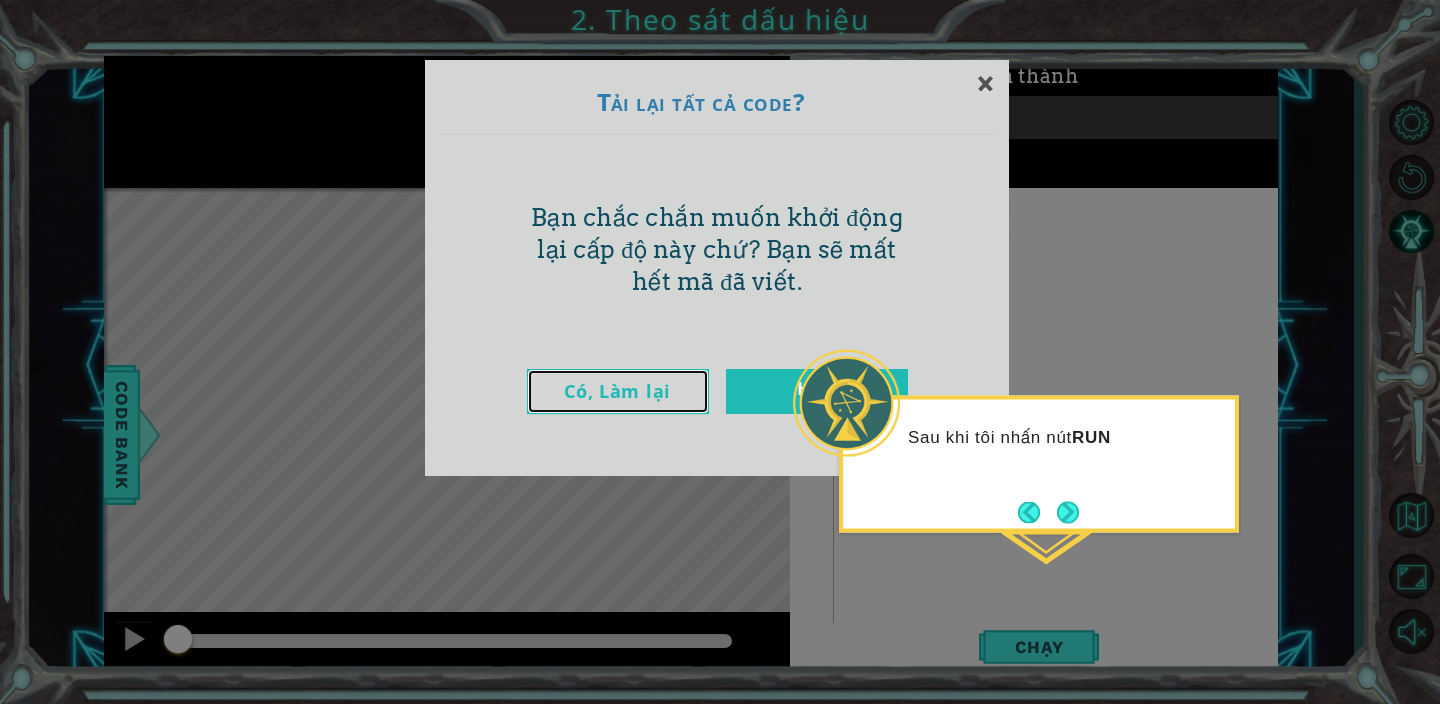 click on "Có, Làm lại" at bounding box center [618, 391] 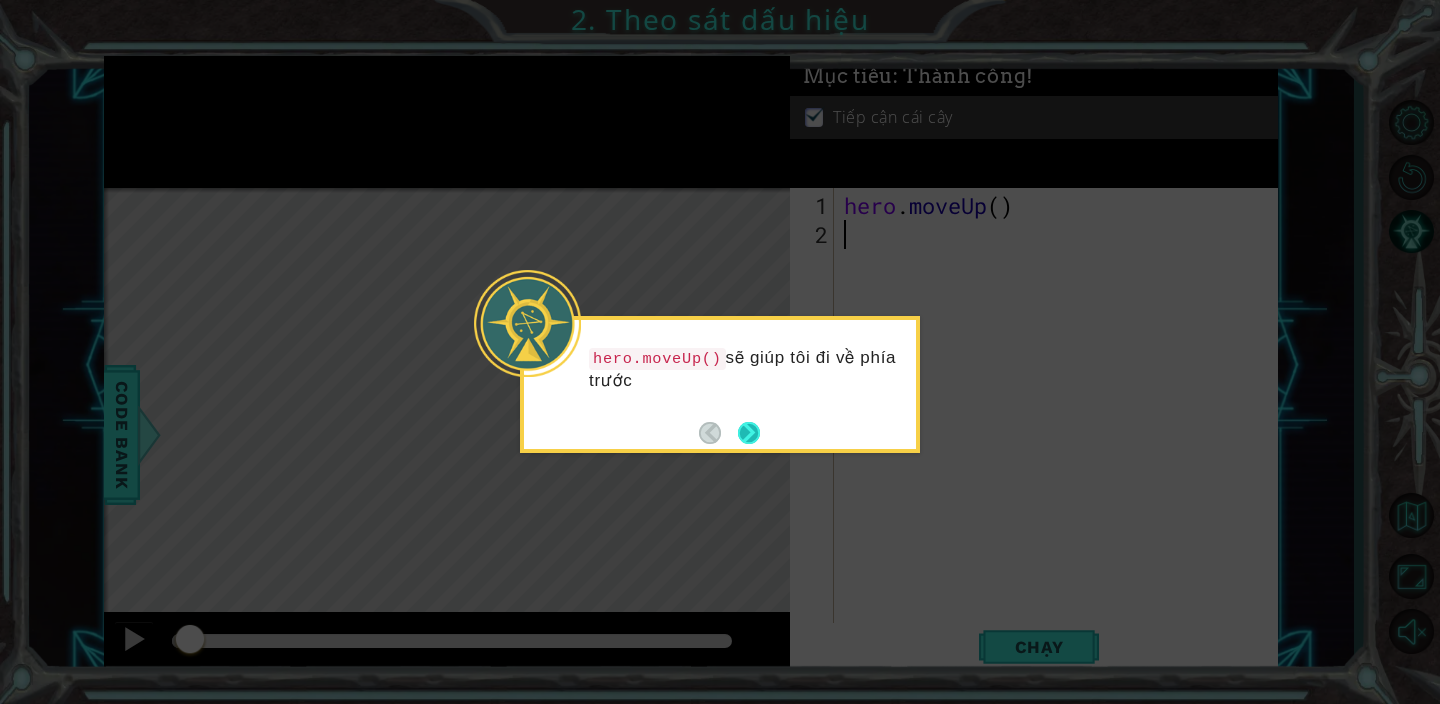 click at bounding box center [749, 433] 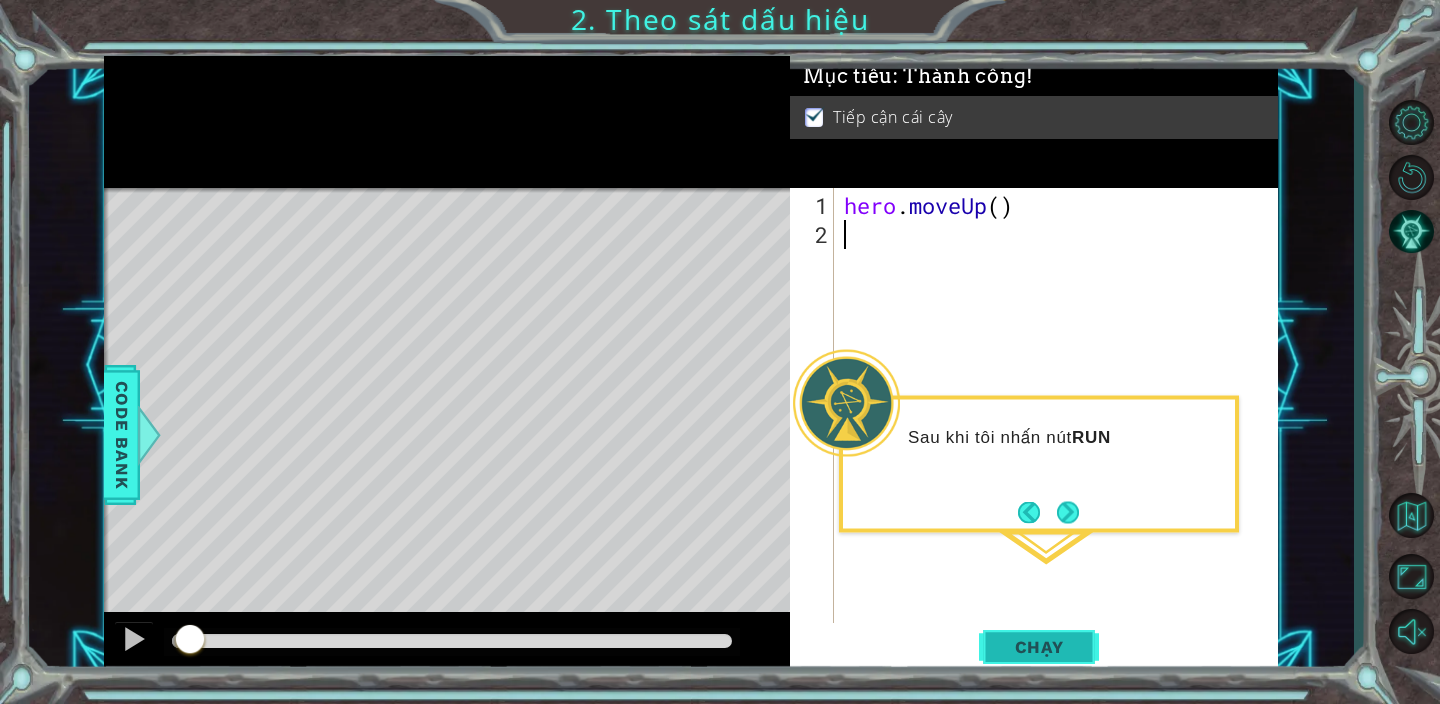click on "Chạy" at bounding box center [1039, 647] 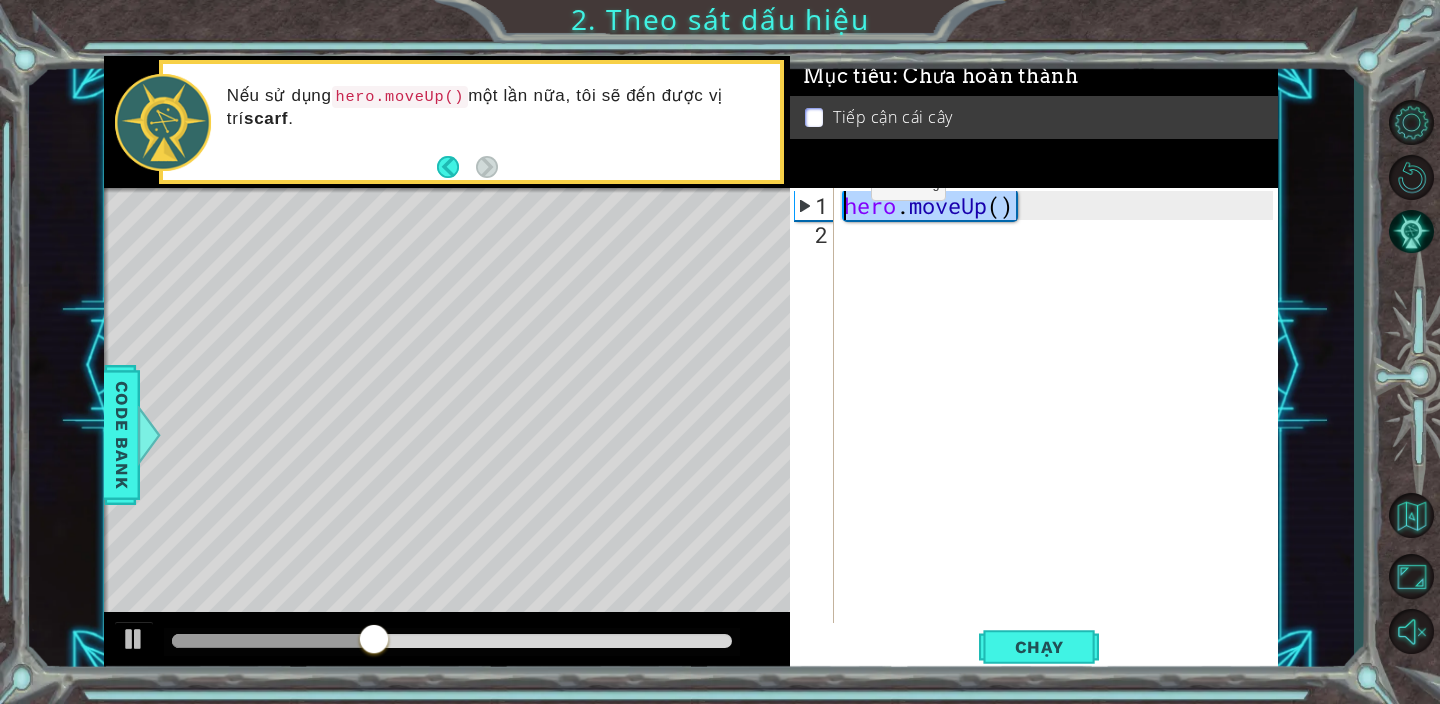 drag, startPoint x: 1041, startPoint y: 206, endPoint x: 810, endPoint y: 189, distance: 231.6247 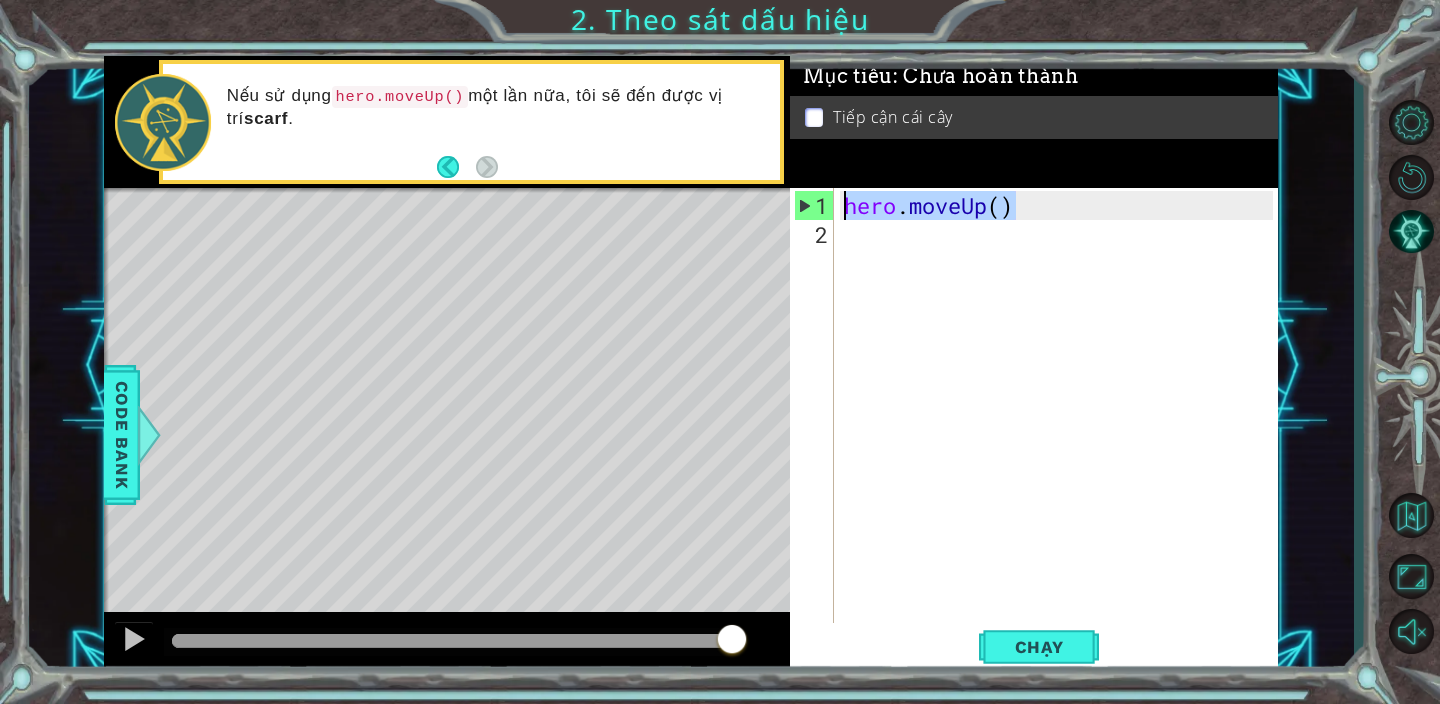 click on "hero . moveUp ( )" at bounding box center (1061, 437) 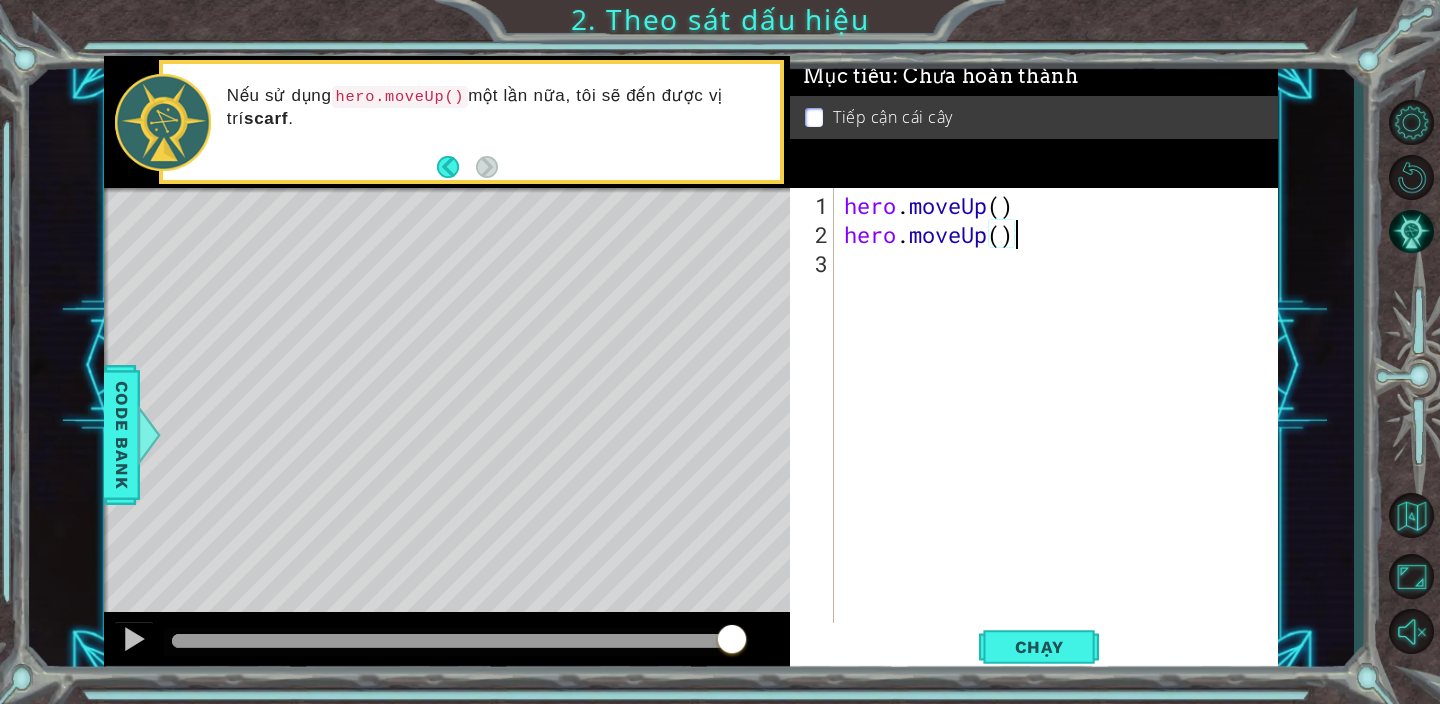 scroll, scrollTop: 0, scrollLeft: 3, axis: horizontal 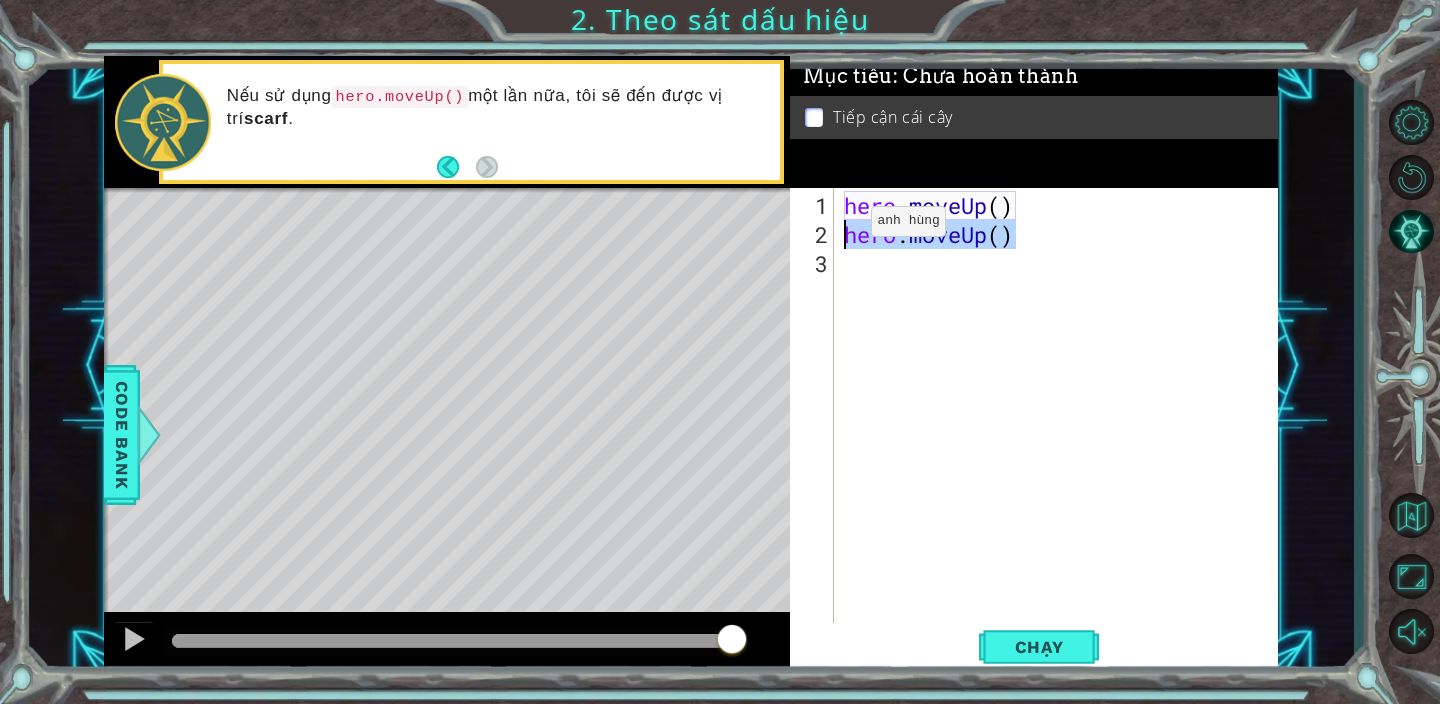 drag, startPoint x: 1033, startPoint y: 230, endPoint x: 836, endPoint y: 229, distance: 197.00253 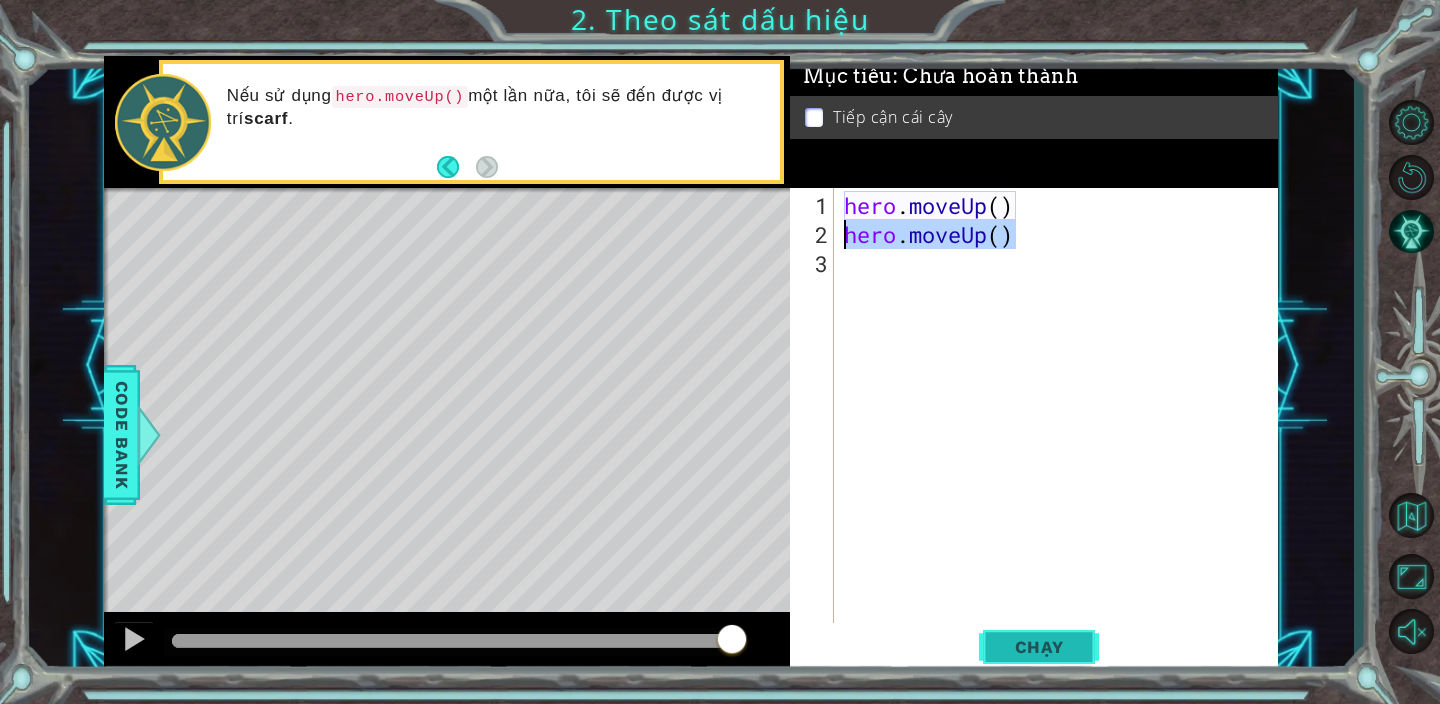 type on "hero.moveUp()" 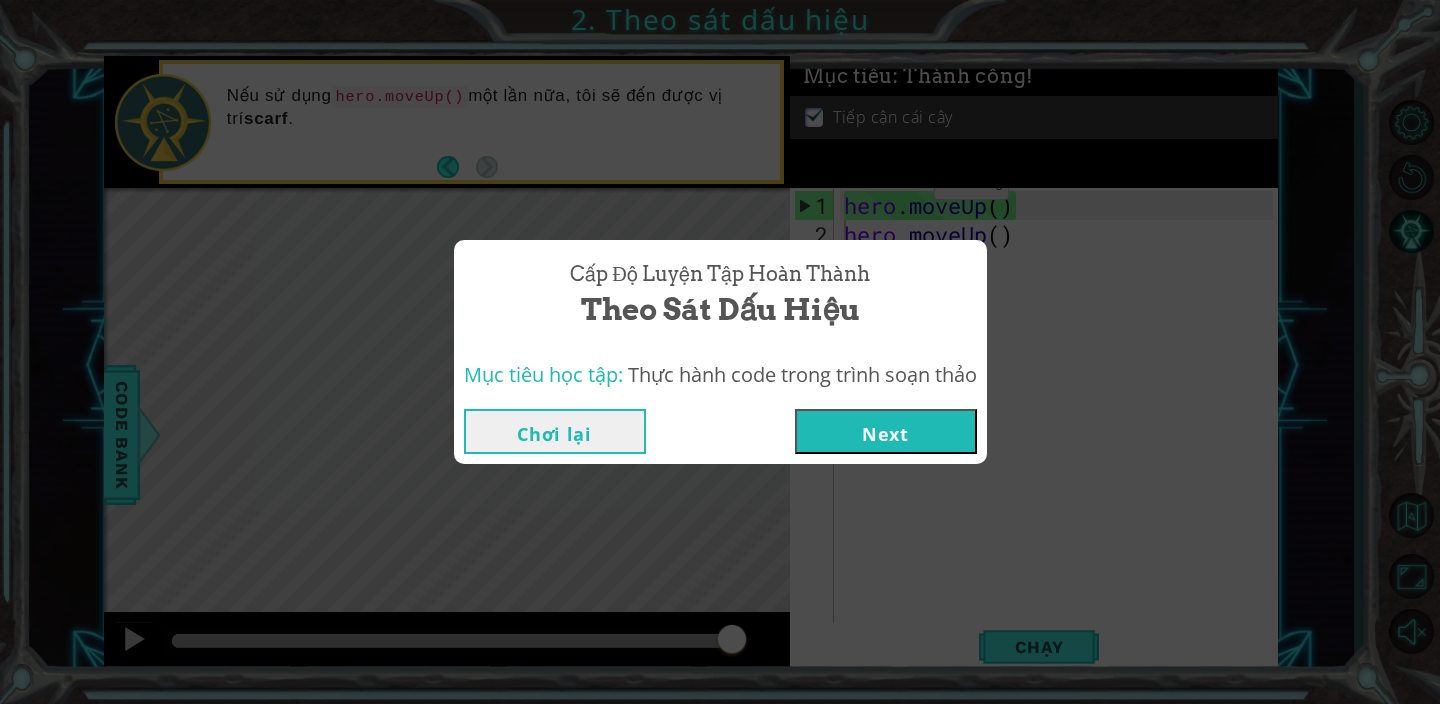 click on "Next" at bounding box center [886, 431] 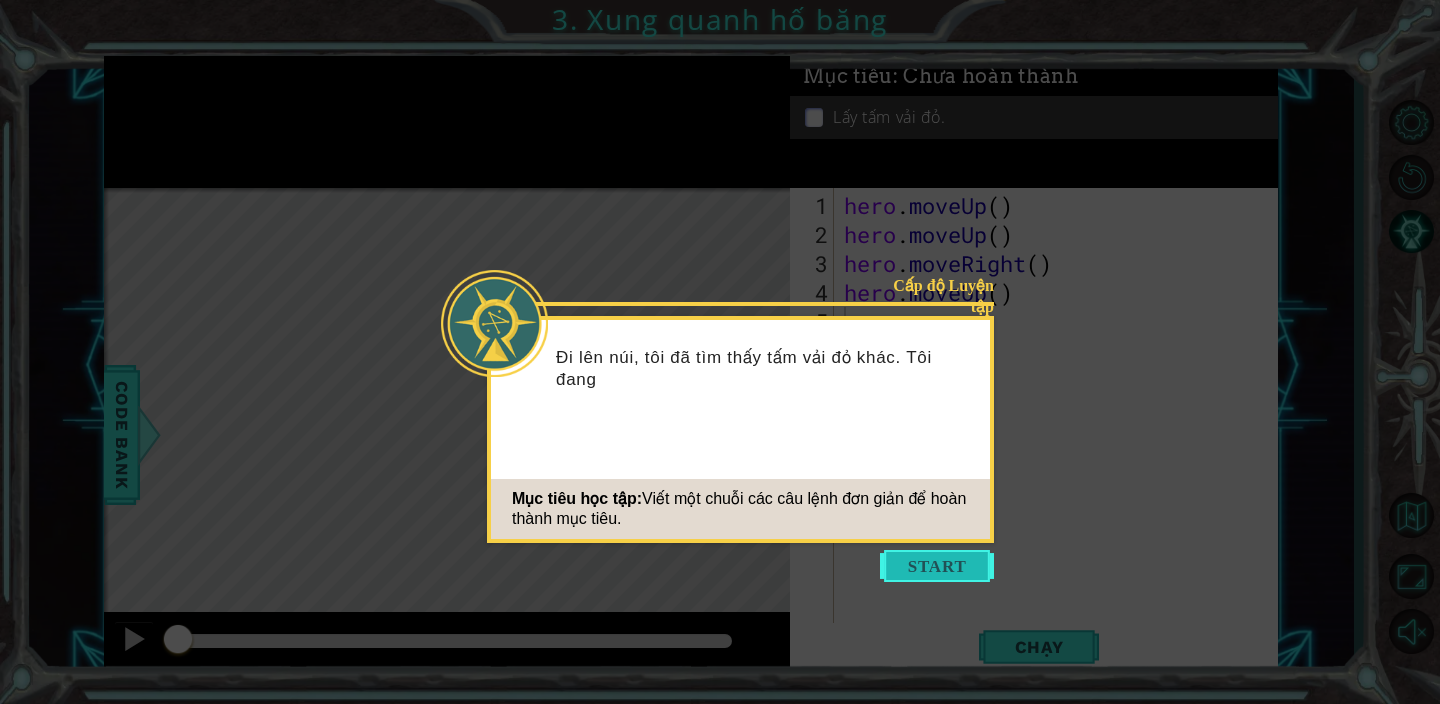 click at bounding box center (937, 566) 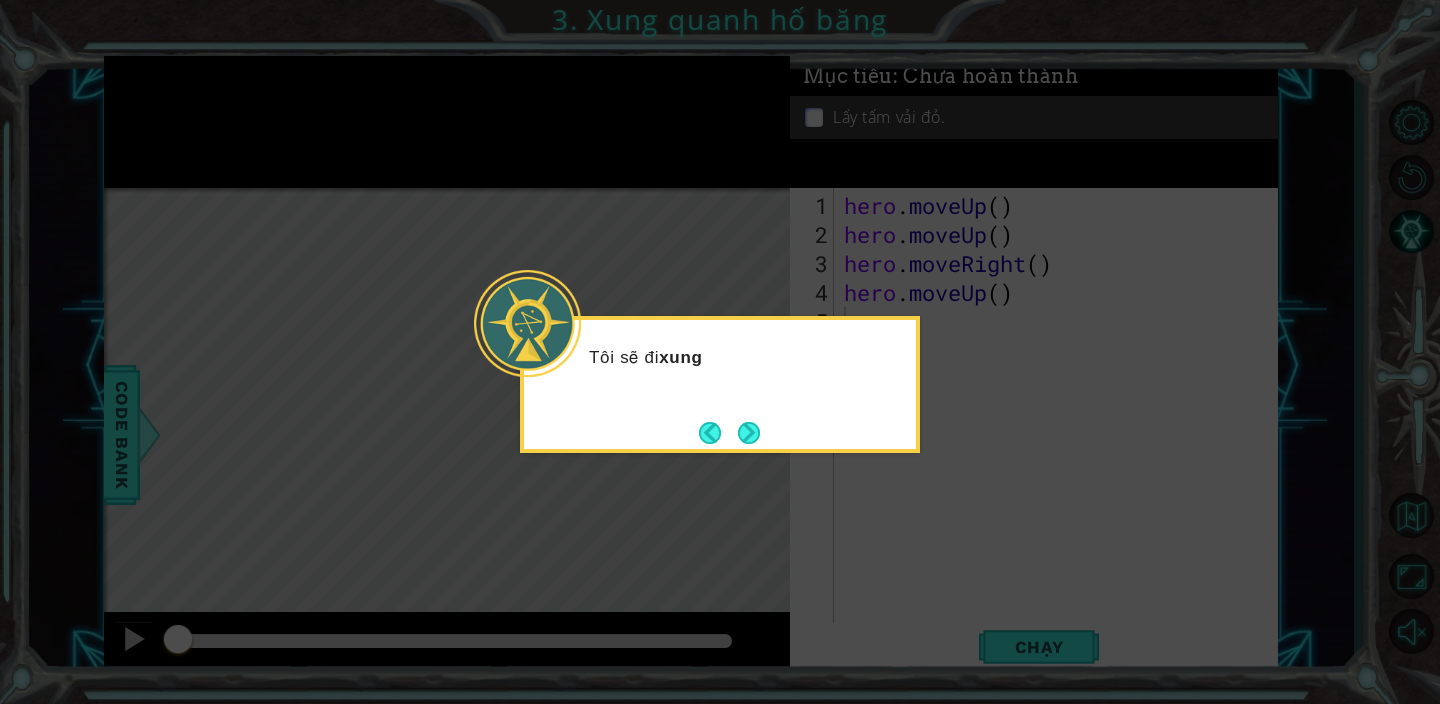 click 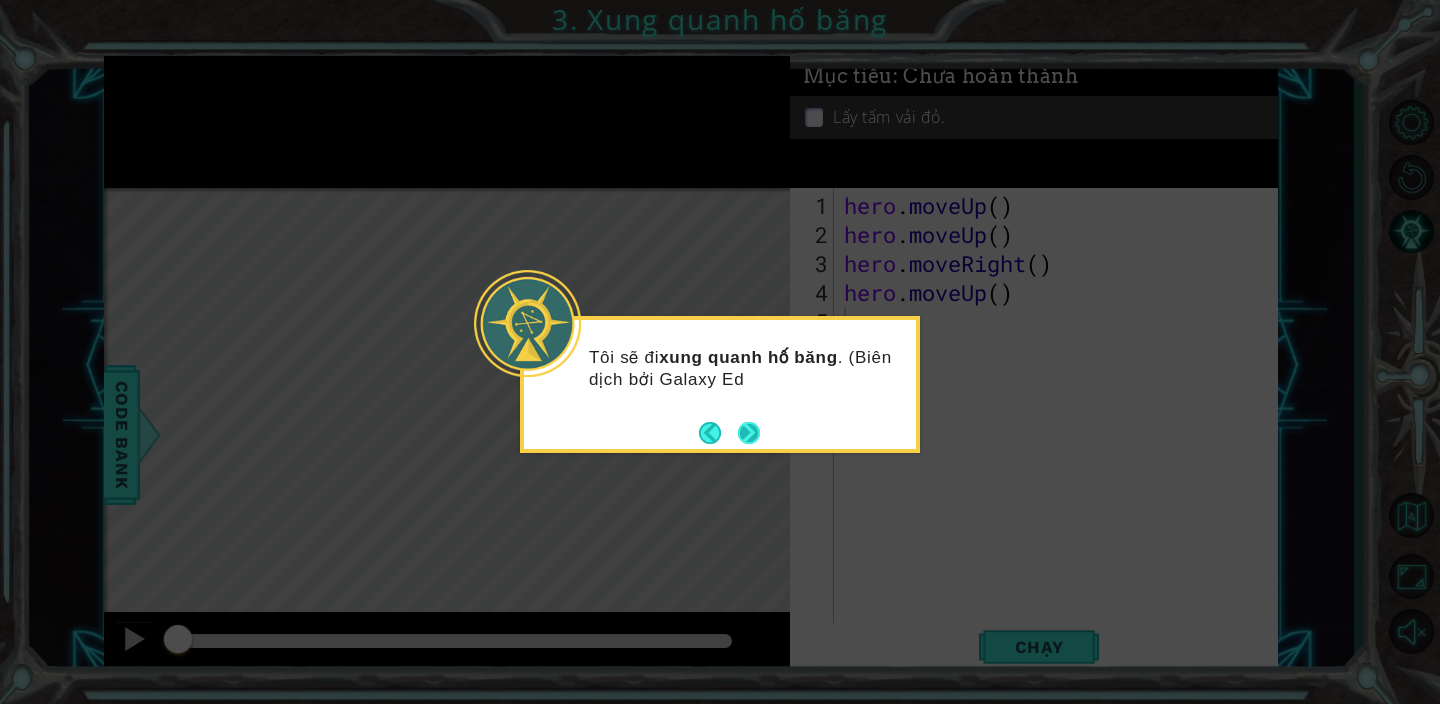 click at bounding box center [749, 433] 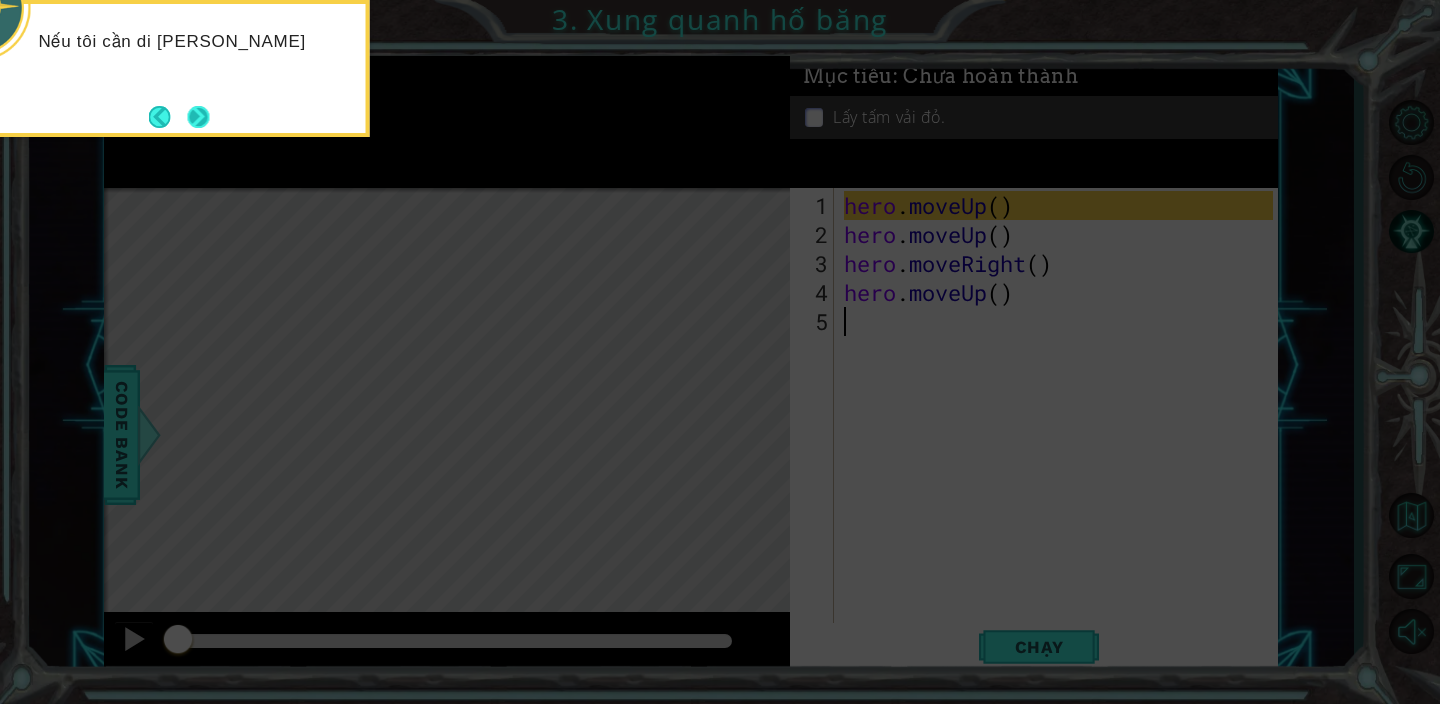 click at bounding box center [199, 117] 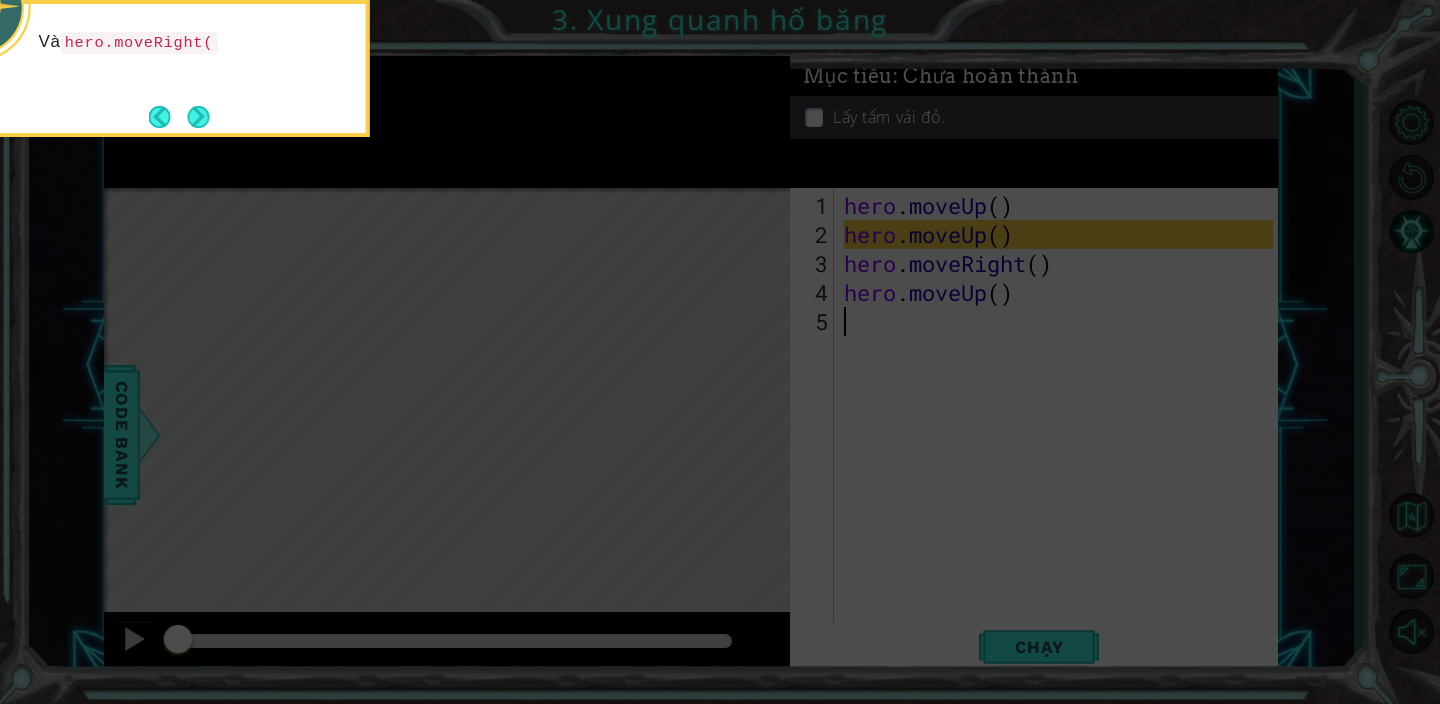 click 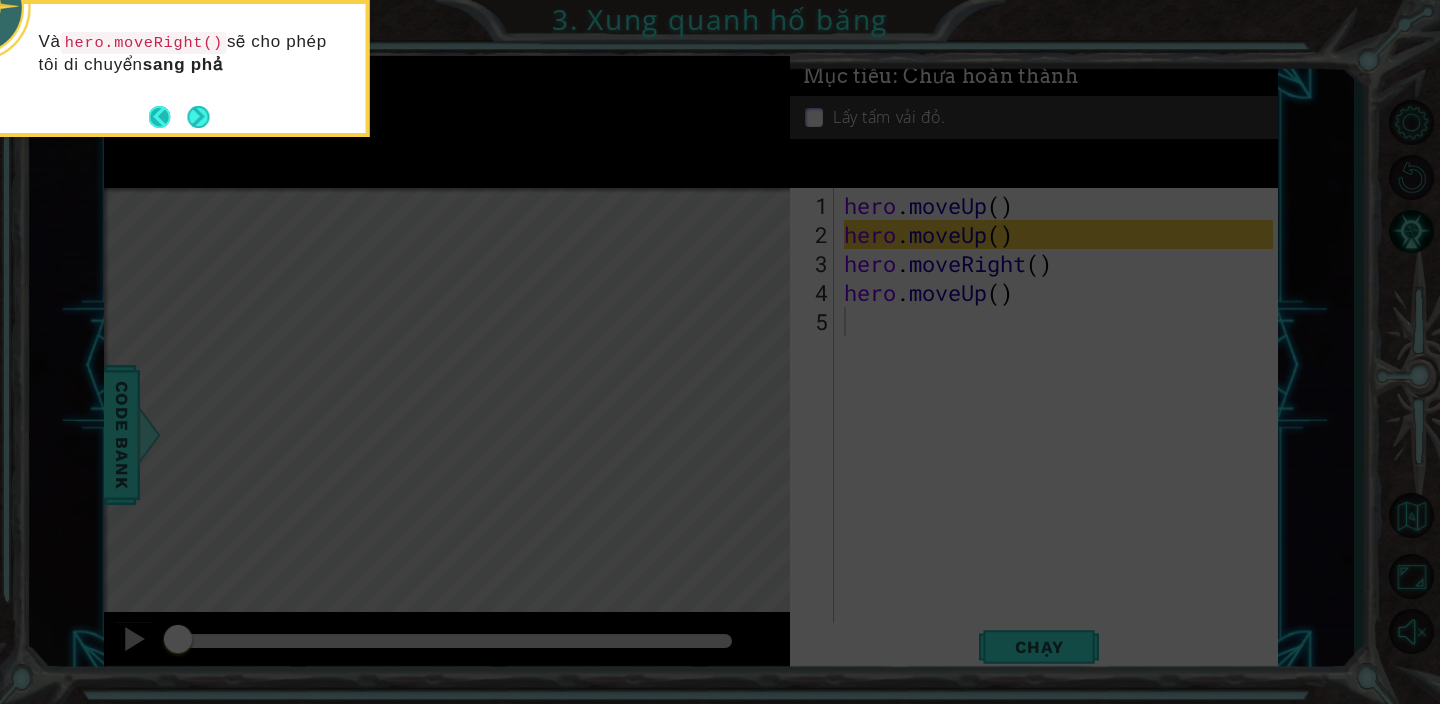 click at bounding box center (168, 117) 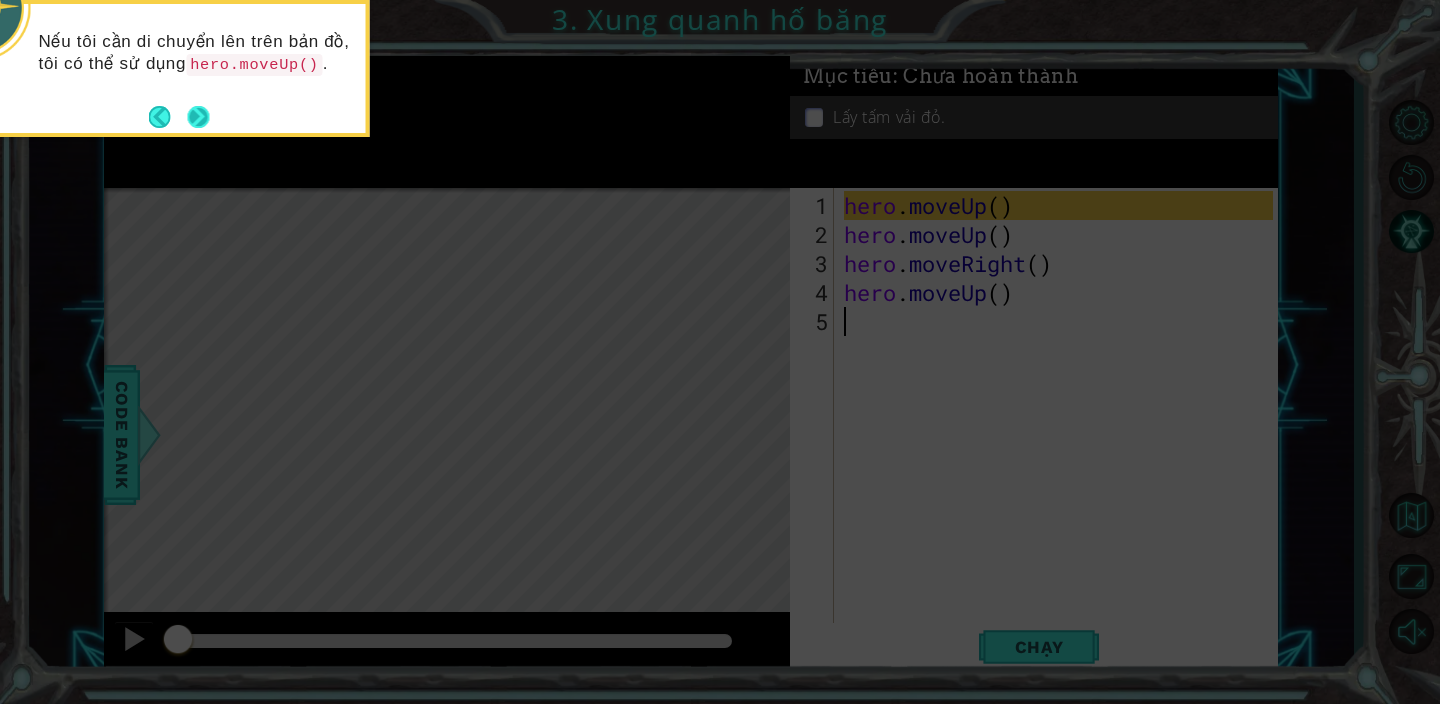 click at bounding box center (199, 117) 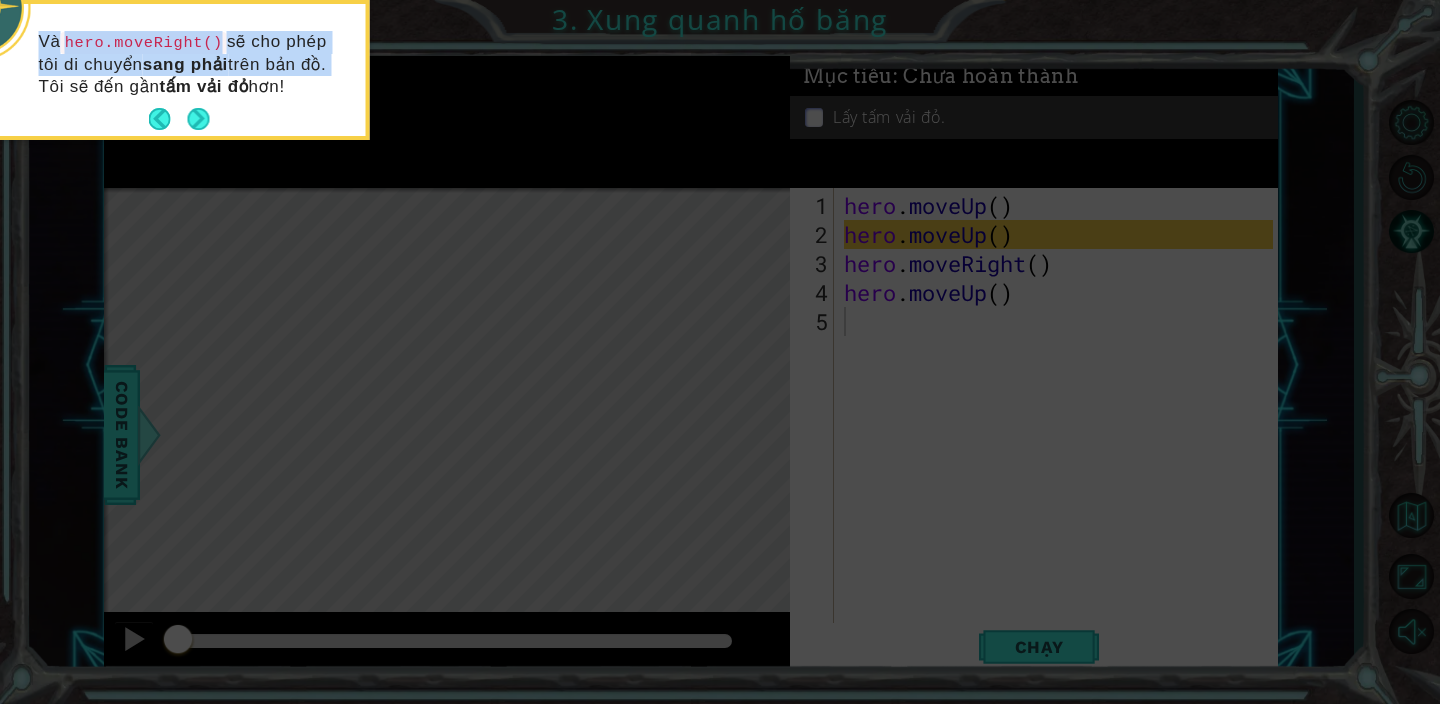 drag, startPoint x: 39, startPoint y: 38, endPoint x: 339, endPoint y: 73, distance: 302.03476 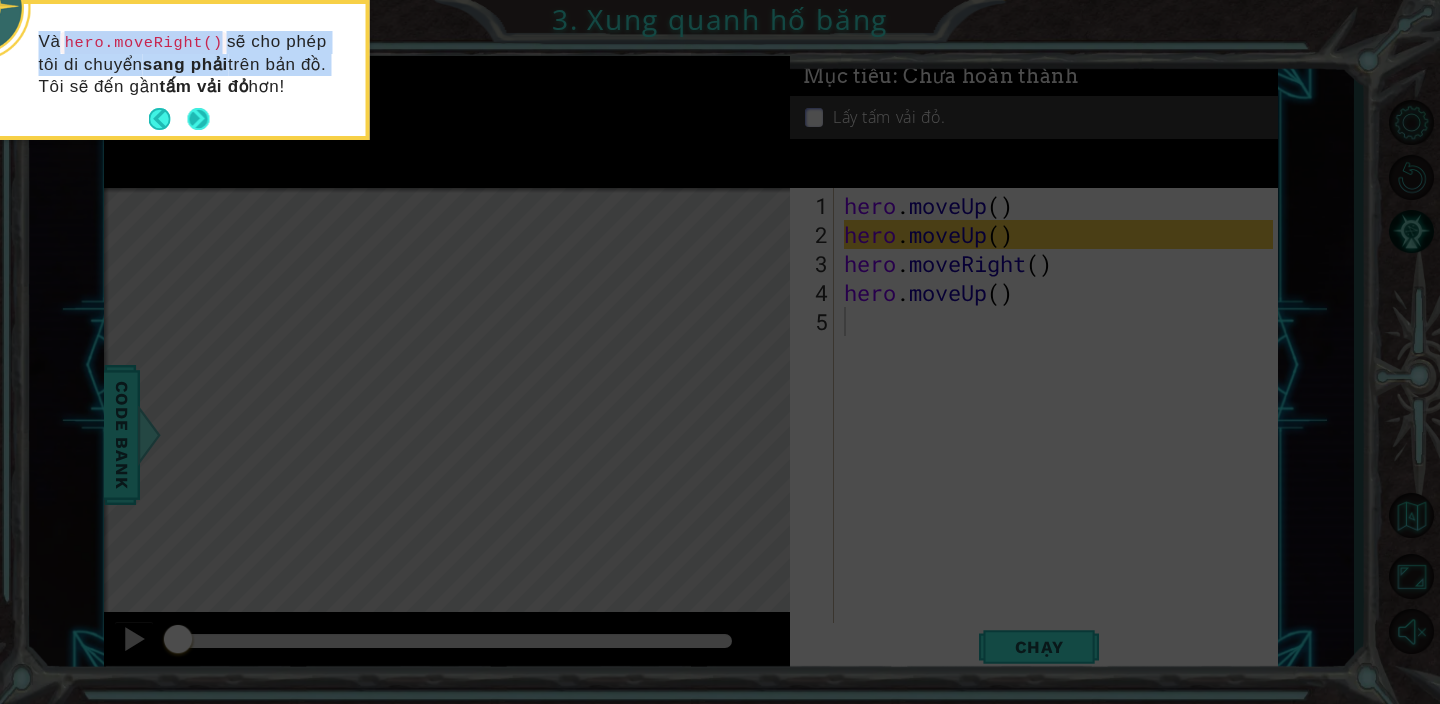 click at bounding box center [198, 119] 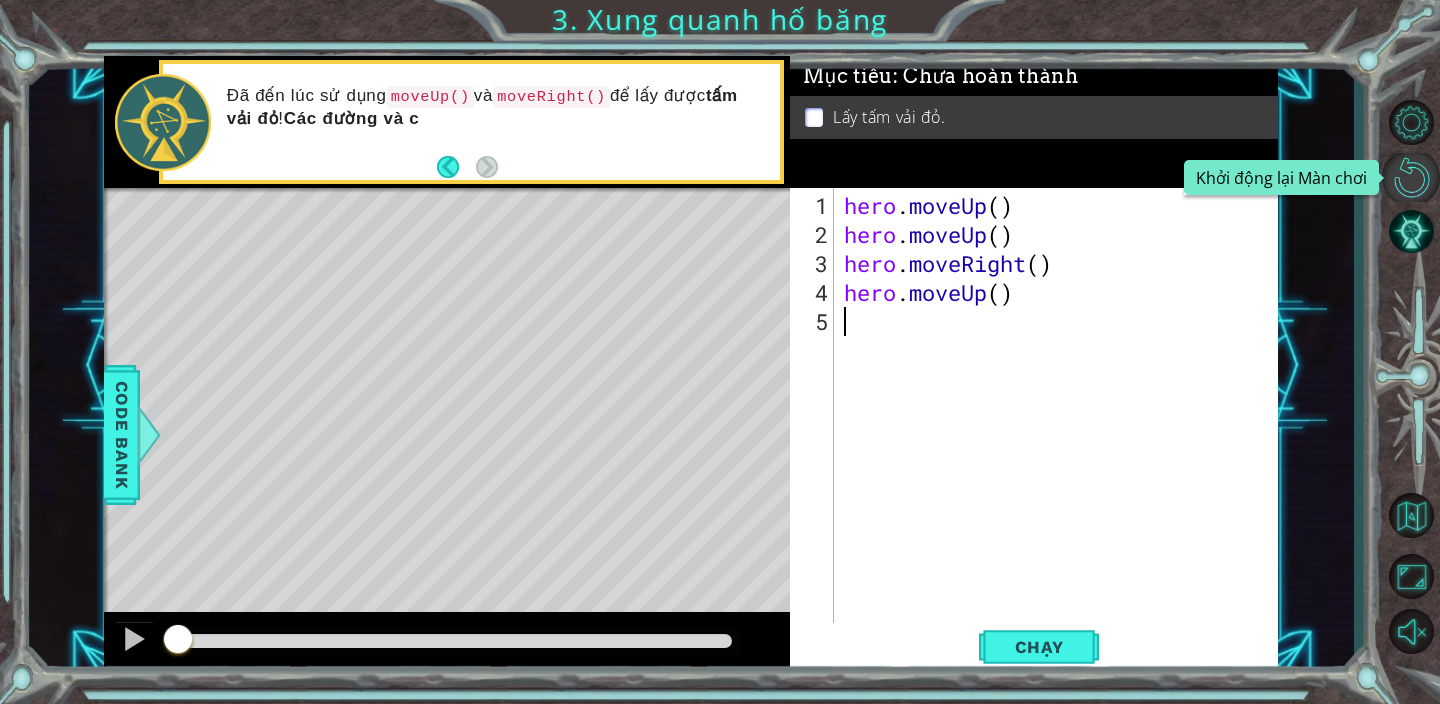 click at bounding box center [1411, 177] 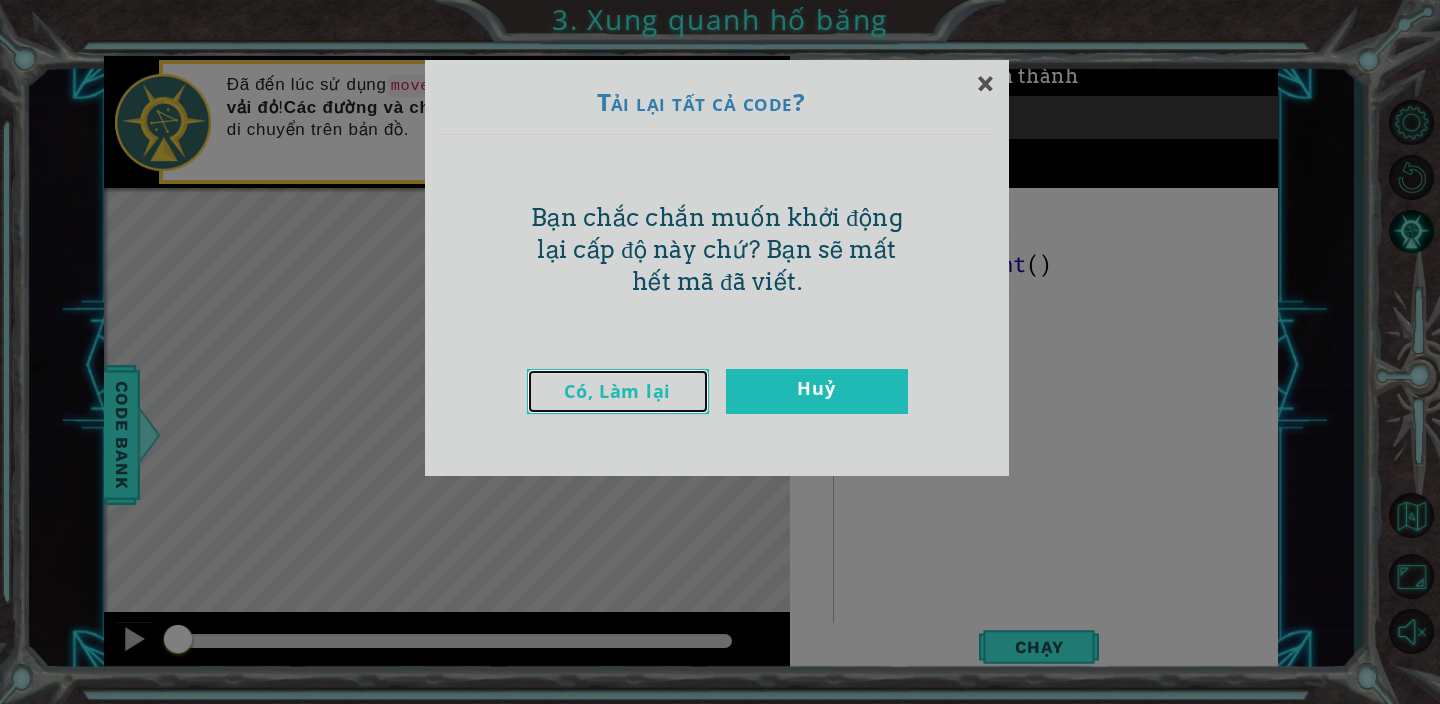 click on "Có, Làm lại" at bounding box center [618, 391] 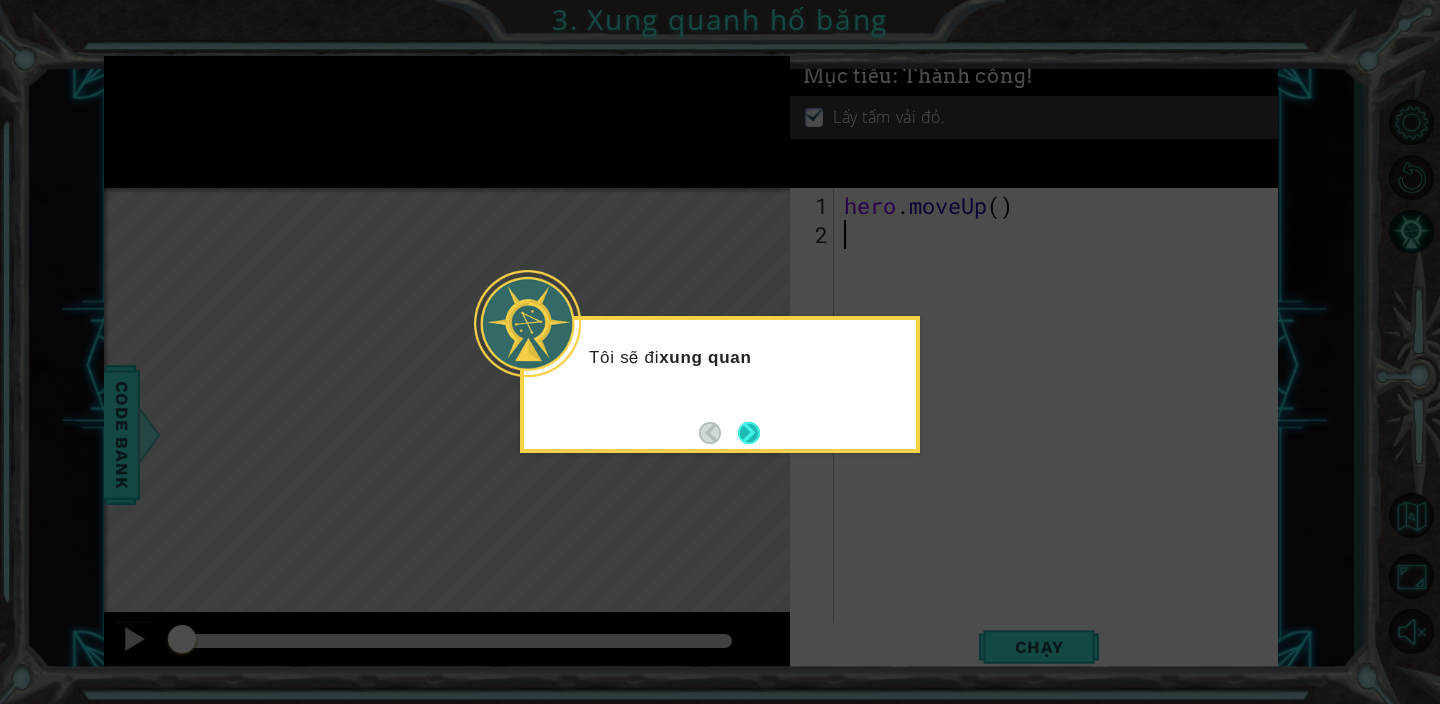 click at bounding box center (749, 433) 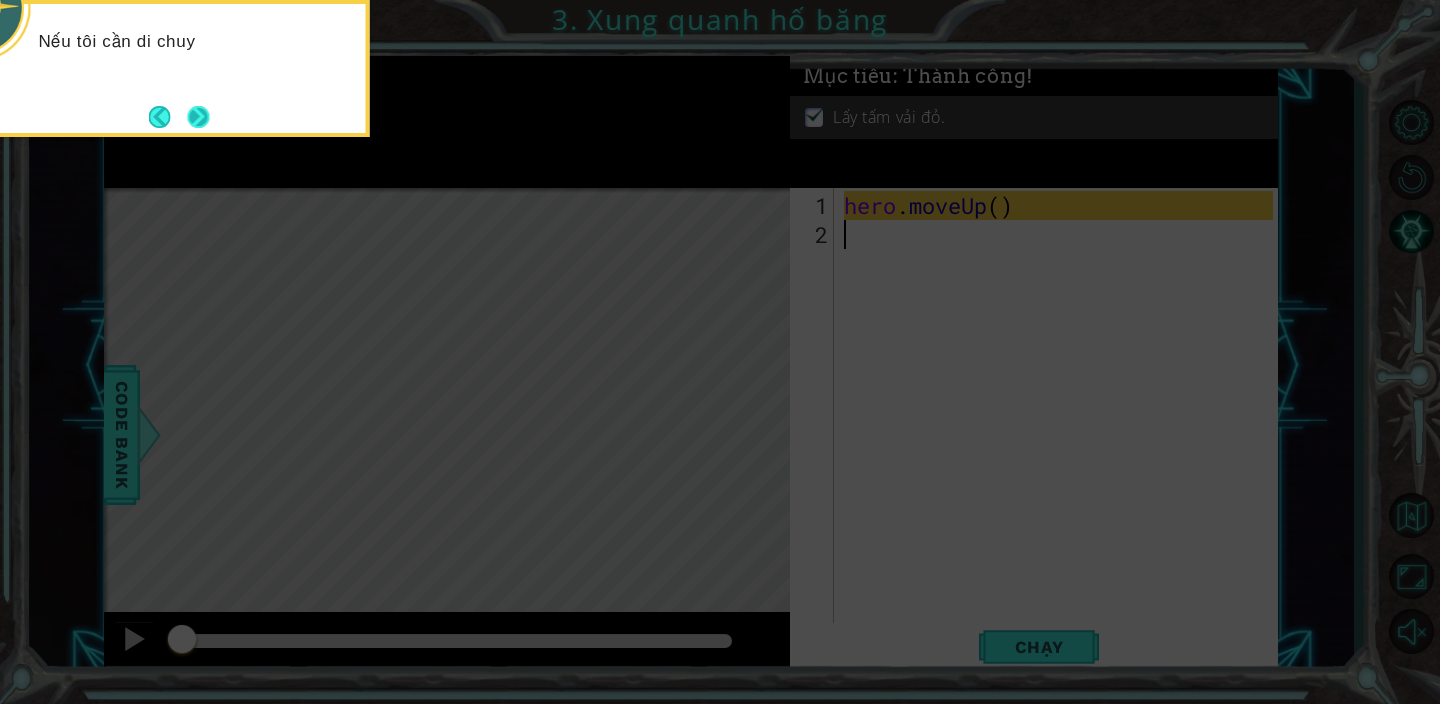 click at bounding box center [199, 117] 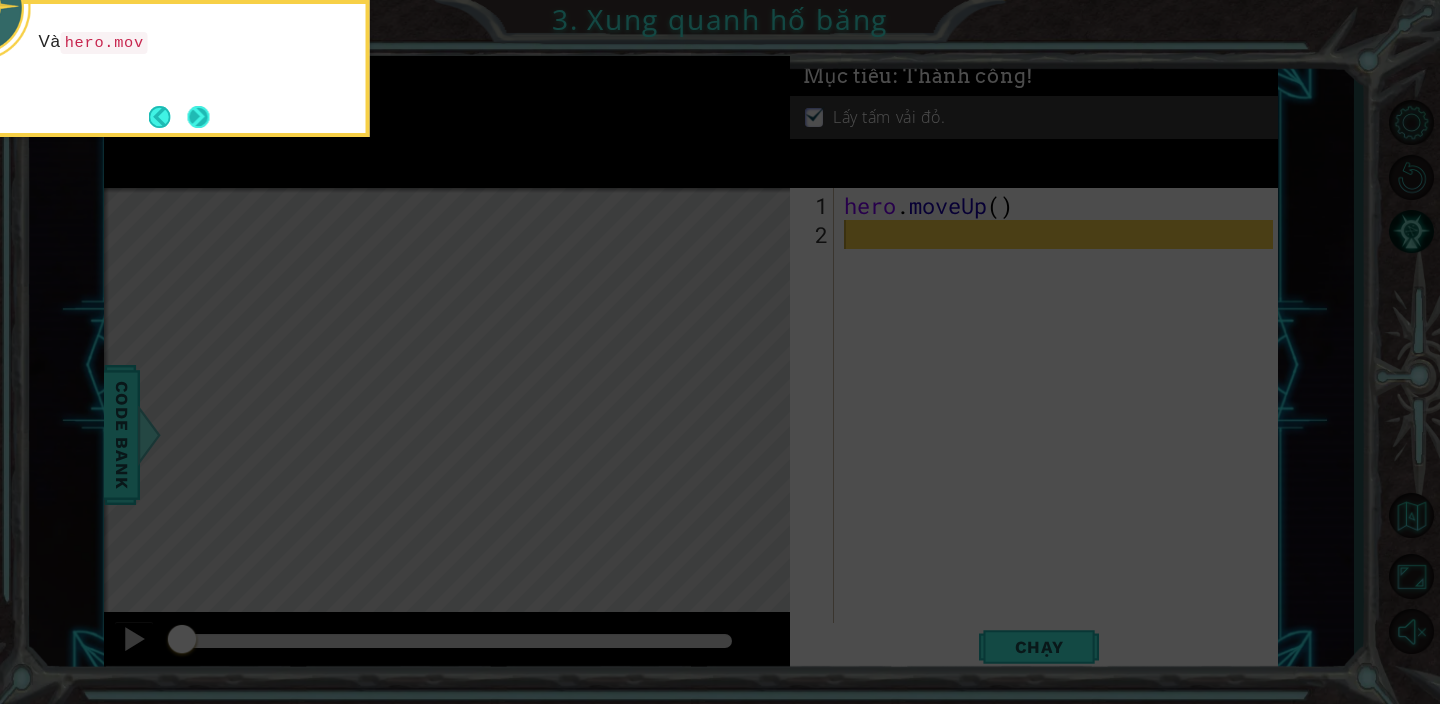 click at bounding box center (198, 117) 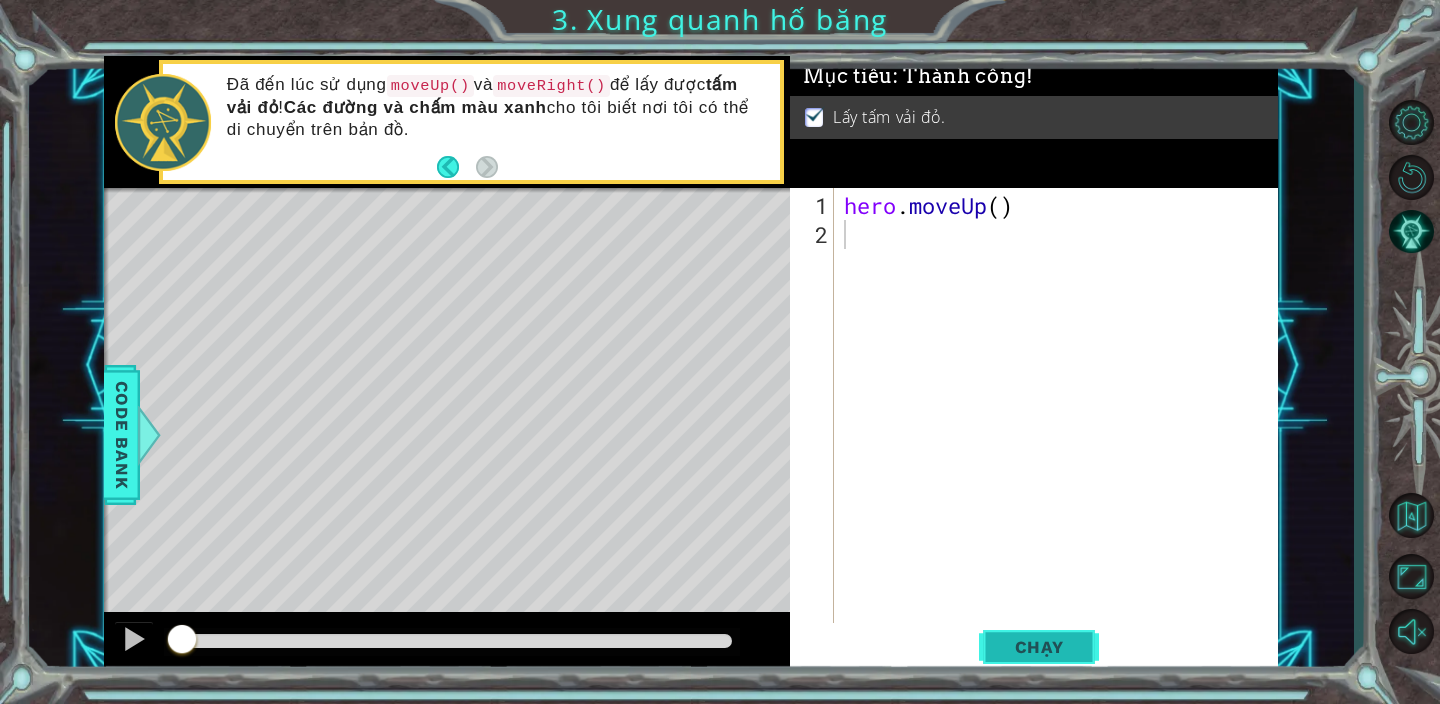 click on "Chạy" at bounding box center [1039, 647] 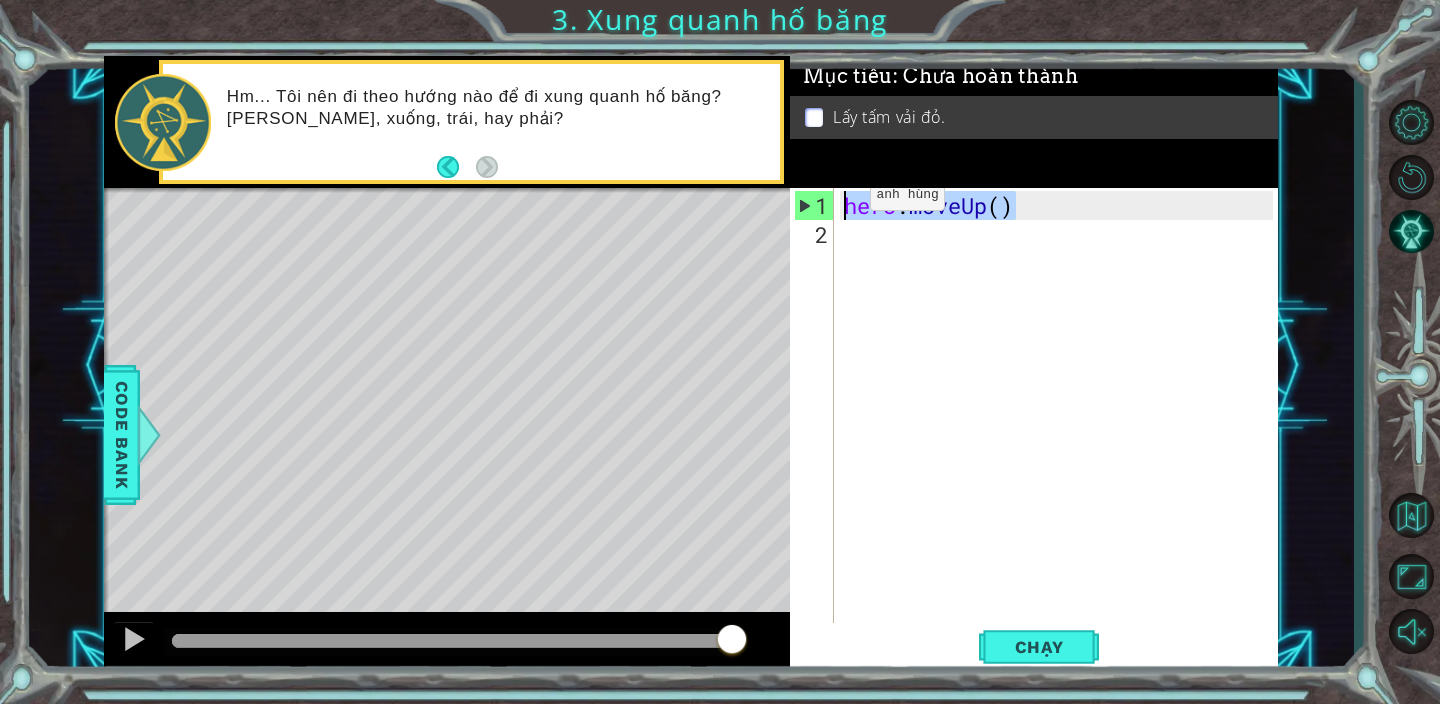 drag, startPoint x: 1041, startPoint y: 209, endPoint x: 838, endPoint y: 202, distance: 203.12065 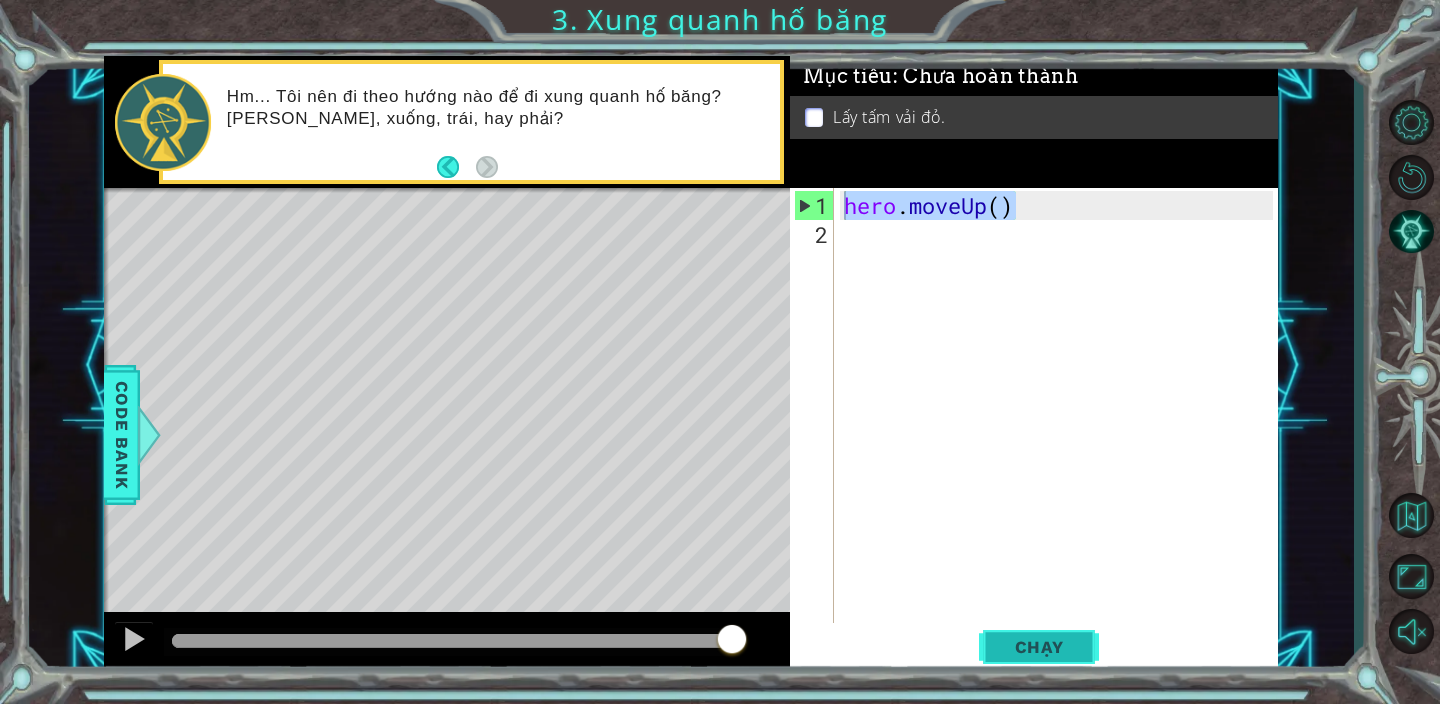 click on "Chạy" at bounding box center (1039, 647) 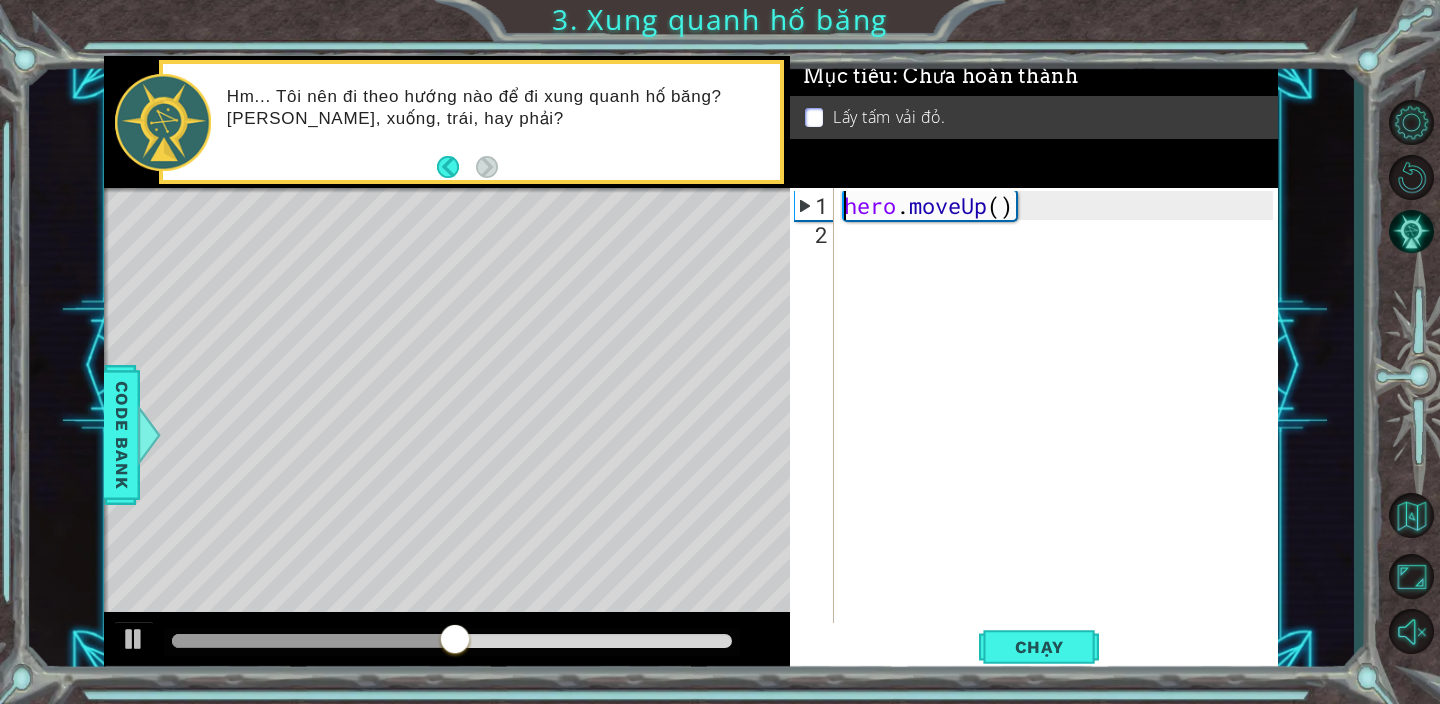 click on "hero . moveUp ( )" at bounding box center [1061, 437] 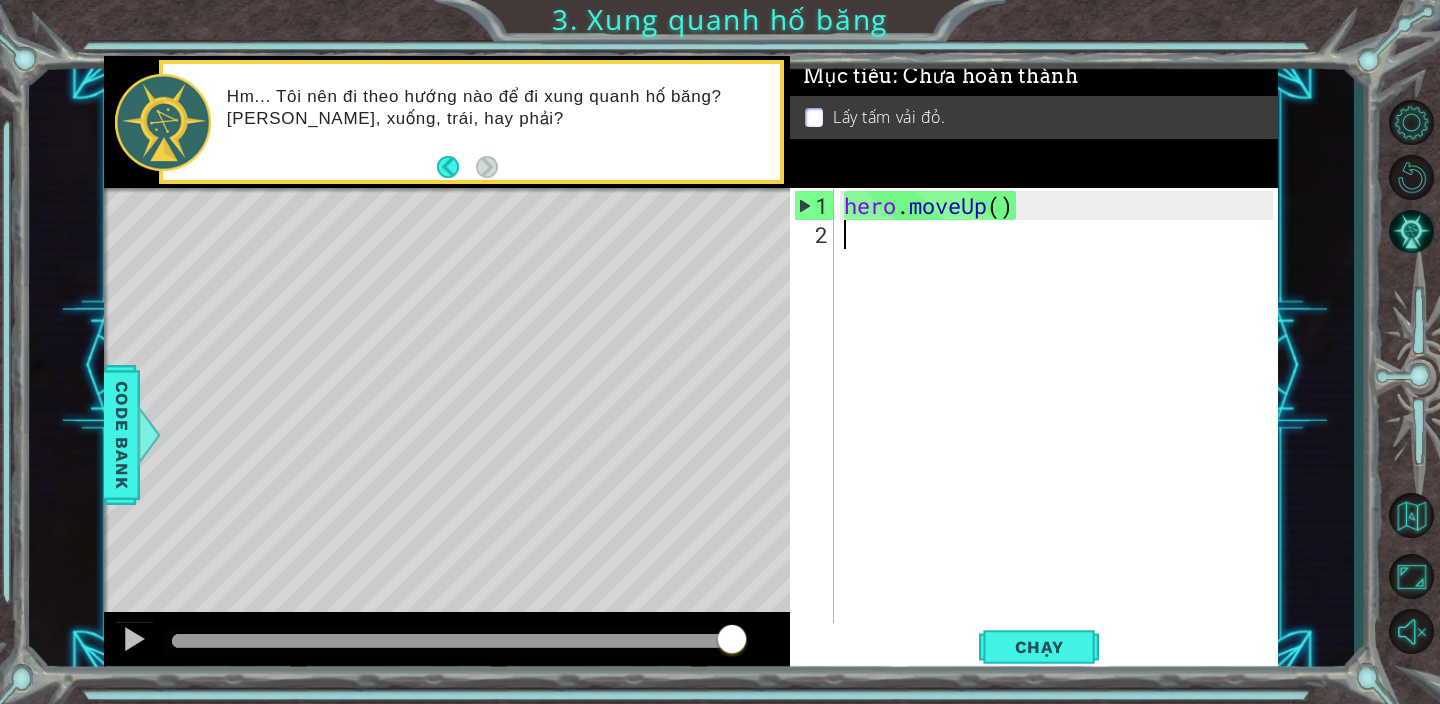 click on "hero . moveUp ( )" at bounding box center [1061, 437] 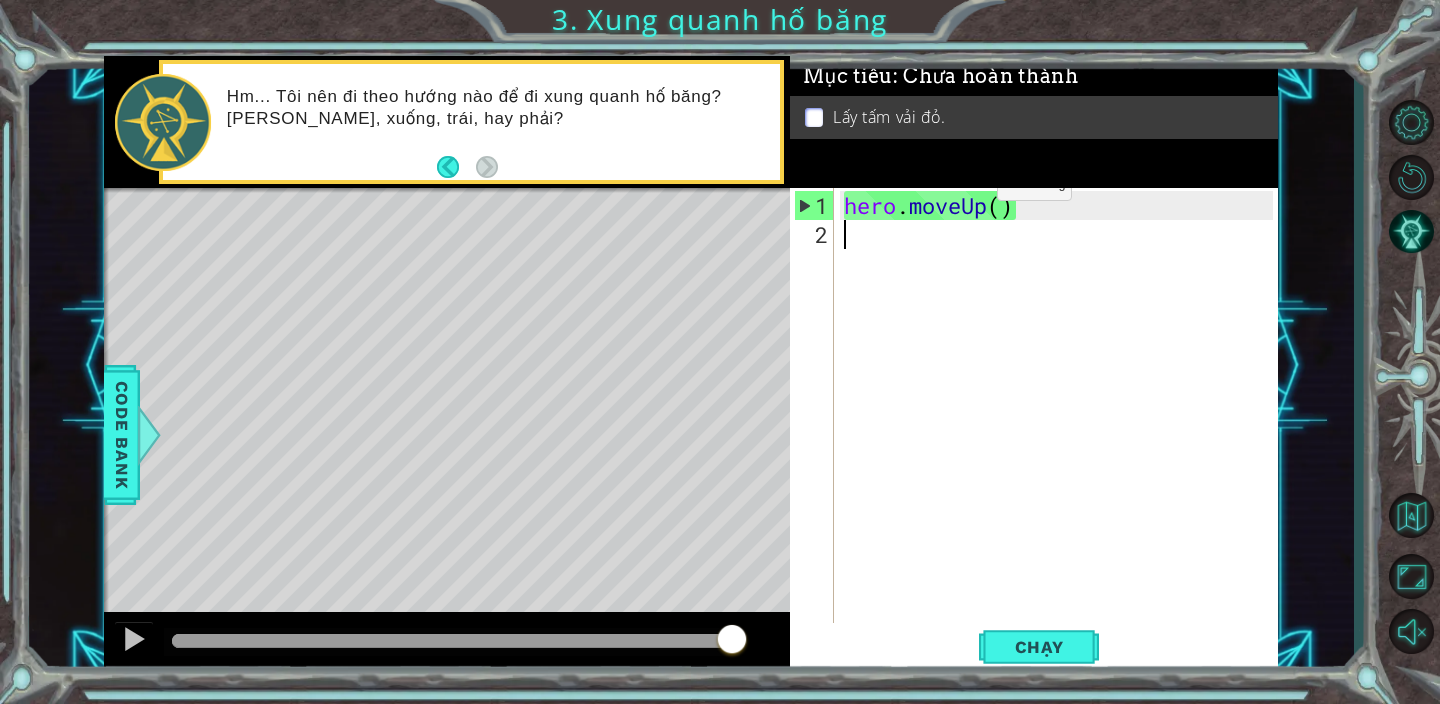 scroll, scrollTop: 0, scrollLeft: 1, axis: horizontal 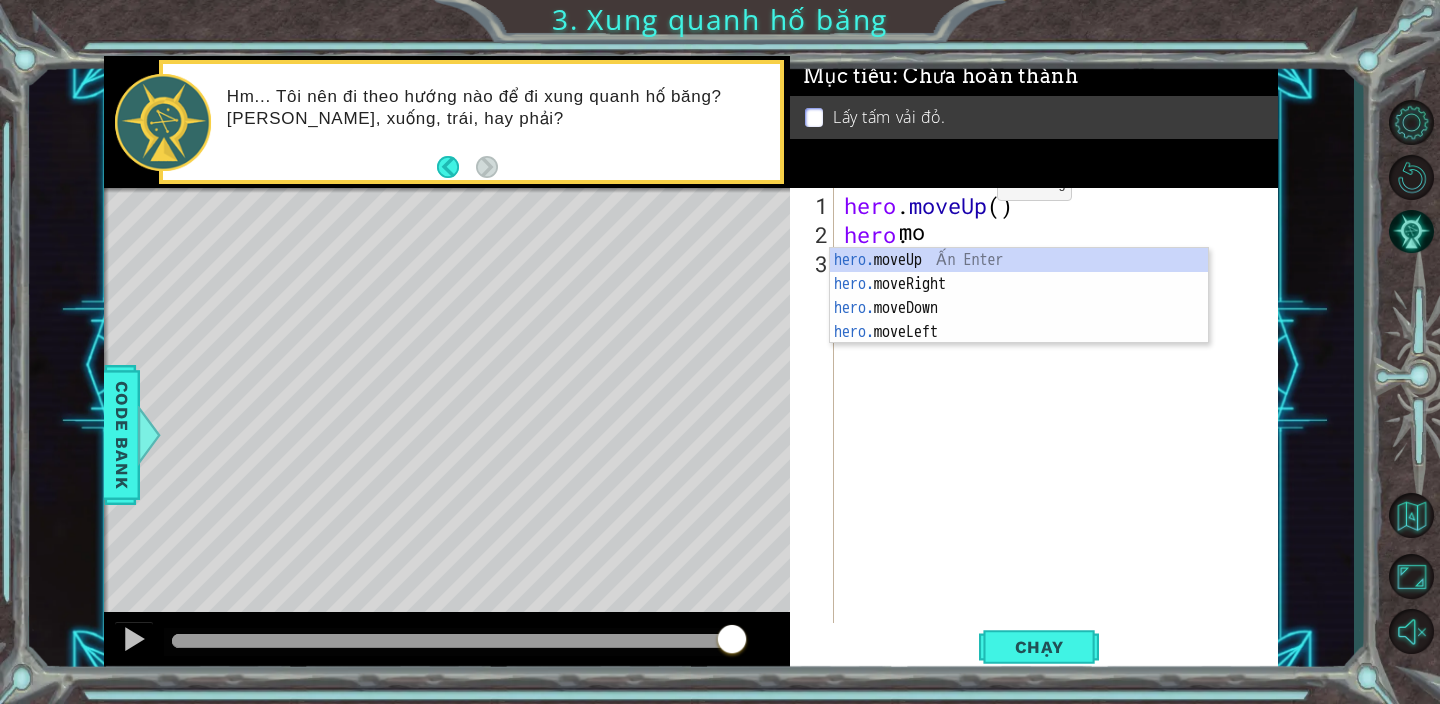 type on "move" 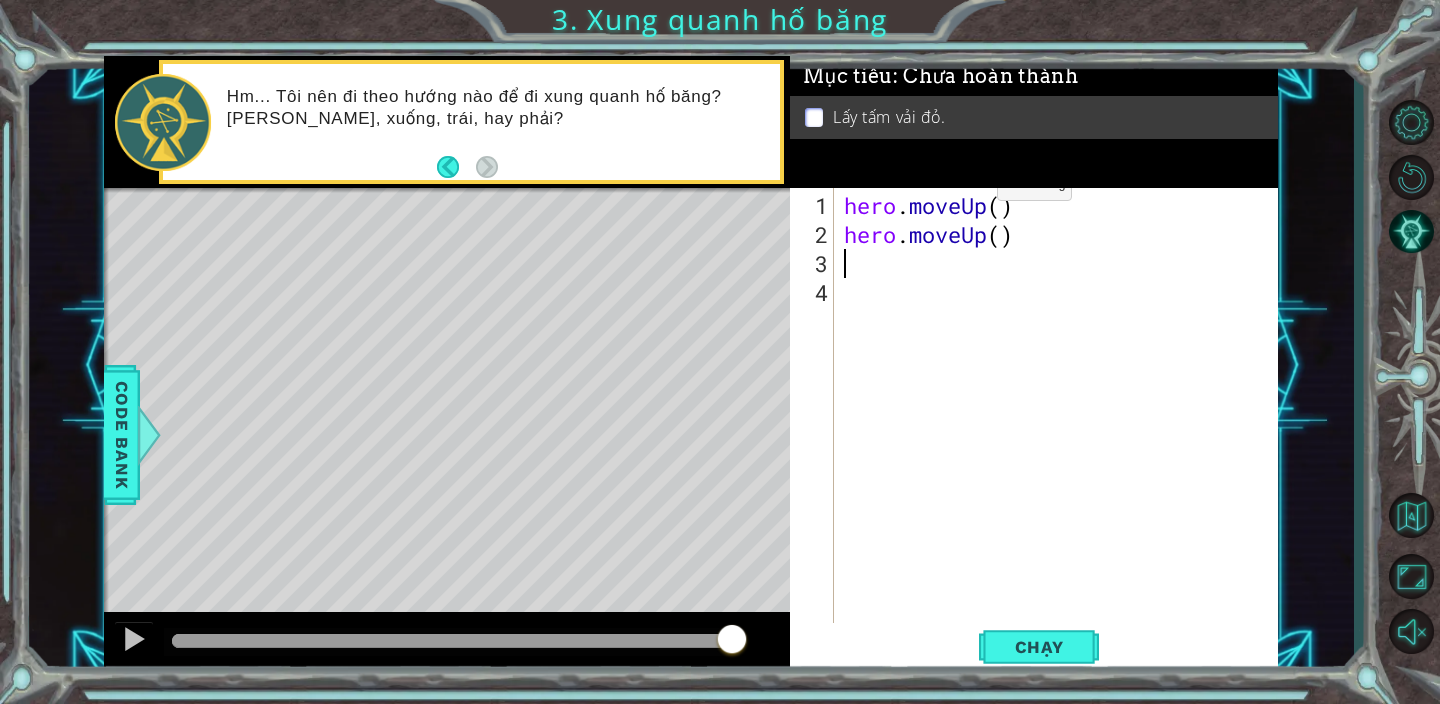 scroll, scrollTop: 0, scrollLeft: 0, axis: both 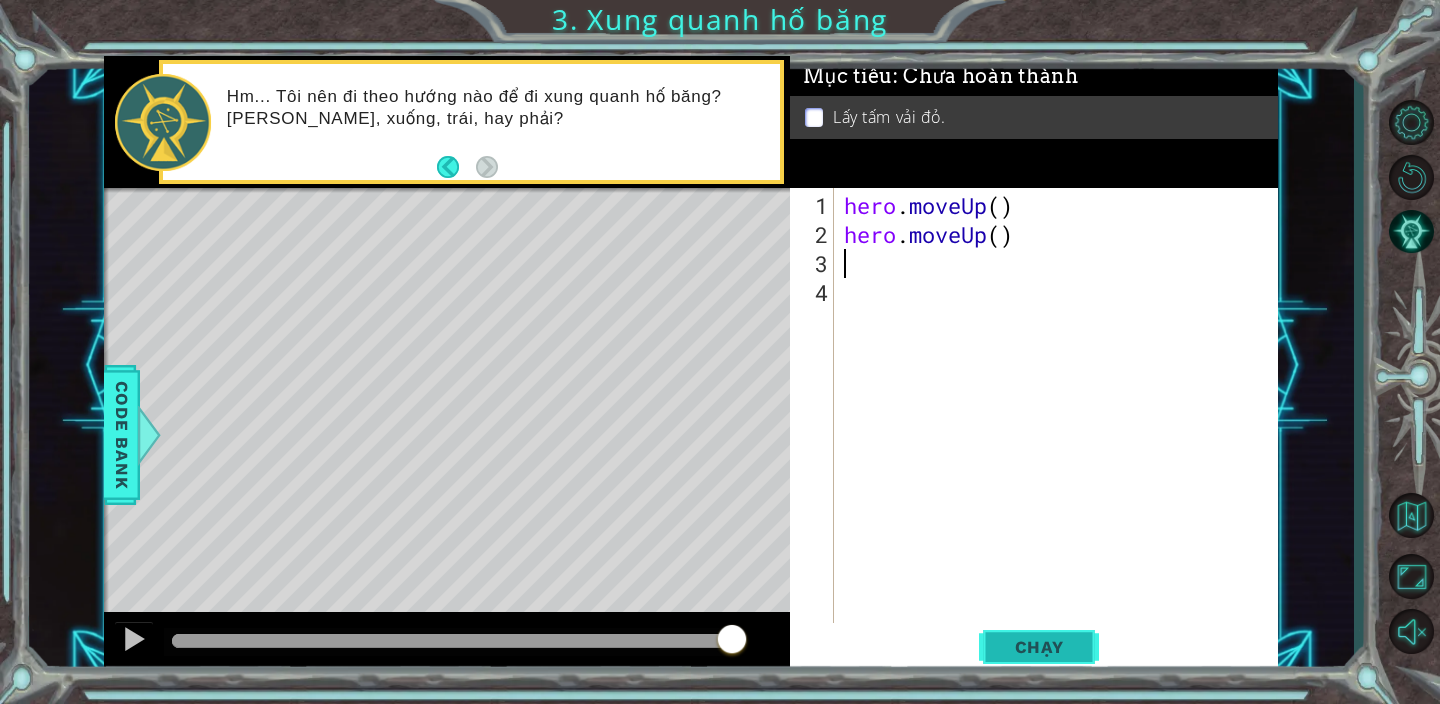 click on "Chạy" at bounding box center (1039, 647) 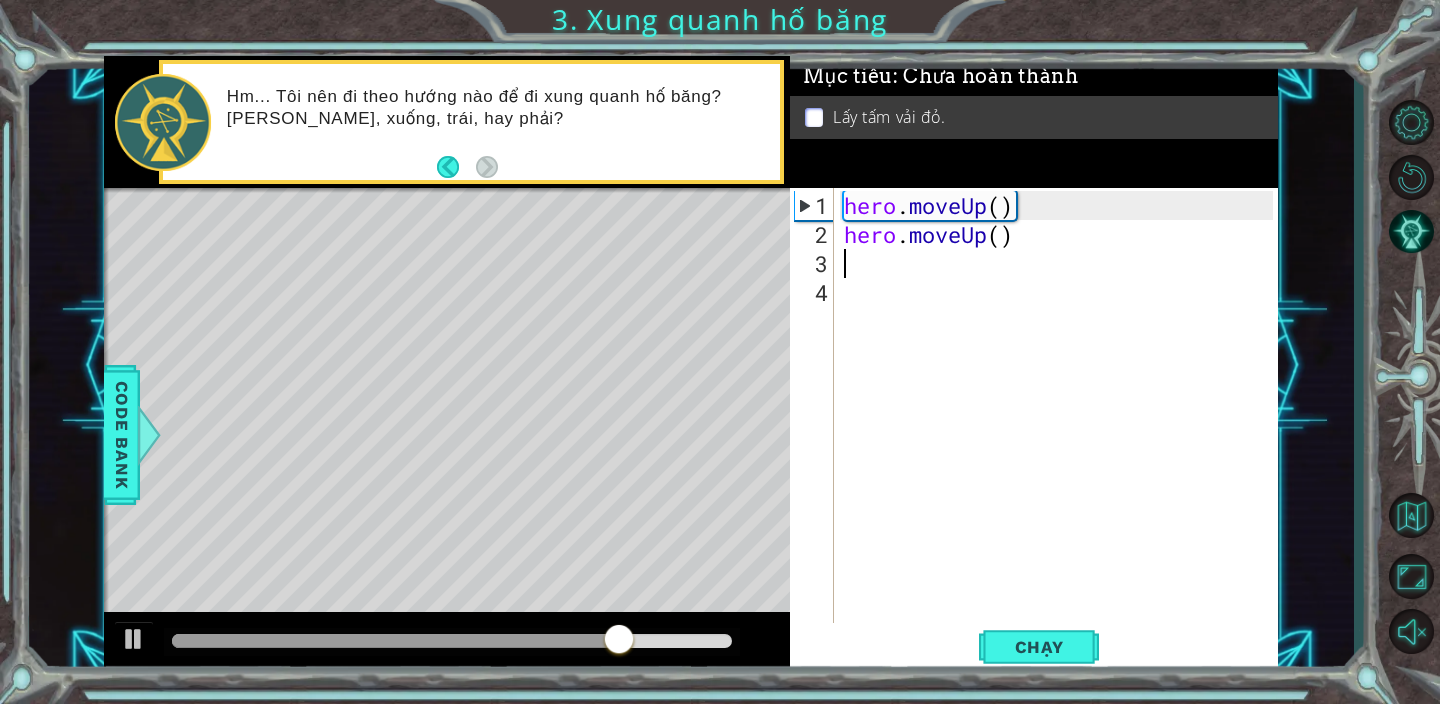 scroll, scrollTop: 0, scrollLeft: 1, axis: horizontal 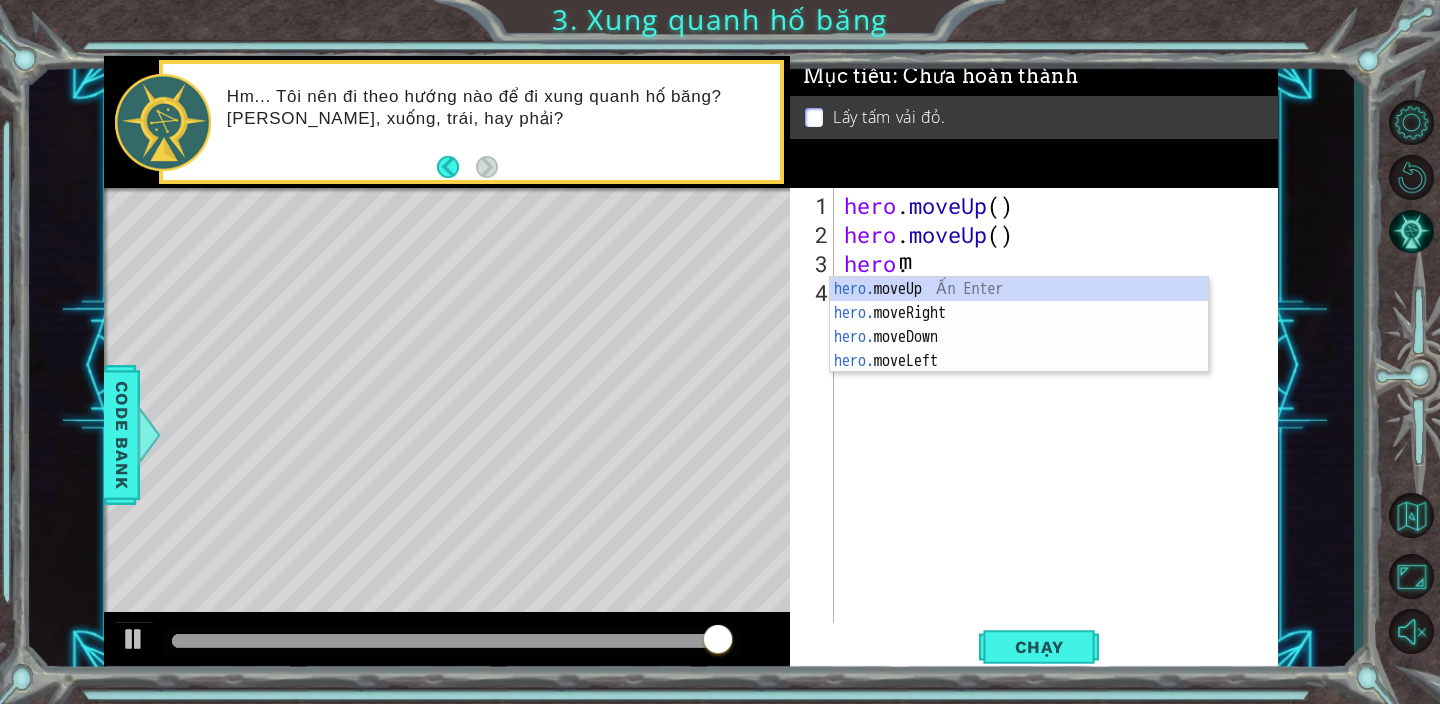 type on "hero.m" 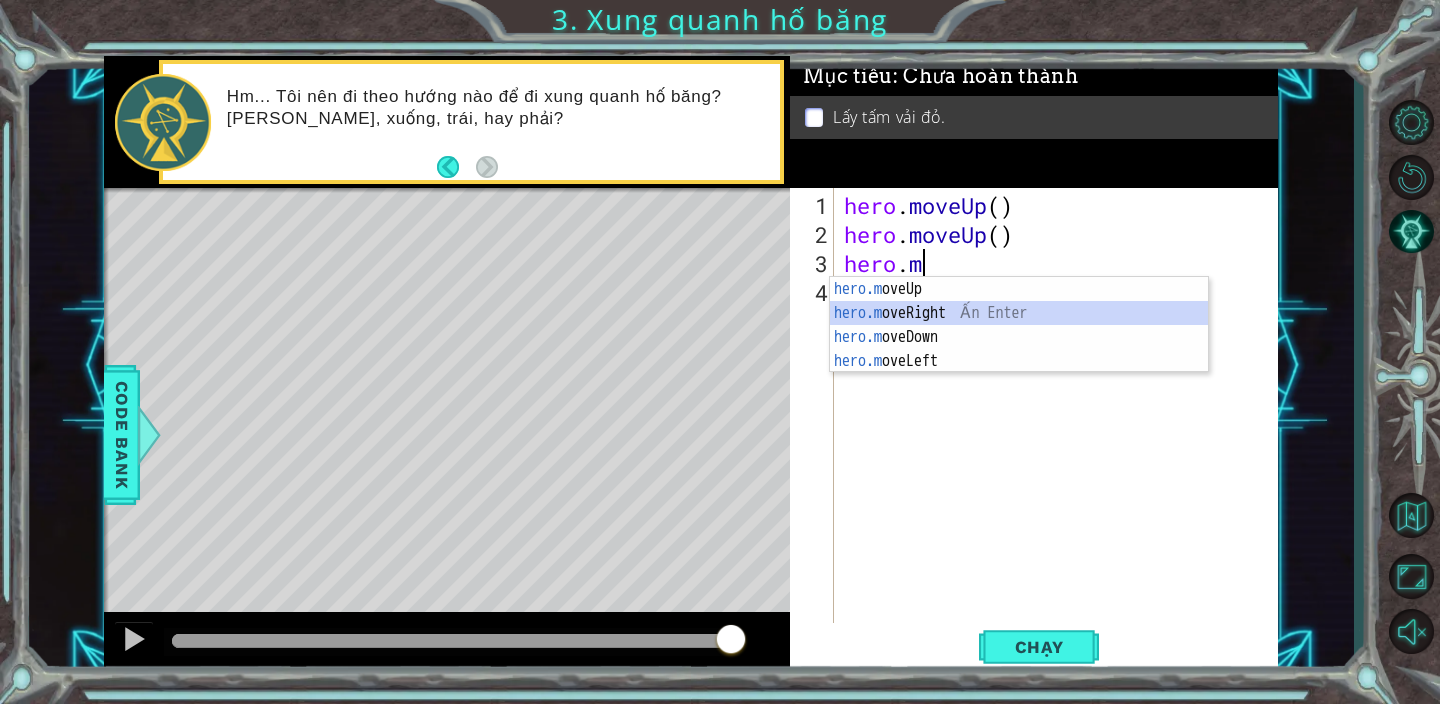 scroll, scrollTop: 0, scrollLeft: 0, axis: both 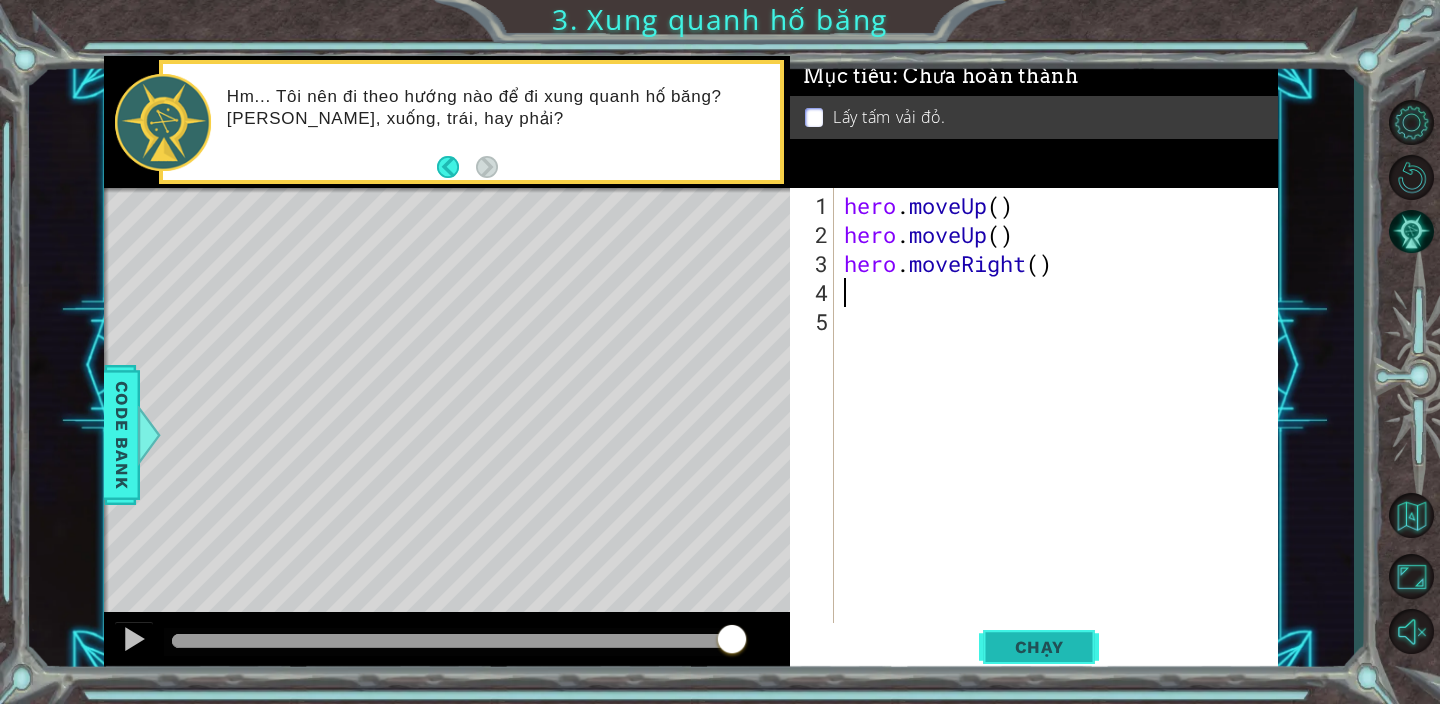 click on "Chạy" at bounding box center [1039, 647] 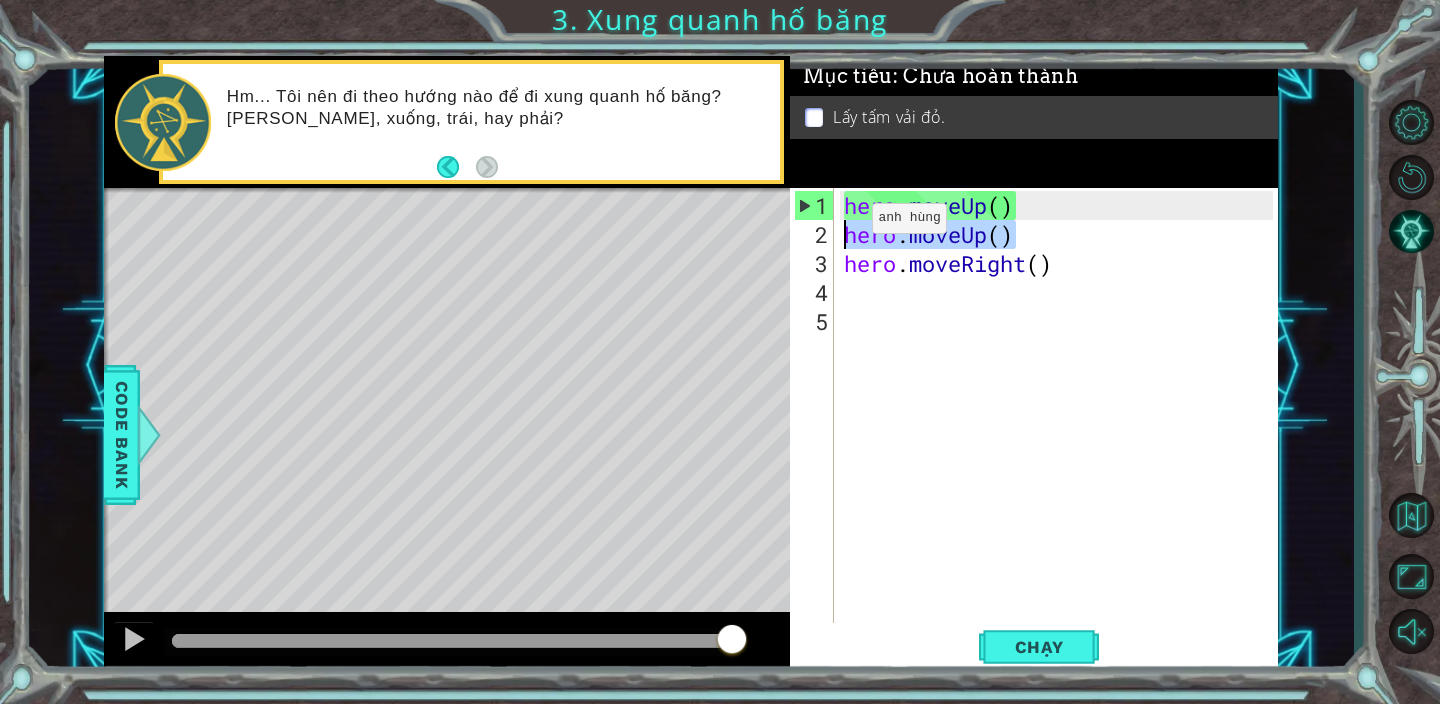 drag, startPoint x: 1036, startPoint y: 237, endPoint x: 815, endPoint y: 226, distance: 221.27359 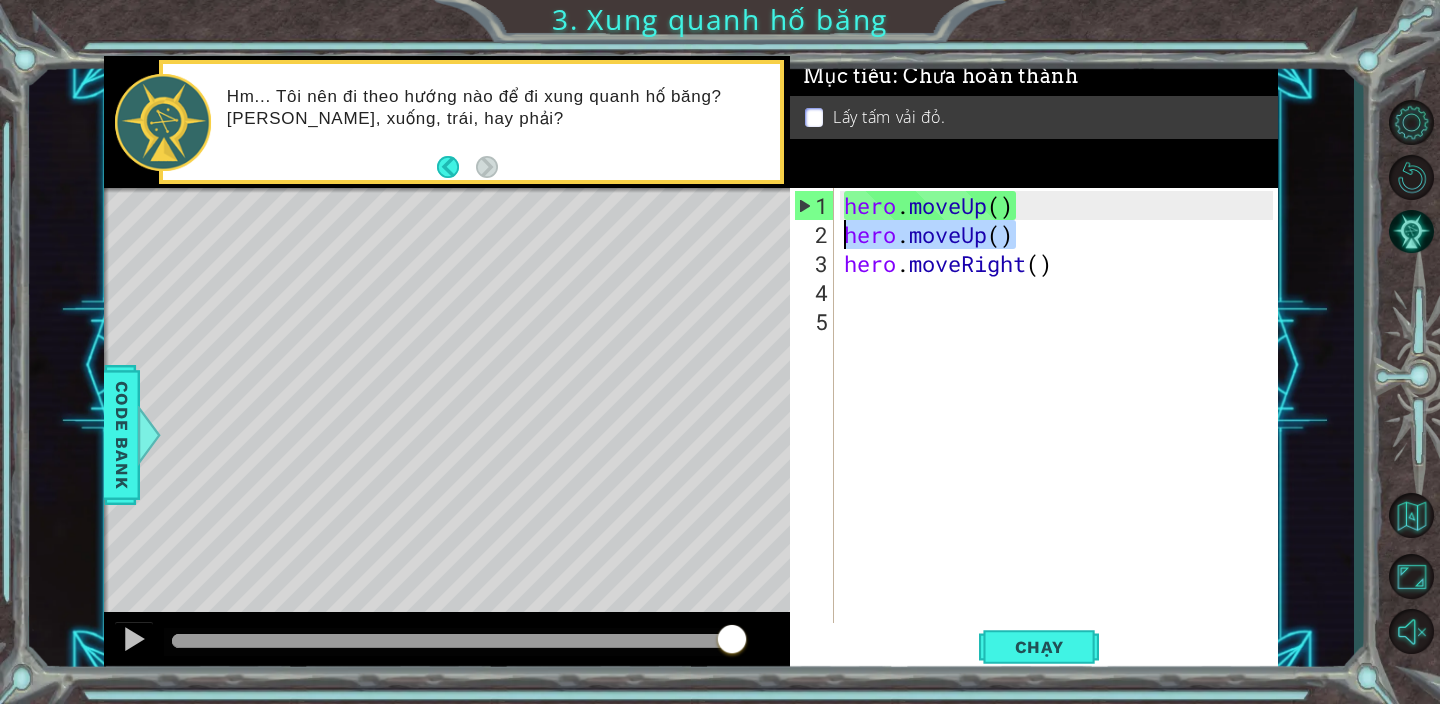 click on "hero . moveUp ( ) hero . moveUp ( ) hero . moveRight ( )" at bounding box center (1061, 437) 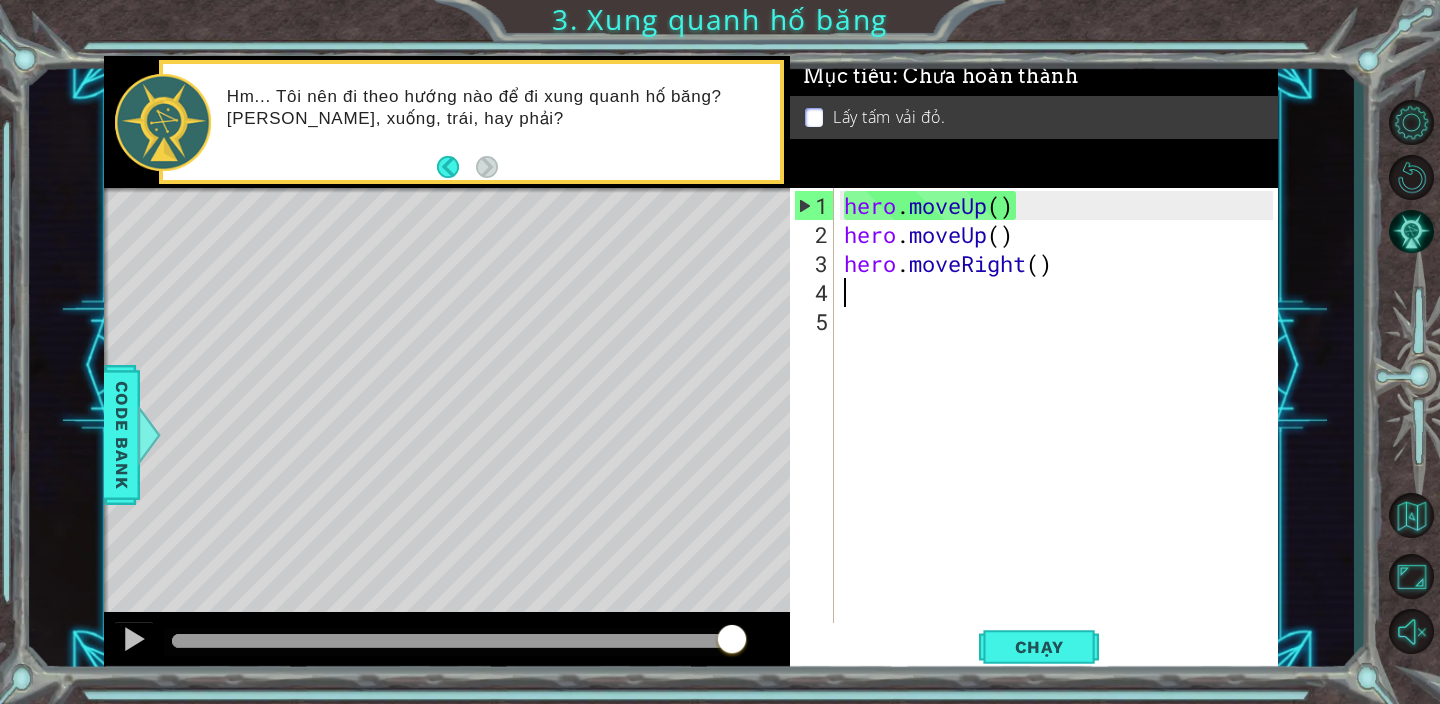 paste on "hero.moveUp()" 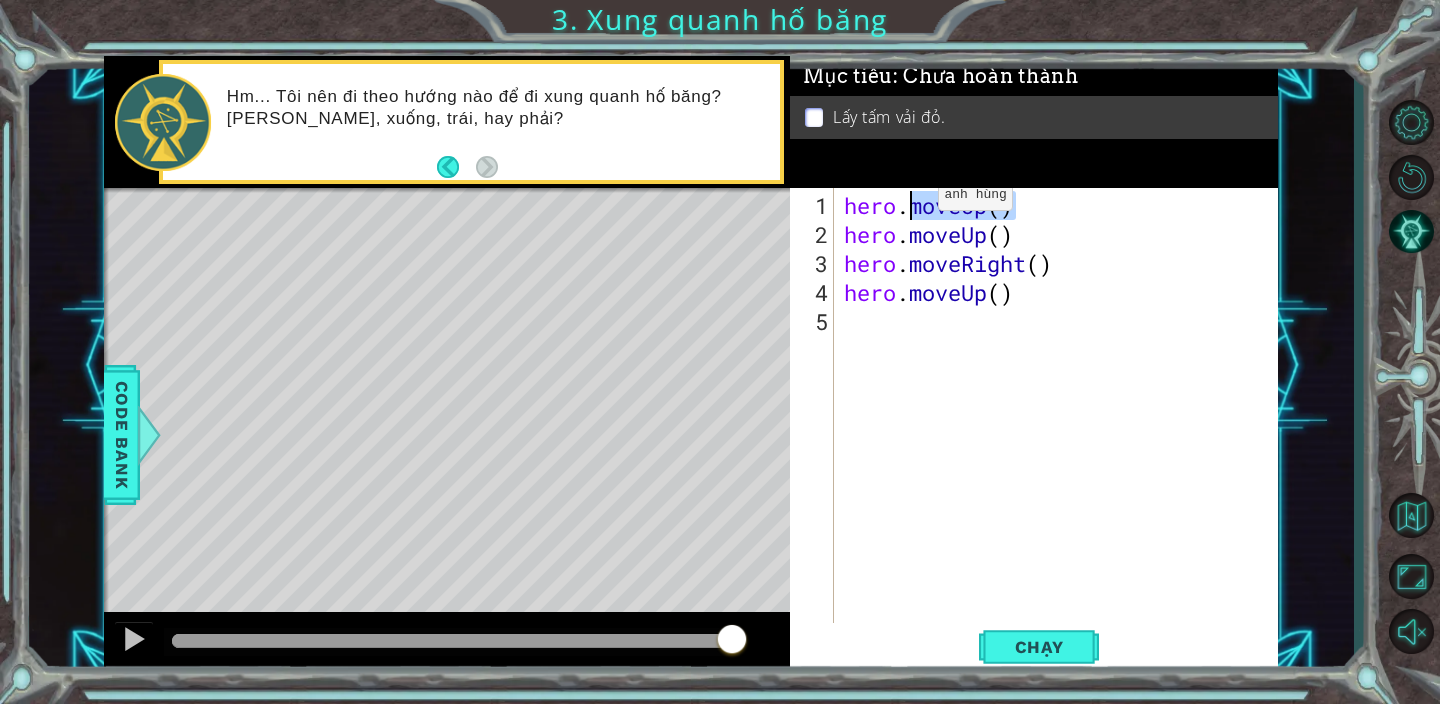 drag, startPoint x: 1023, startPoint y: 207, endPoint x: 908, endPoint y: 202, distance: 115.10864 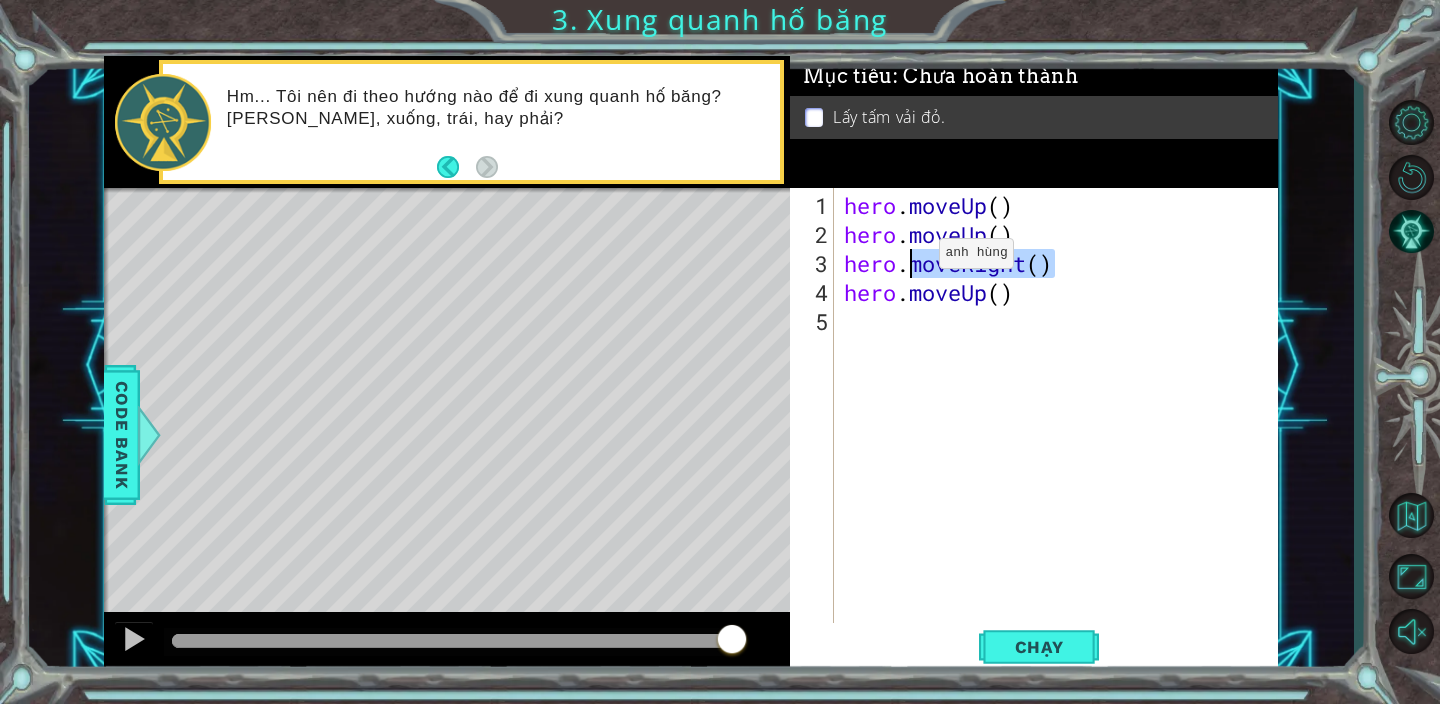 drag, startPoint x: 1055, startPoint y: 272, endPoint x: 909, endPoint y: 261, distance: 146.4138 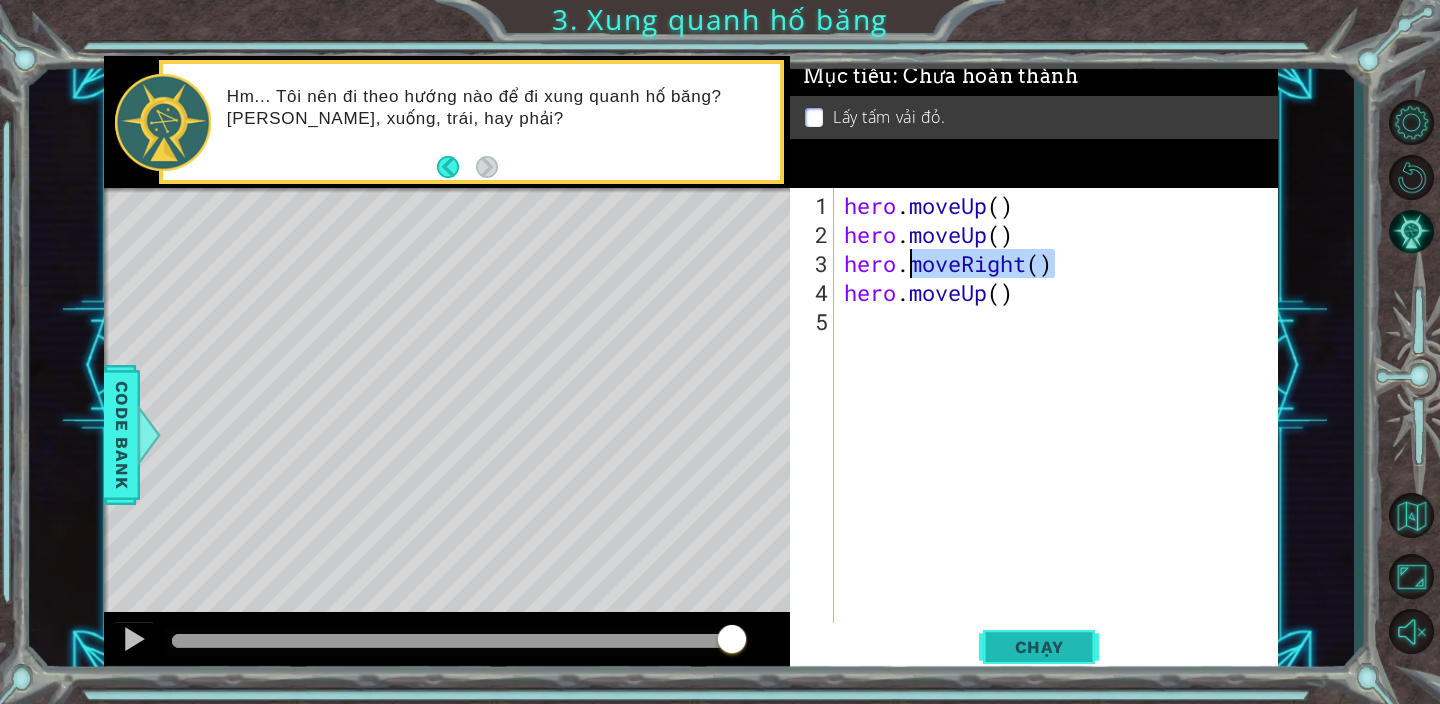 click on "Chạy" at bounding box center (1039, 647) 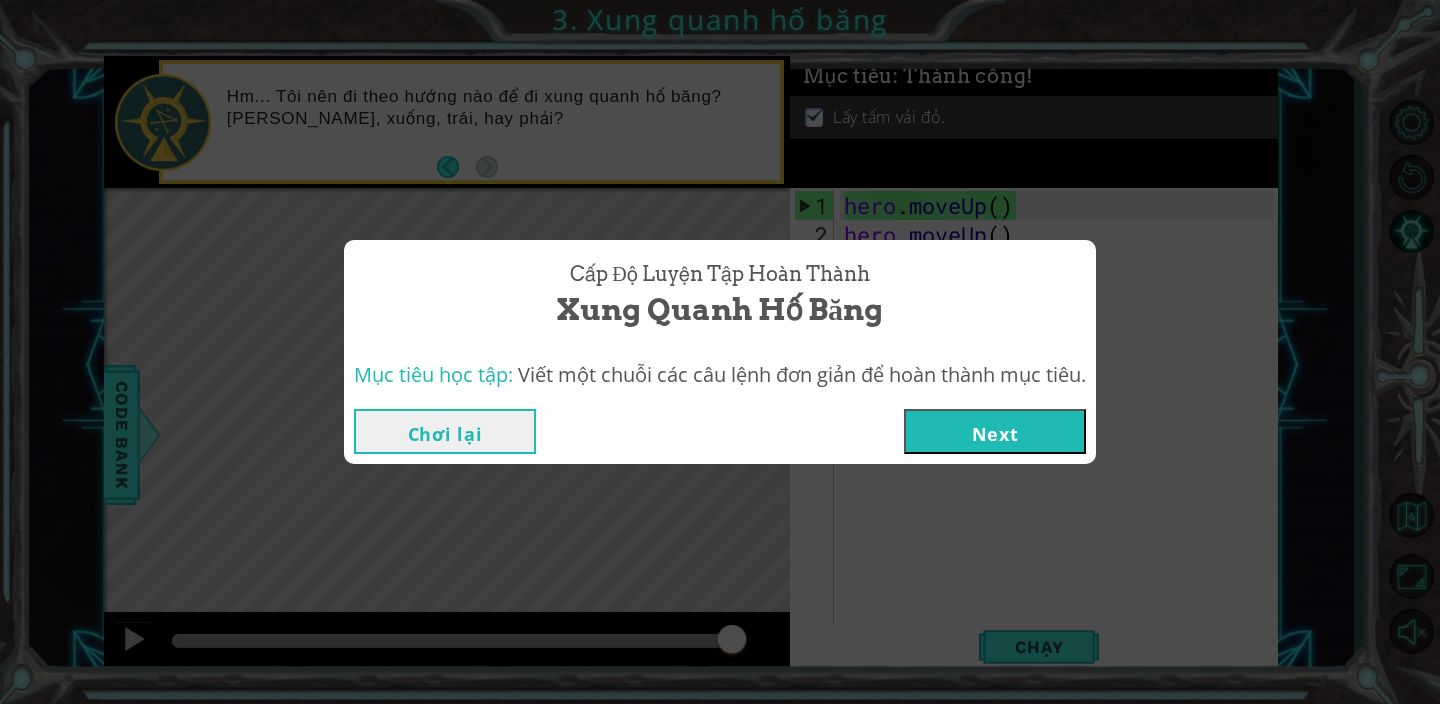 click on "Next" at bounding box center (995, 431) 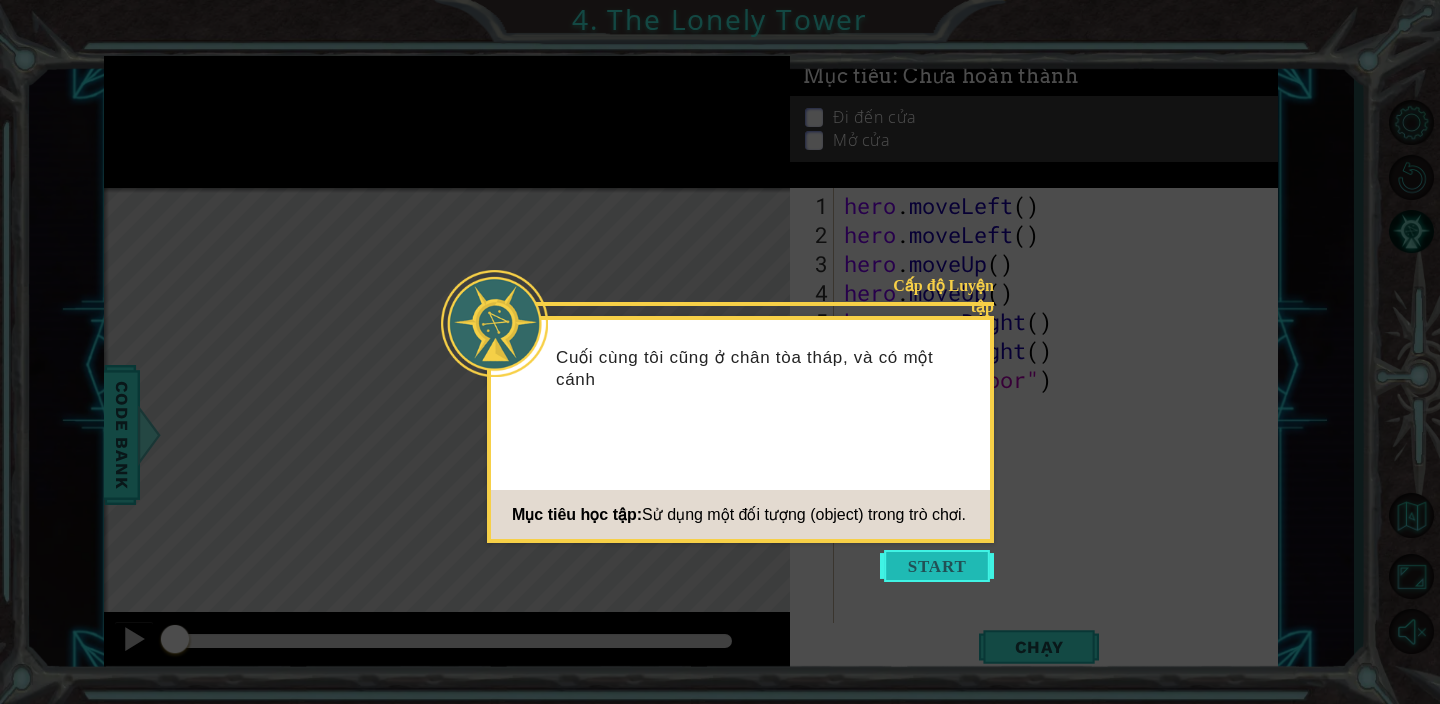 click at bounding box center [937, 566] 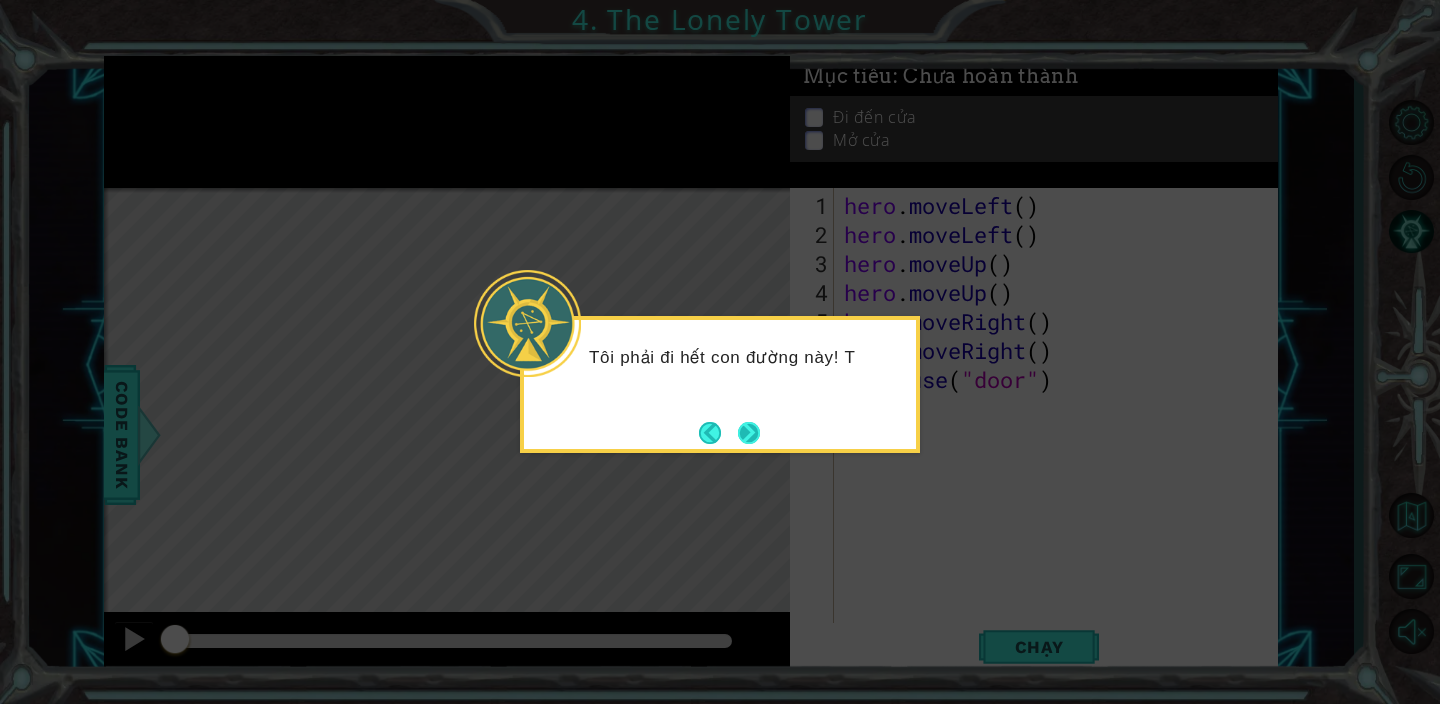 click at bounding box center (749, 433) 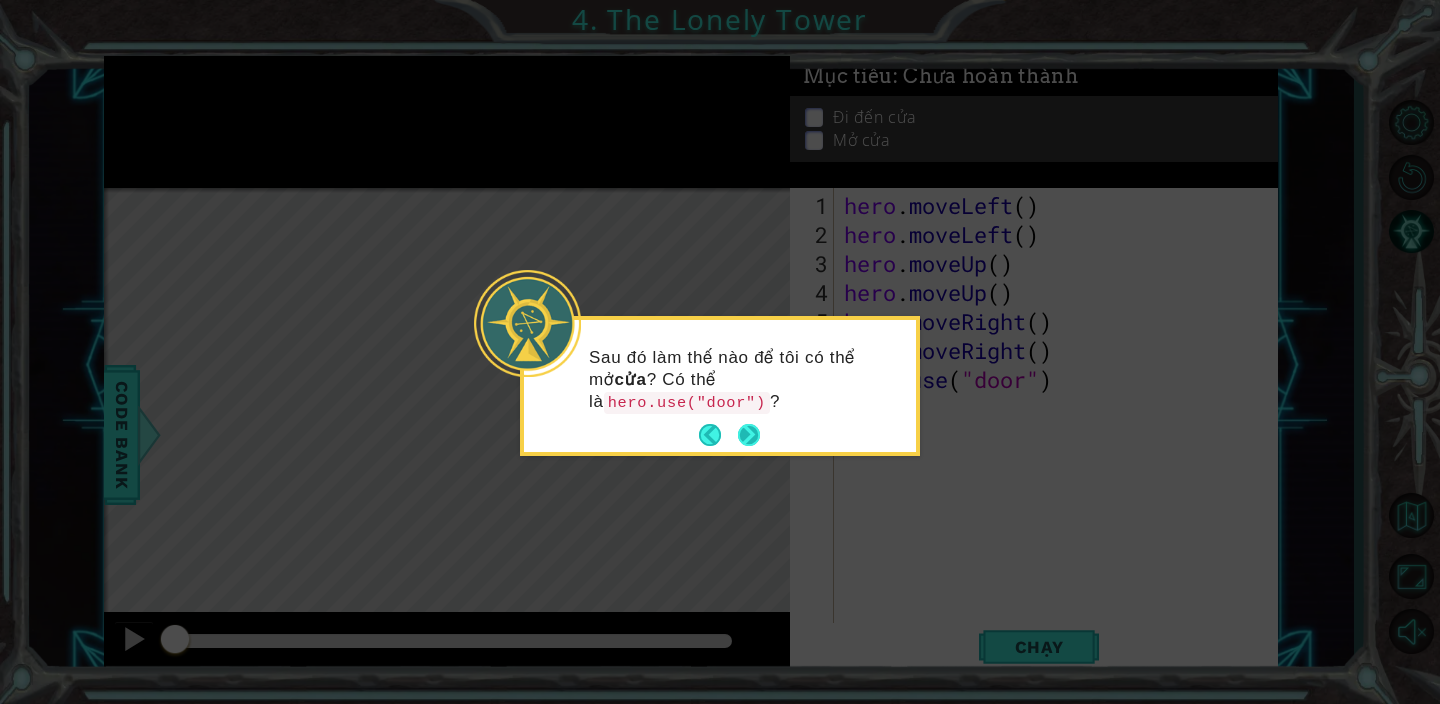 click at bounding box center [749, 435] 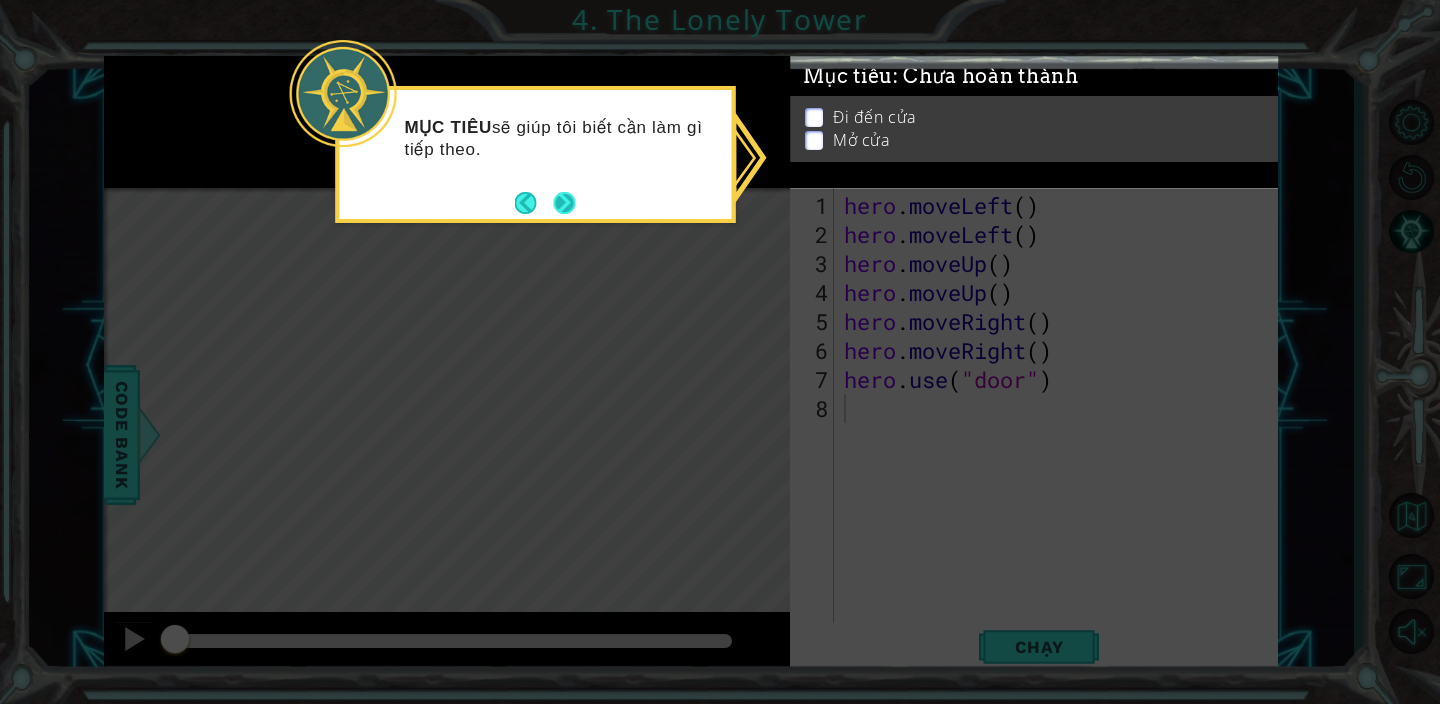 click at bounding box center (565, 203) 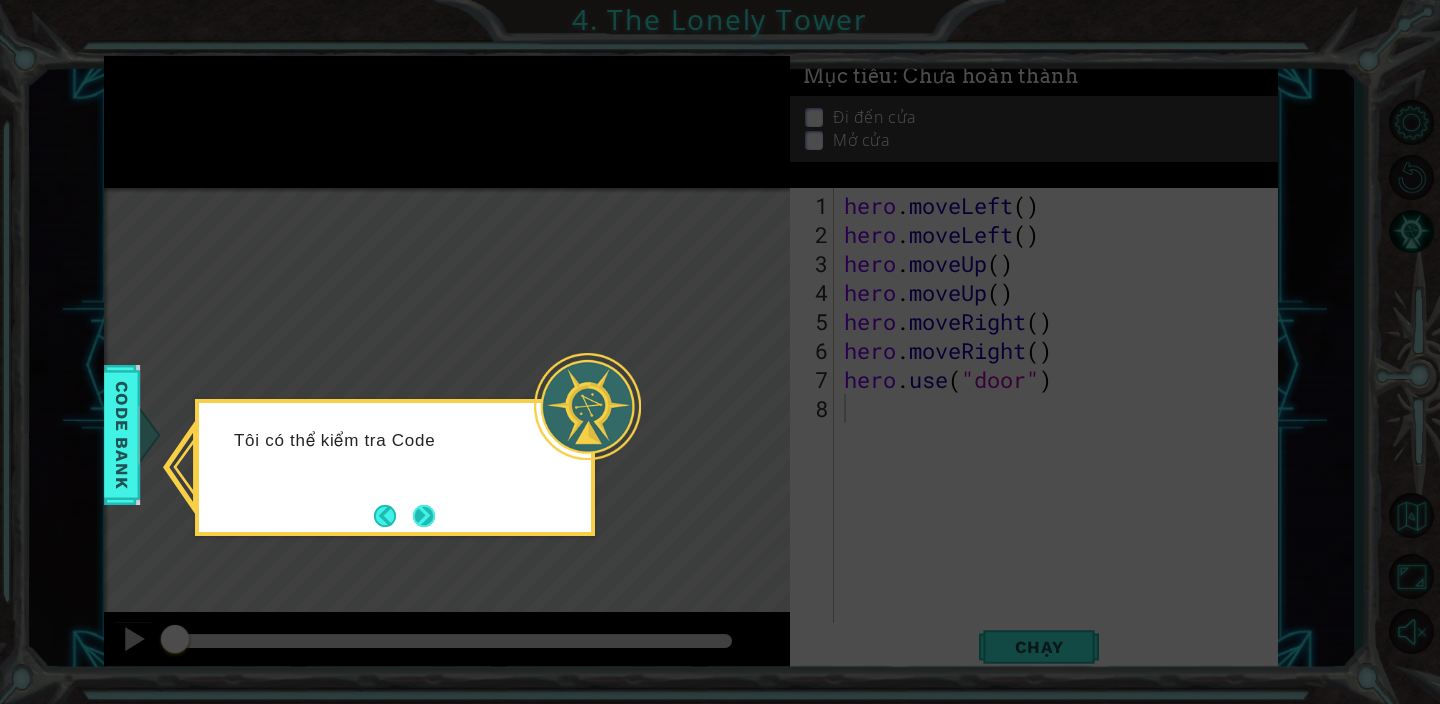 click at bounding box center (424, 516) 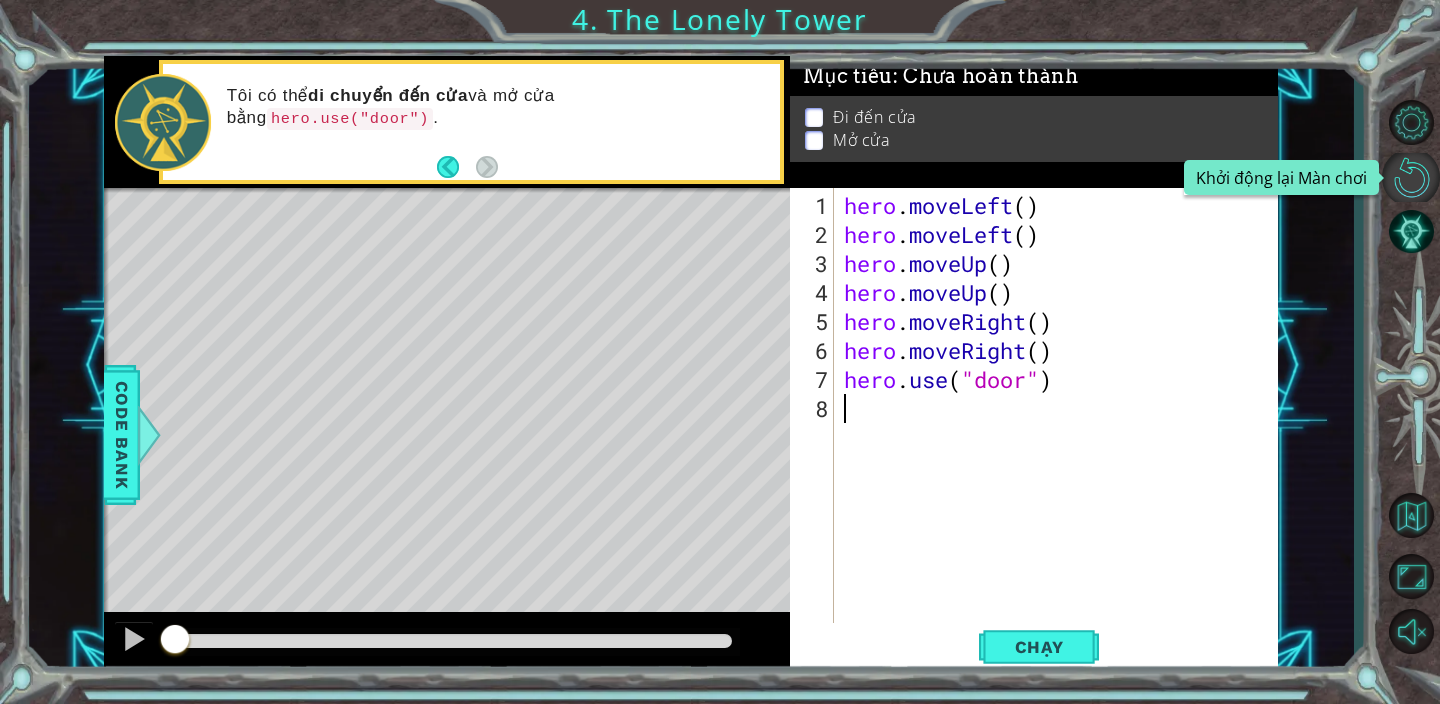 click at bounding box center [1411, 177] 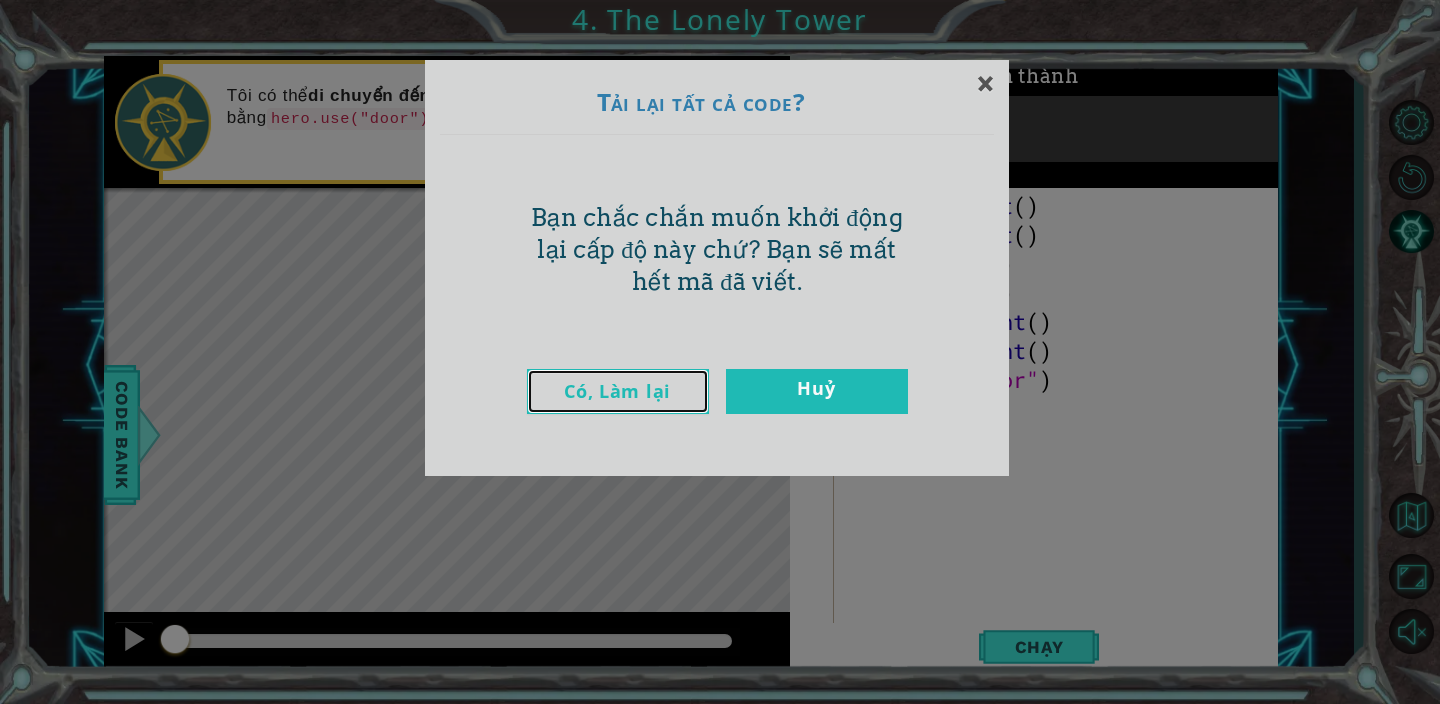 click on "Có, Làm lại" at bounding box center [618, 391] 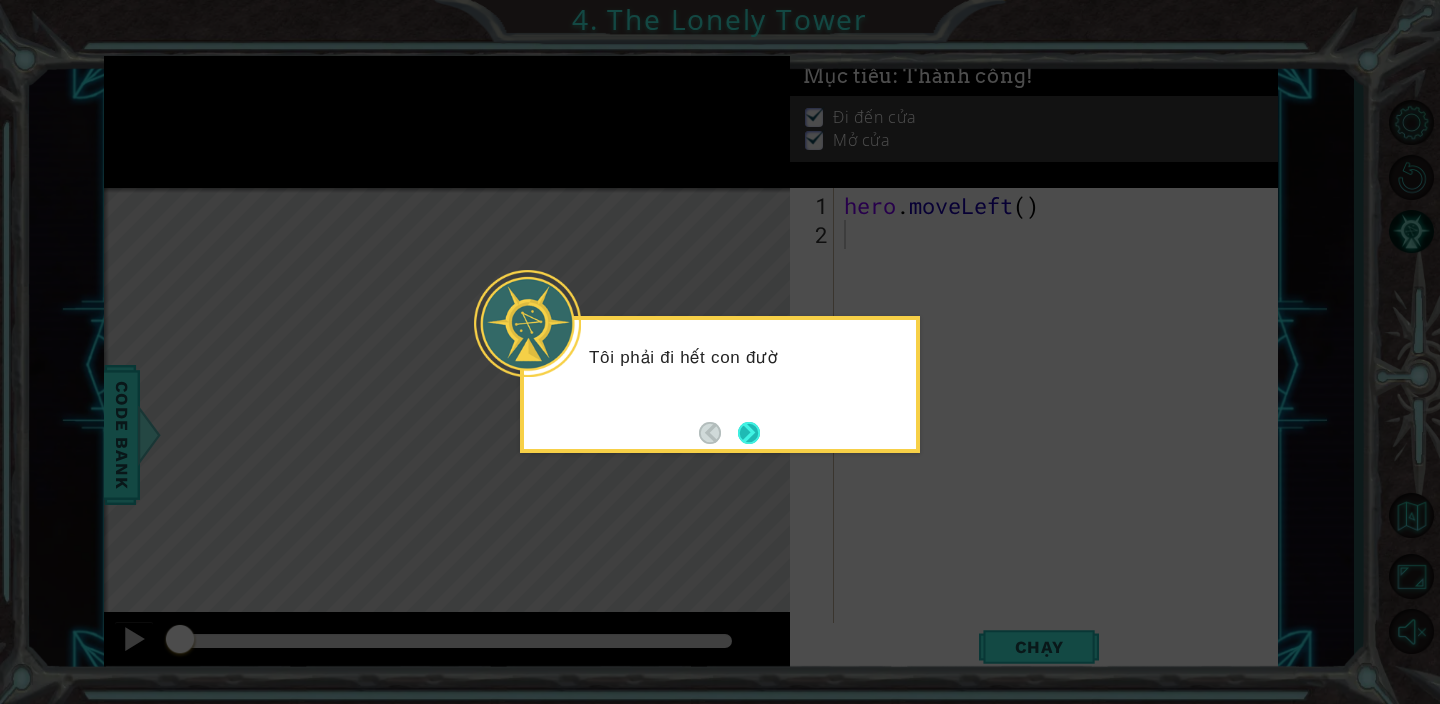 click at bounding box center (749, 433) 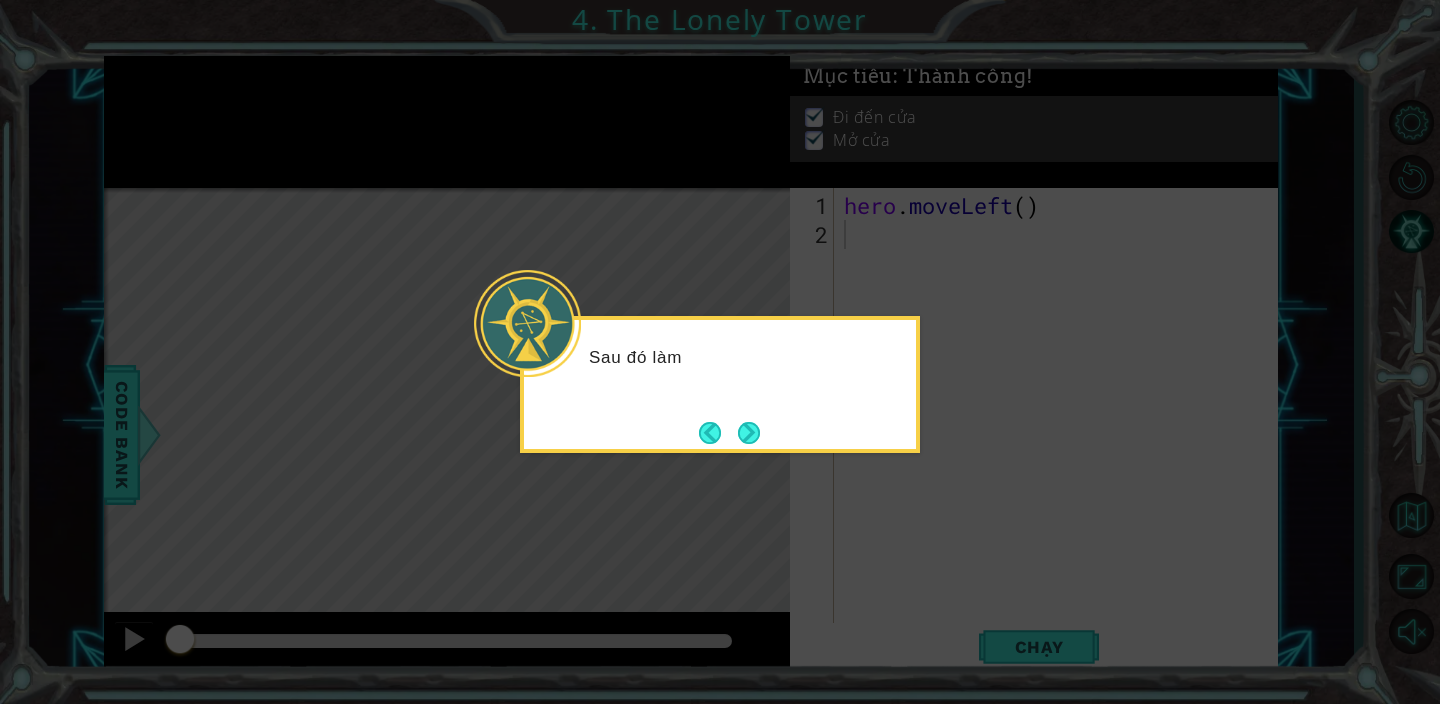 click at bounding box center (749, 433) 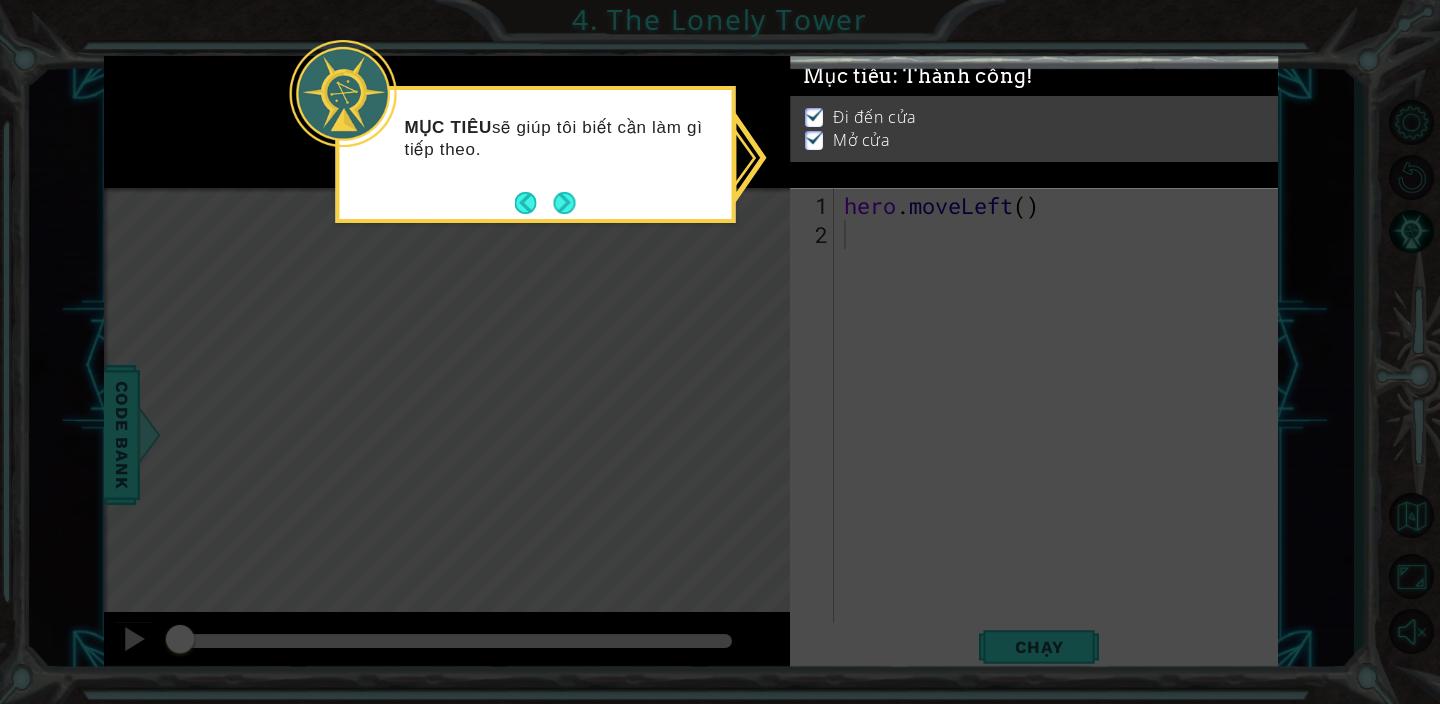 click 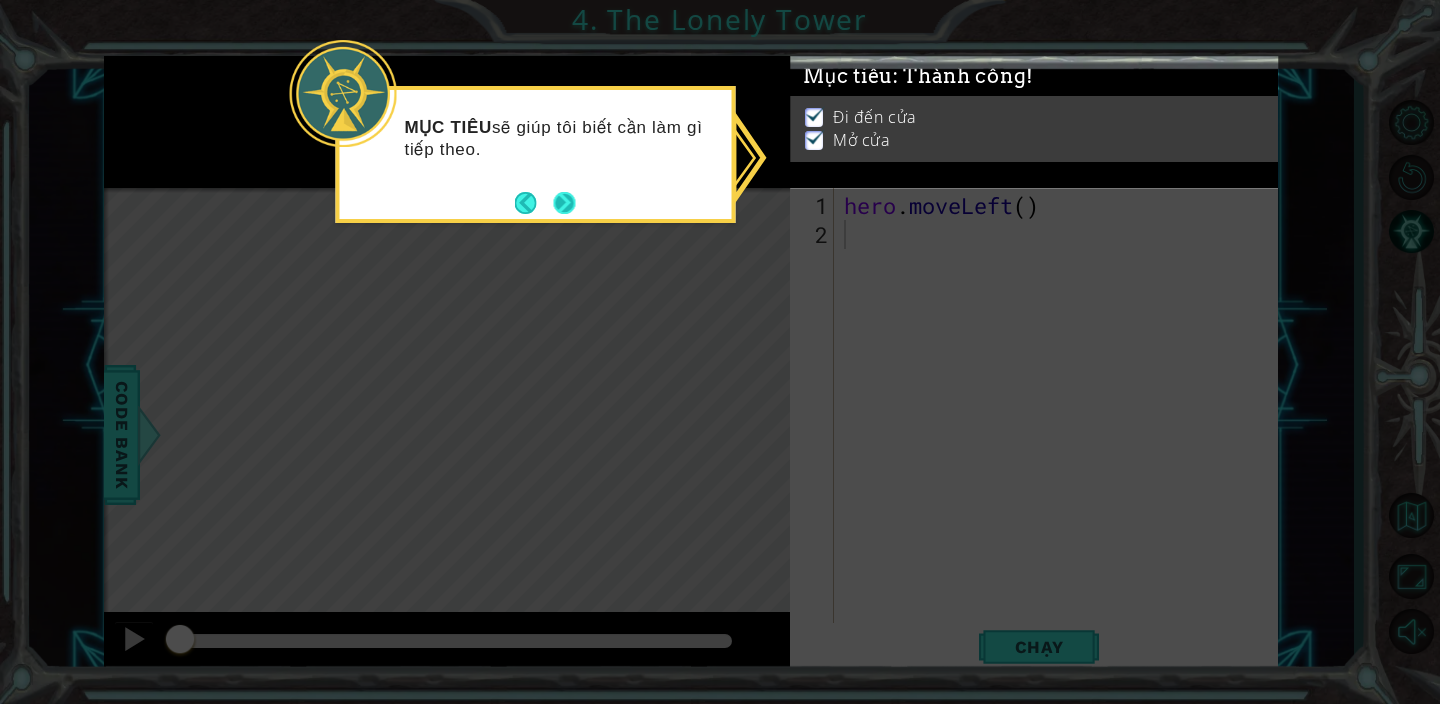 click at bounding box center [565, 203] 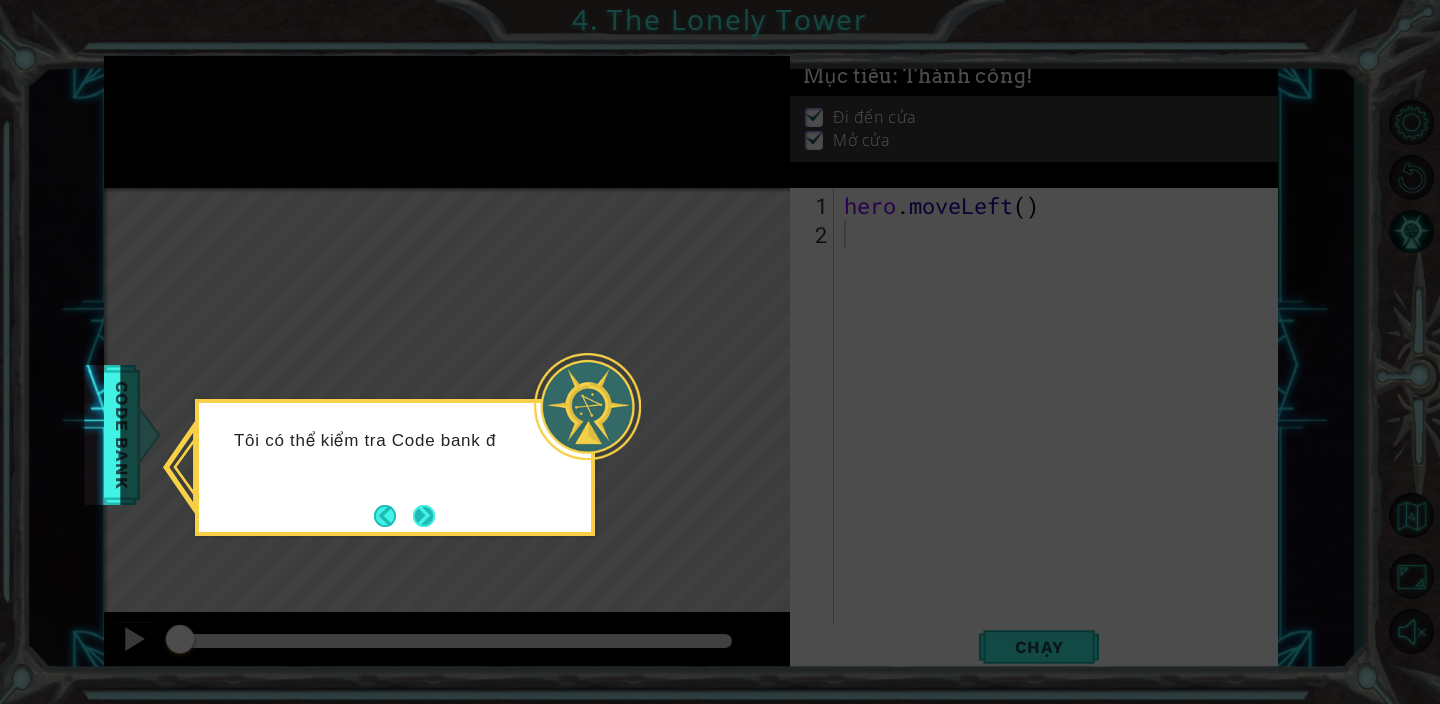 click at bounding box center [424, 516] 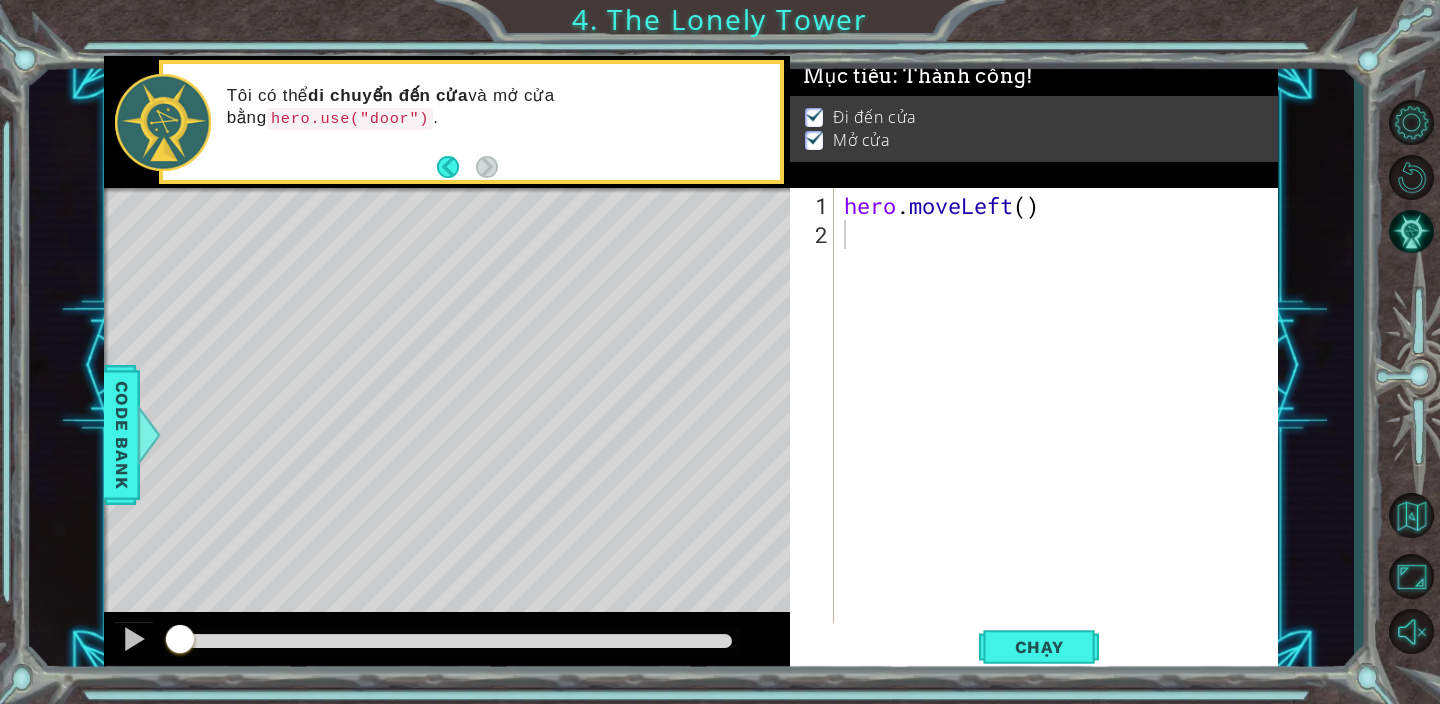 drag, startPoint x: 232, startPoint y: 118, endPoint x: 306, endPoint y: 118, distance: 74 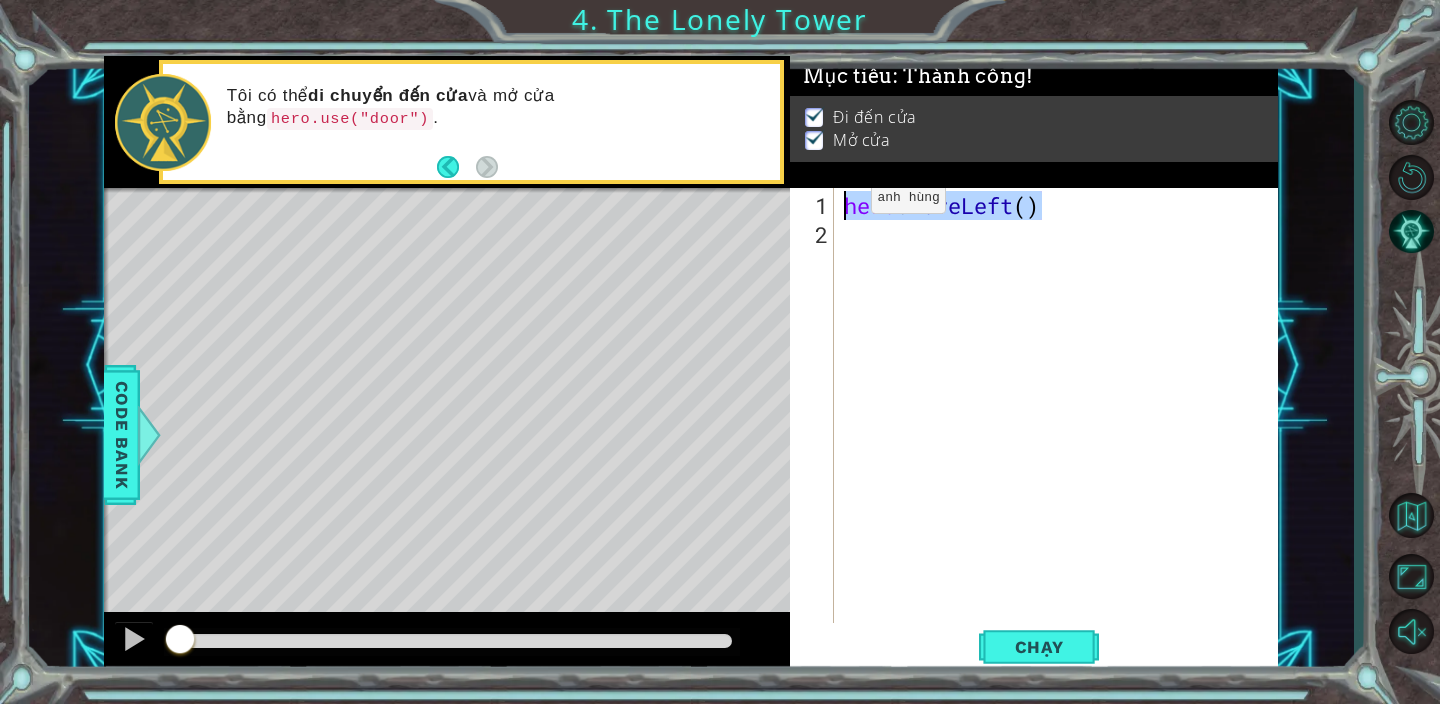 drag, startPoint x: 1072, startPoint y: 205, endPoint x: 806, endPoint y: 205, distance: 266 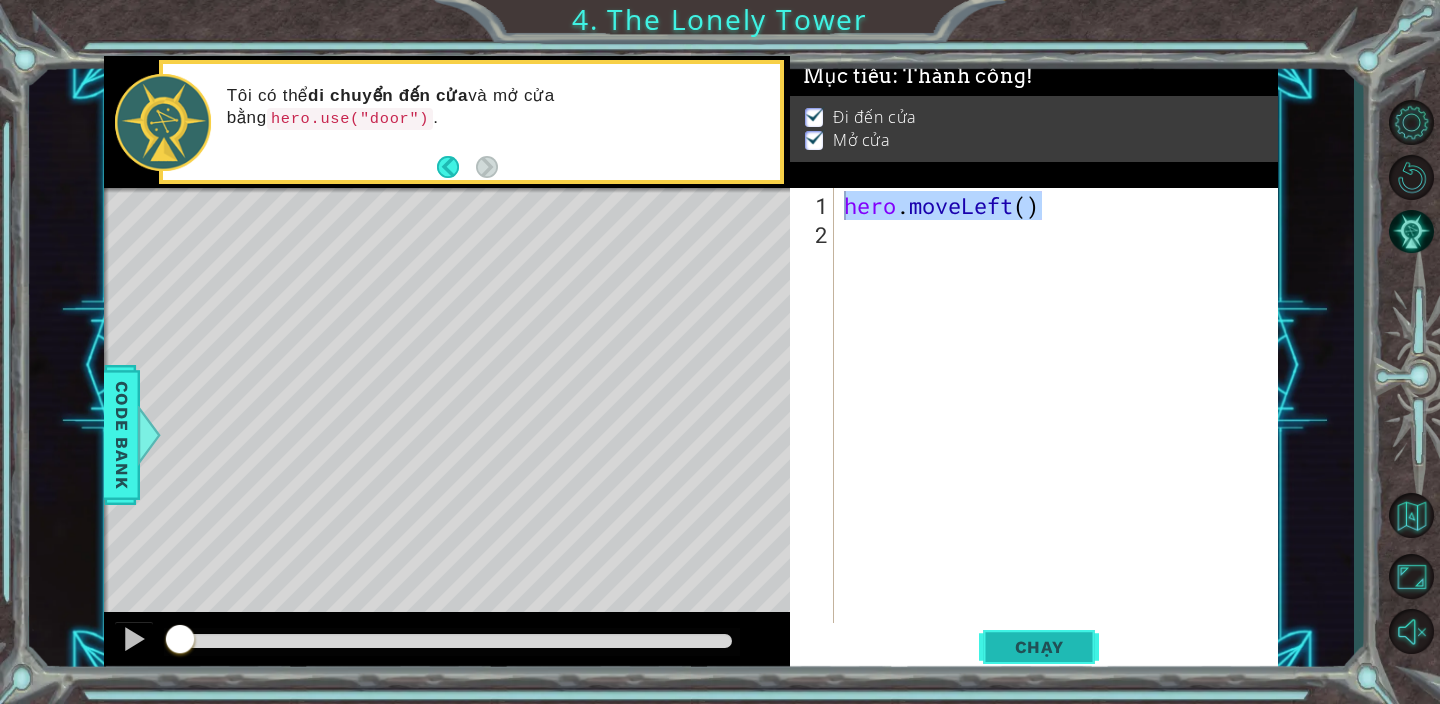 click on "Chạy" at bounding box center (1039, 647) 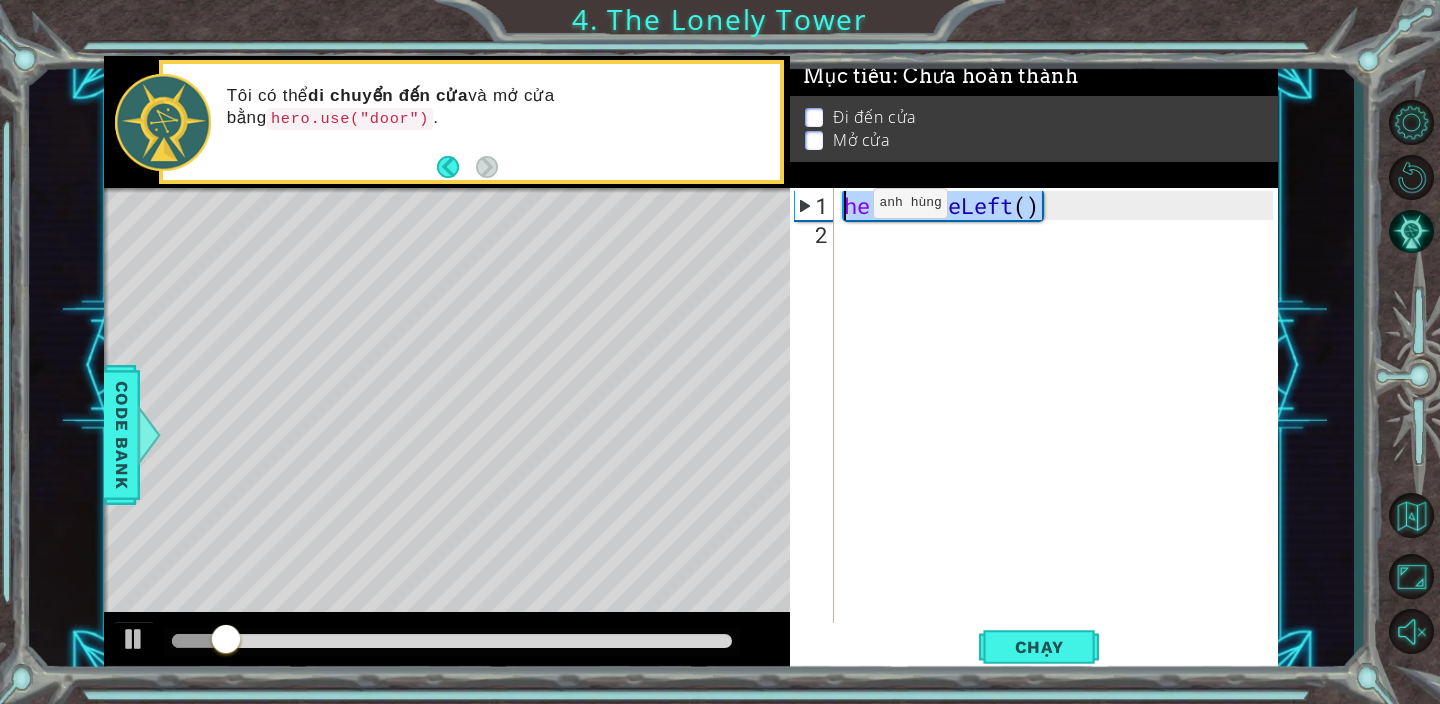 drag, startPoint x: 1062, startPoint y: 207, endPoint x: 806, endPoint y: 211, distance: 256.03125 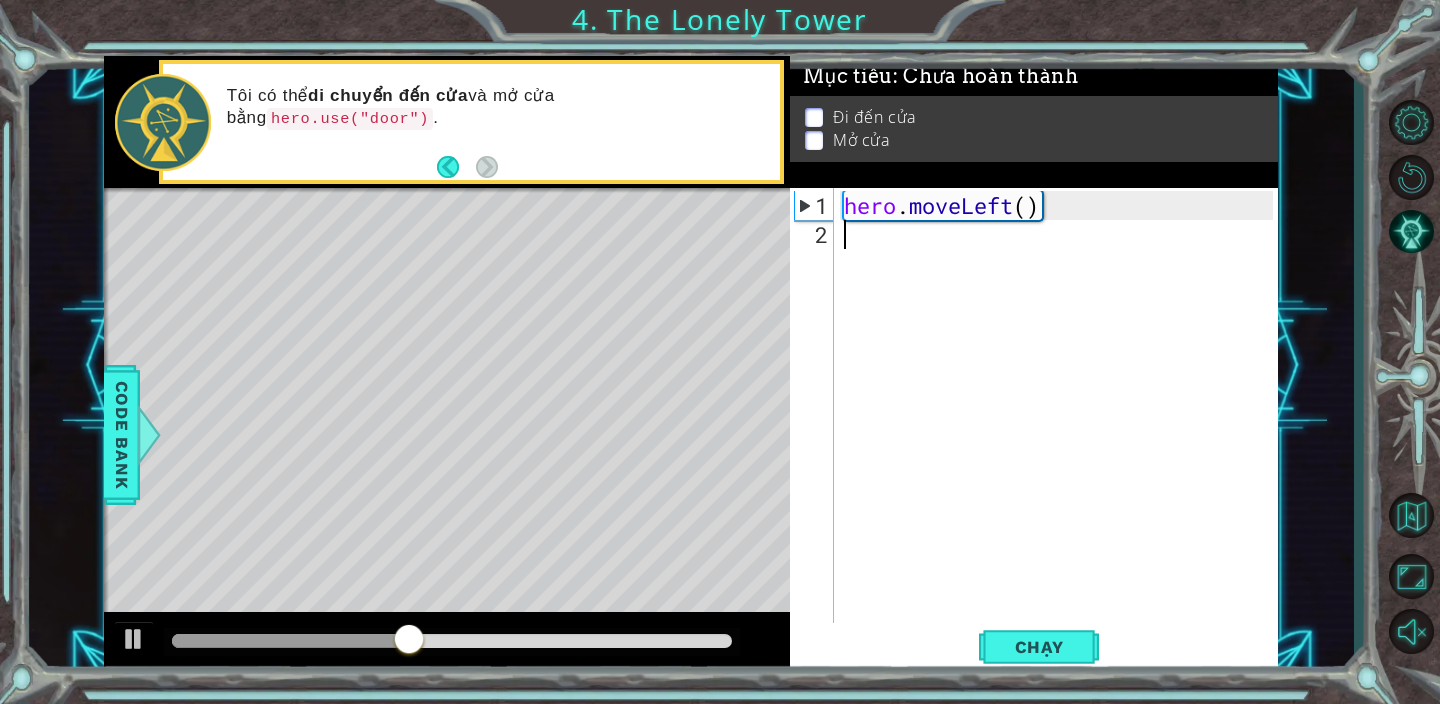 click on "hero . moveLeft ( )" at bounding box center (1061, 437) 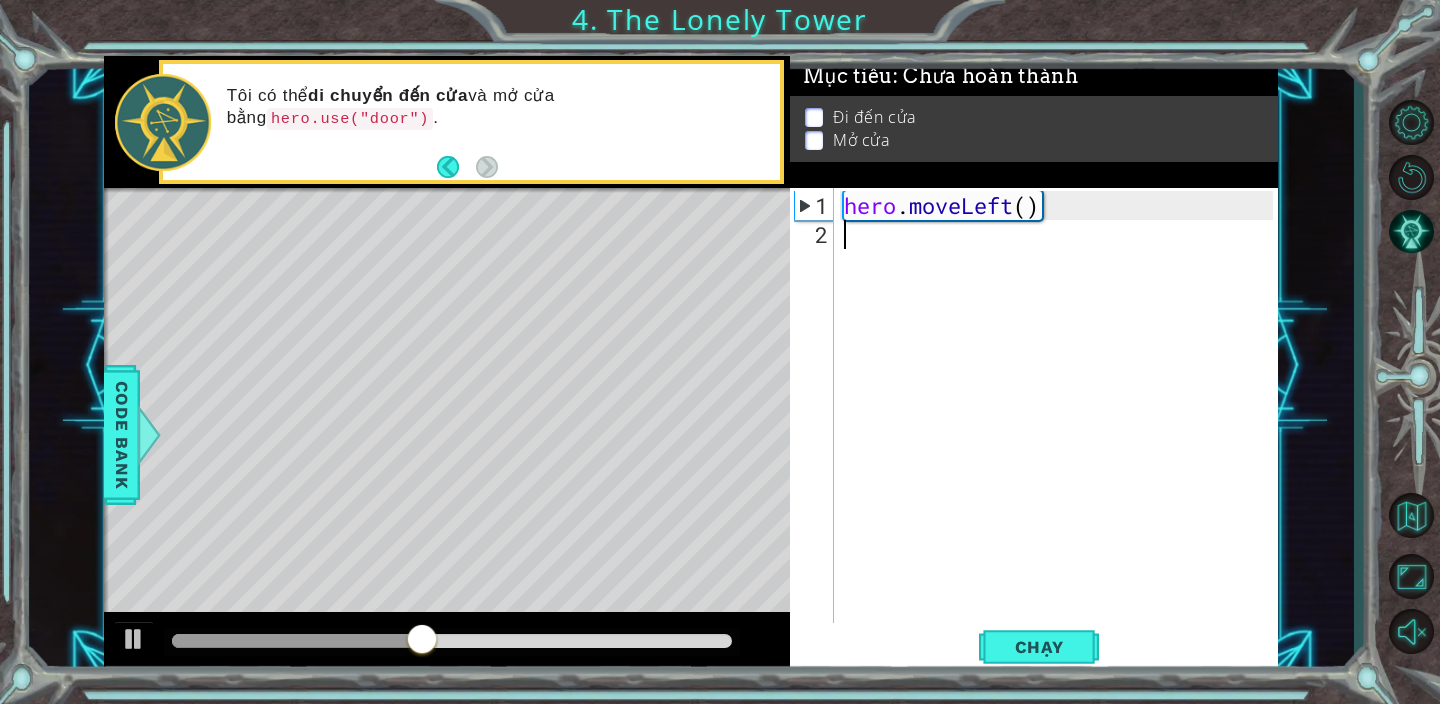 scroll, scrollTop: 0, scrollLeft: 1, axis: horizontal 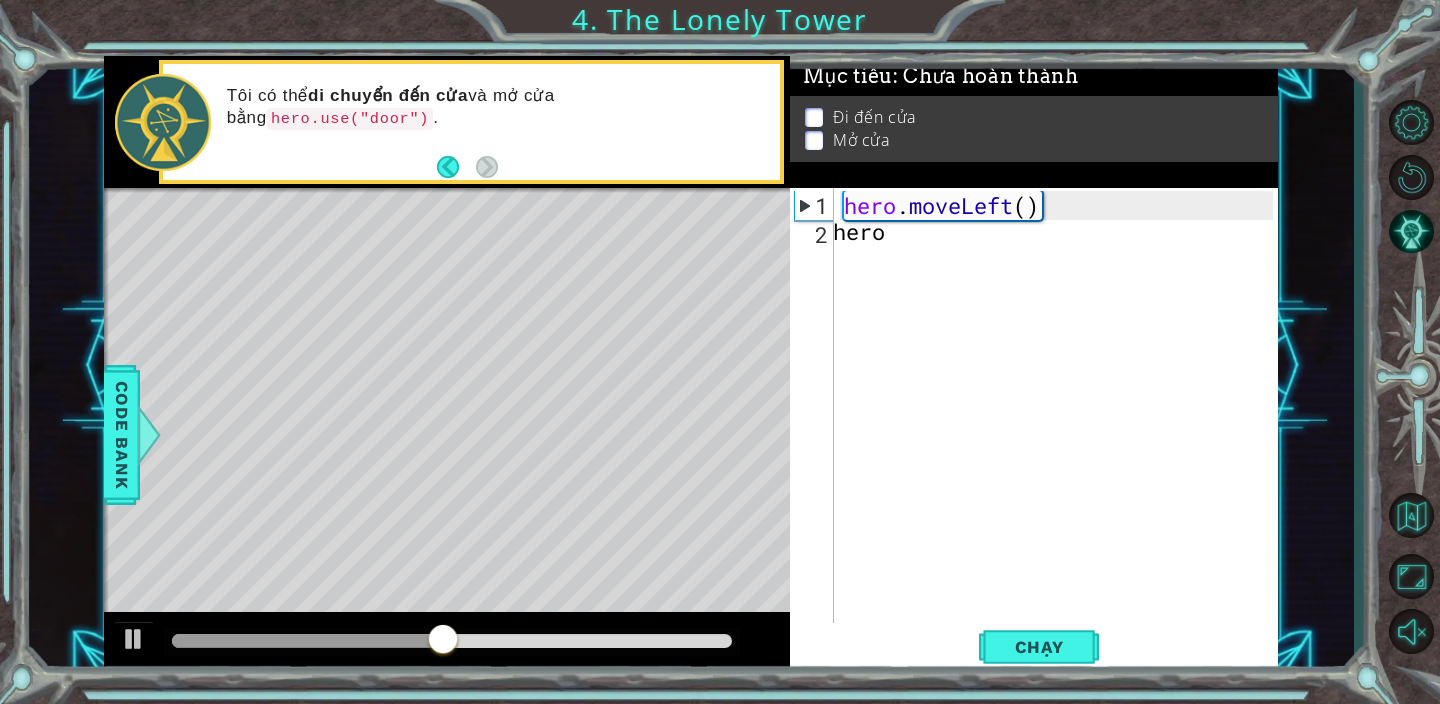 type on "hero." 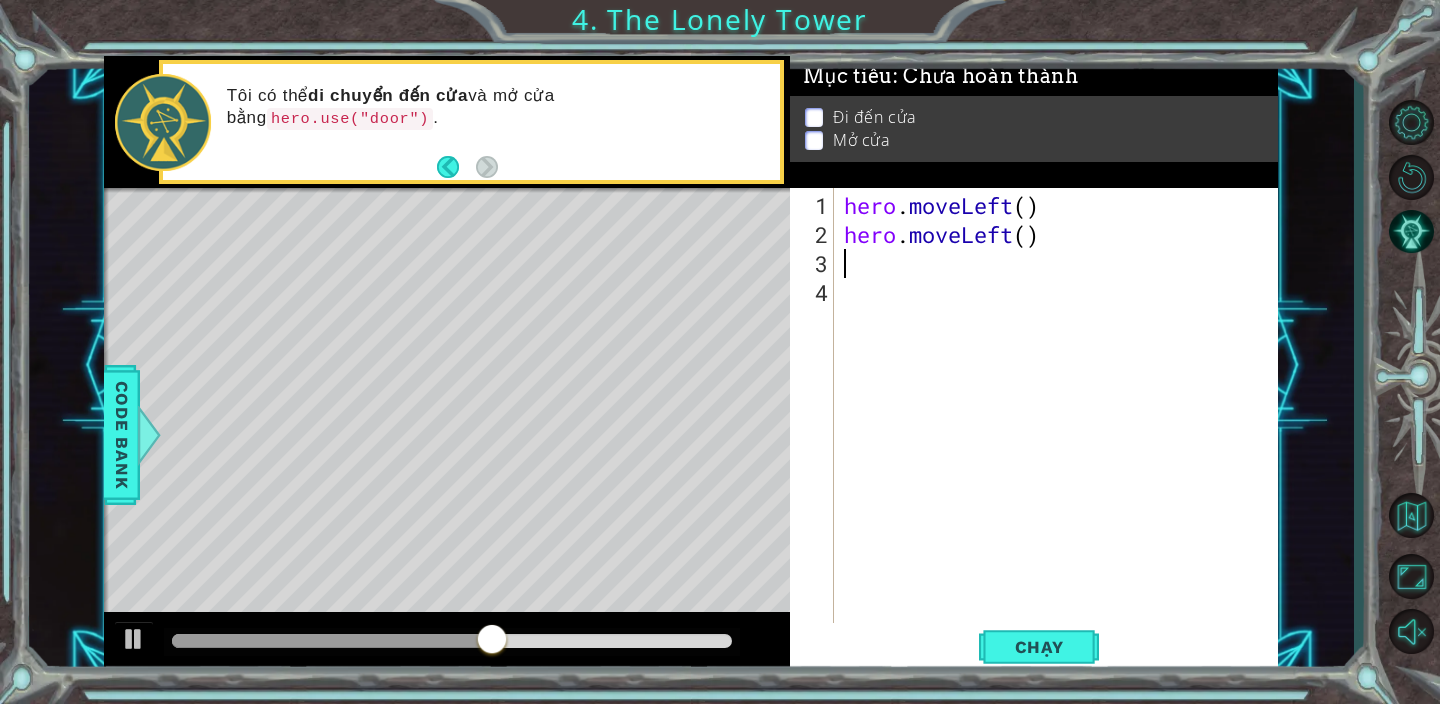 scroll, scrollTop: 0, scrollLeft: 0, axis: both 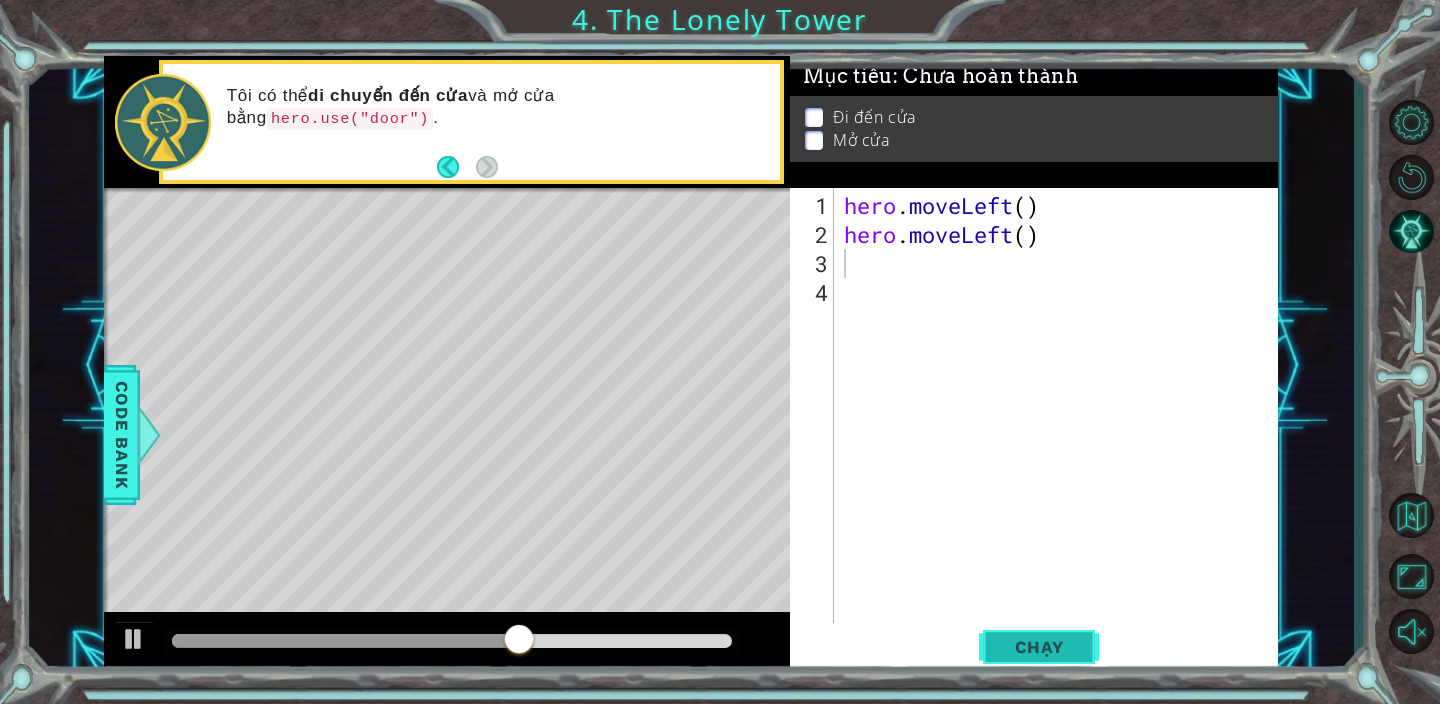 click on "Chạy" at bounding box center (1039, 647) 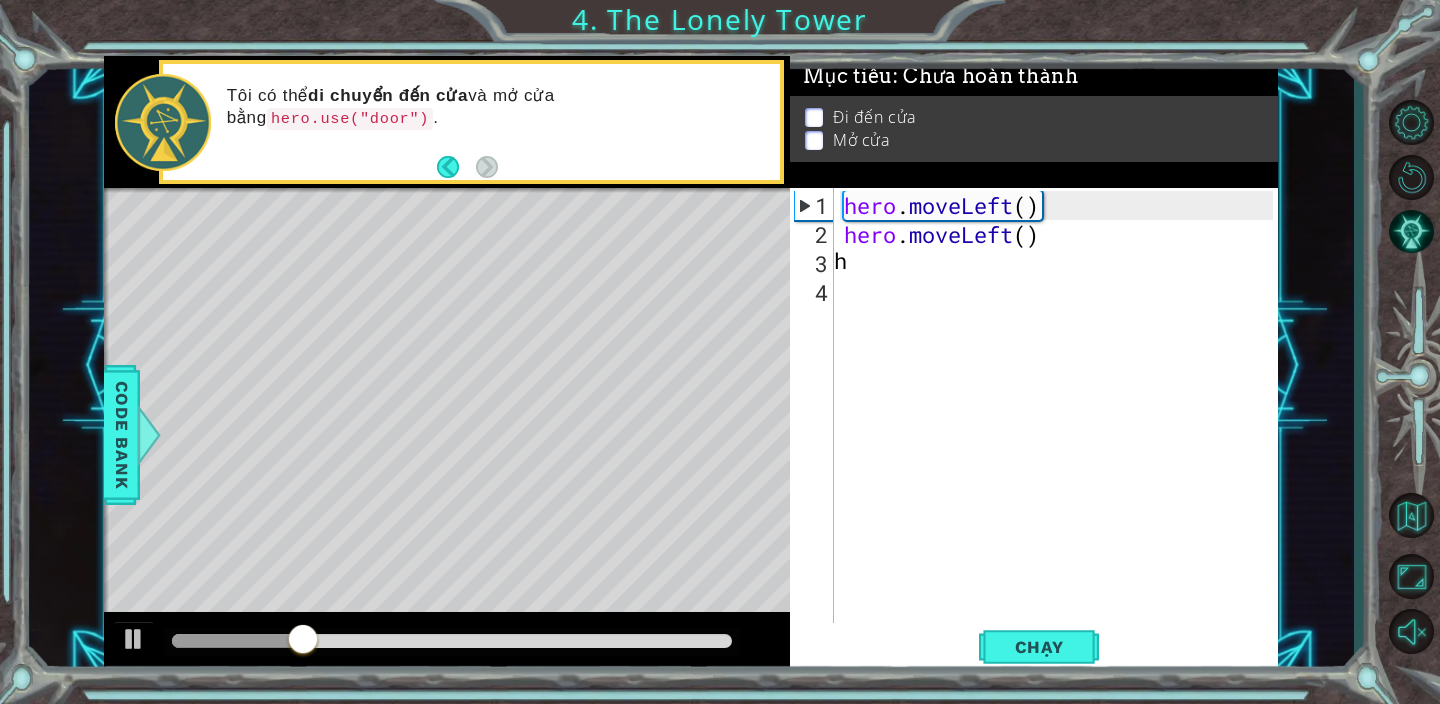 scroll, scrollTop: 0, scrollLeft: 1, axis: horizontal 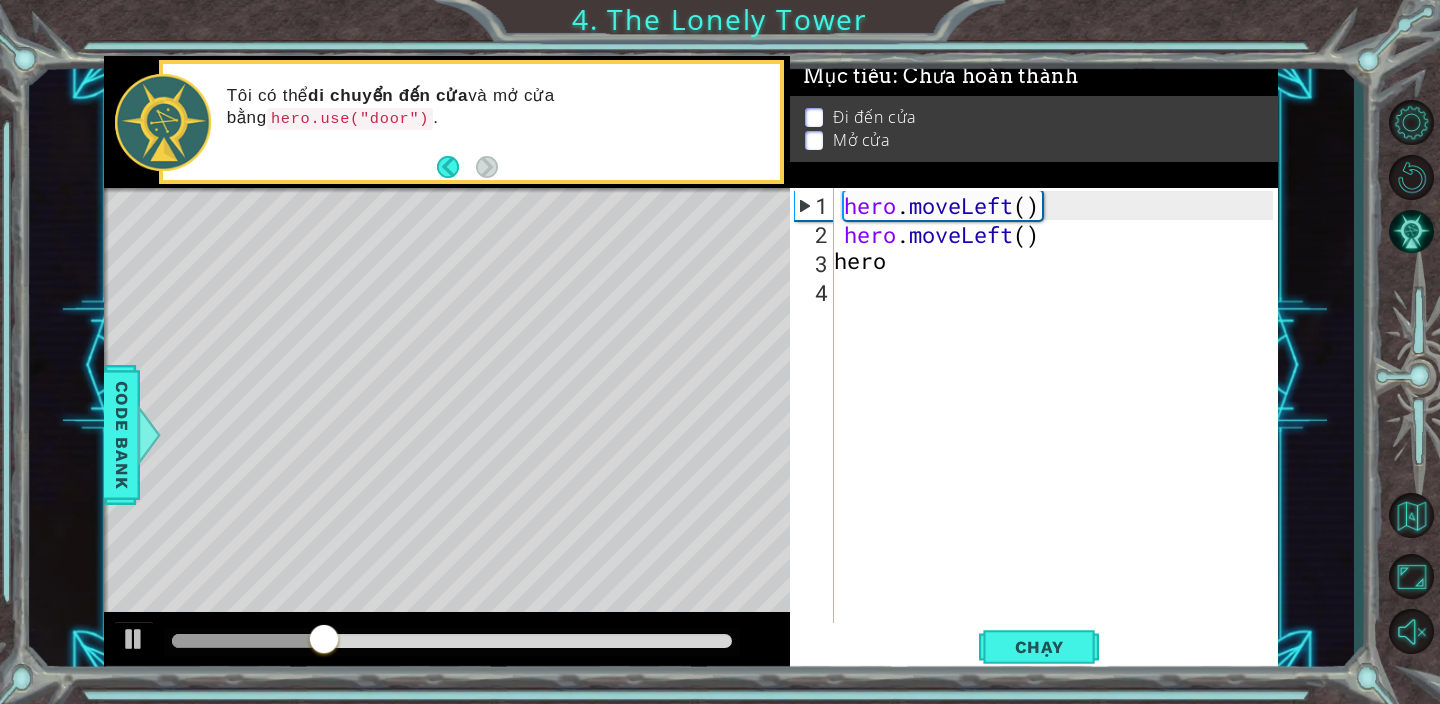 type on "hero." 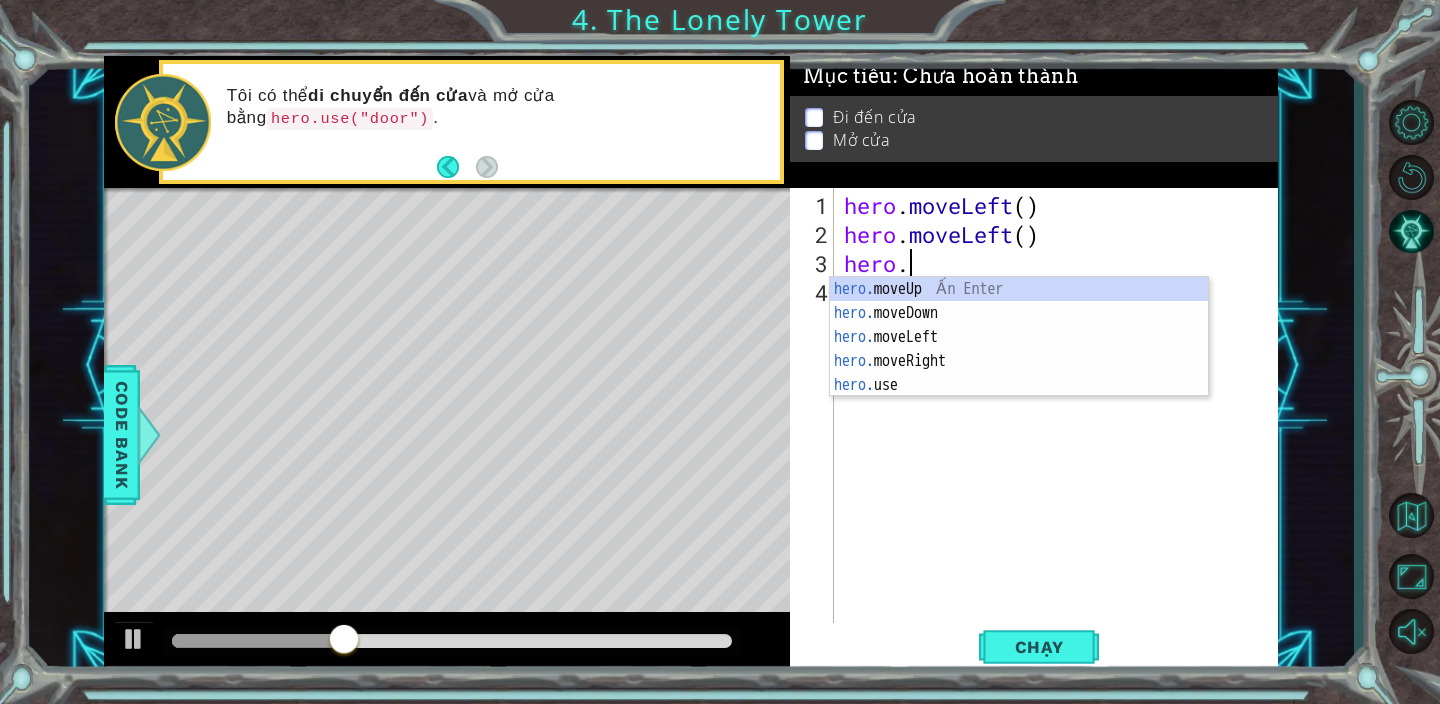 scroll, scrollTop: 0, scrollLeft: 0, axis: both 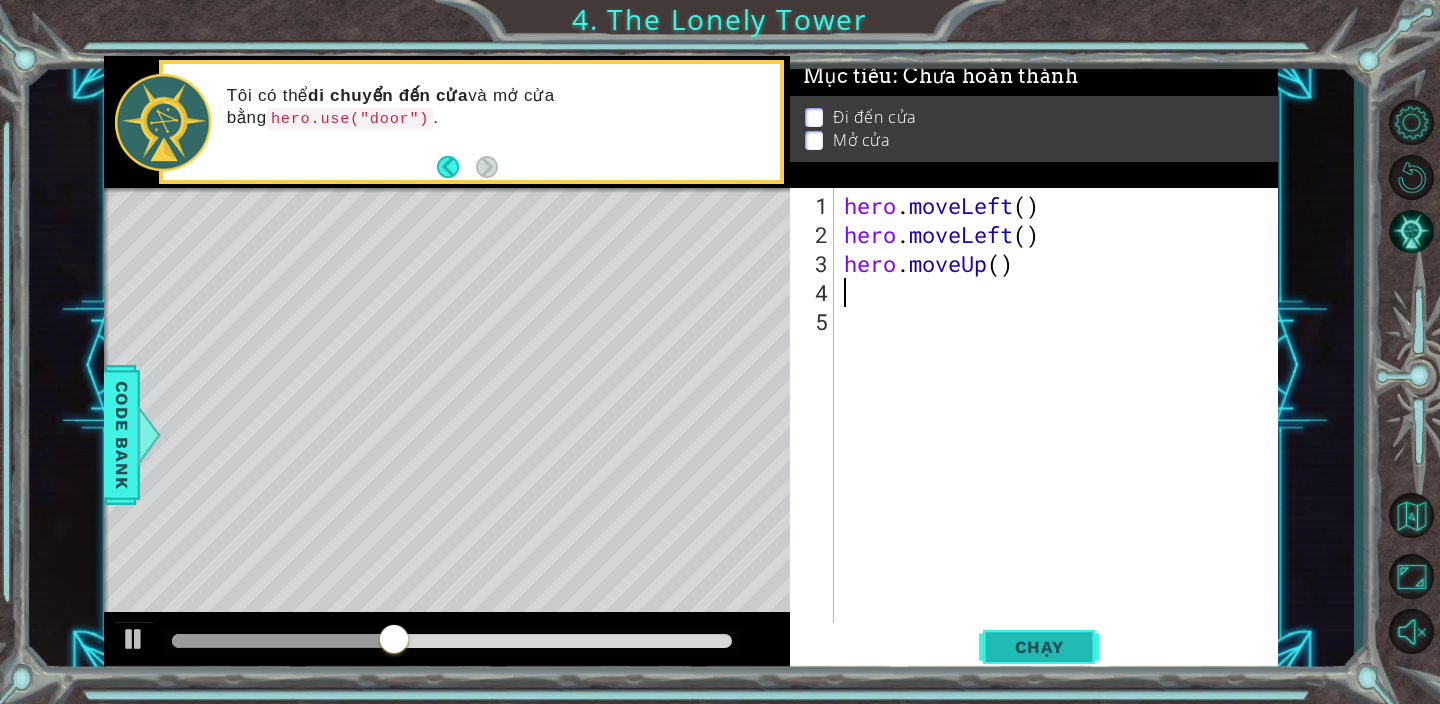 click on "Chạy" at bounding box center (1039, 647) 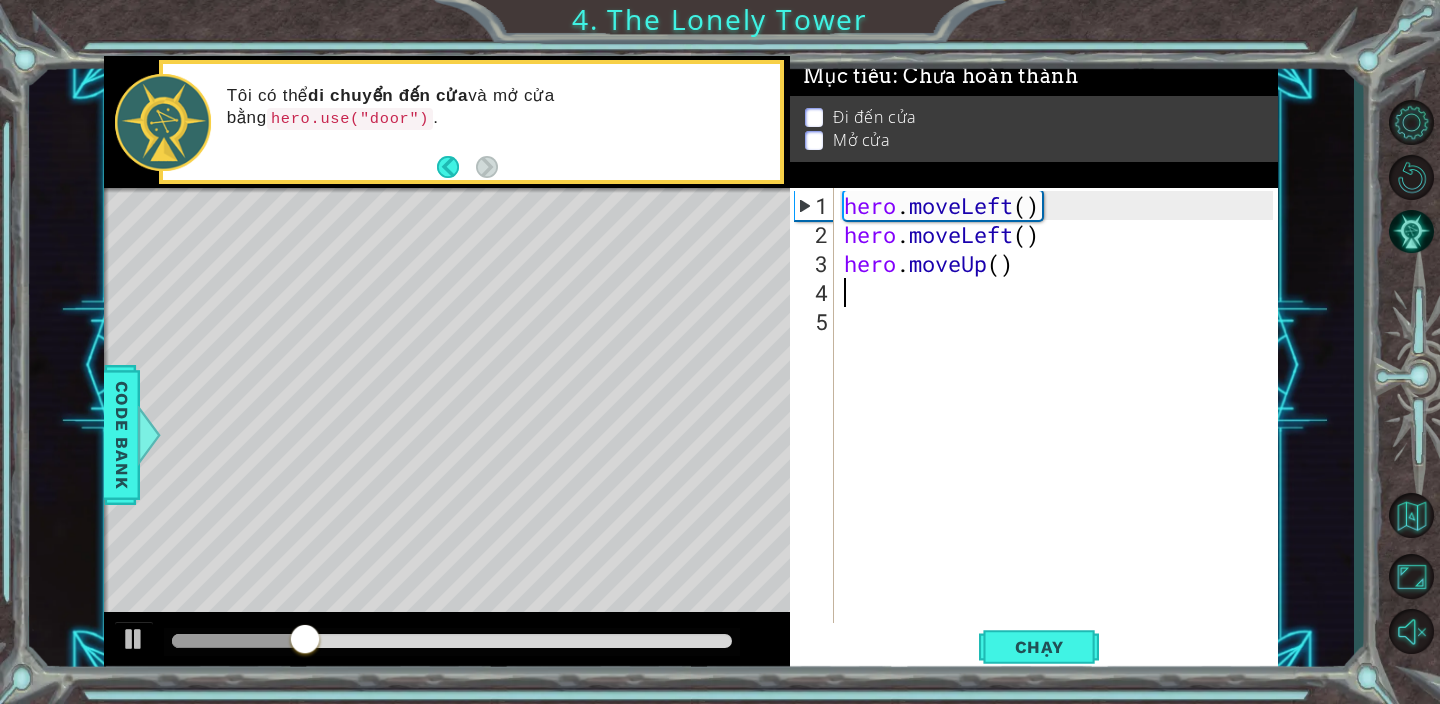 scroll, scrollTop: 0, scrollLeft: 1, axis: horizontal 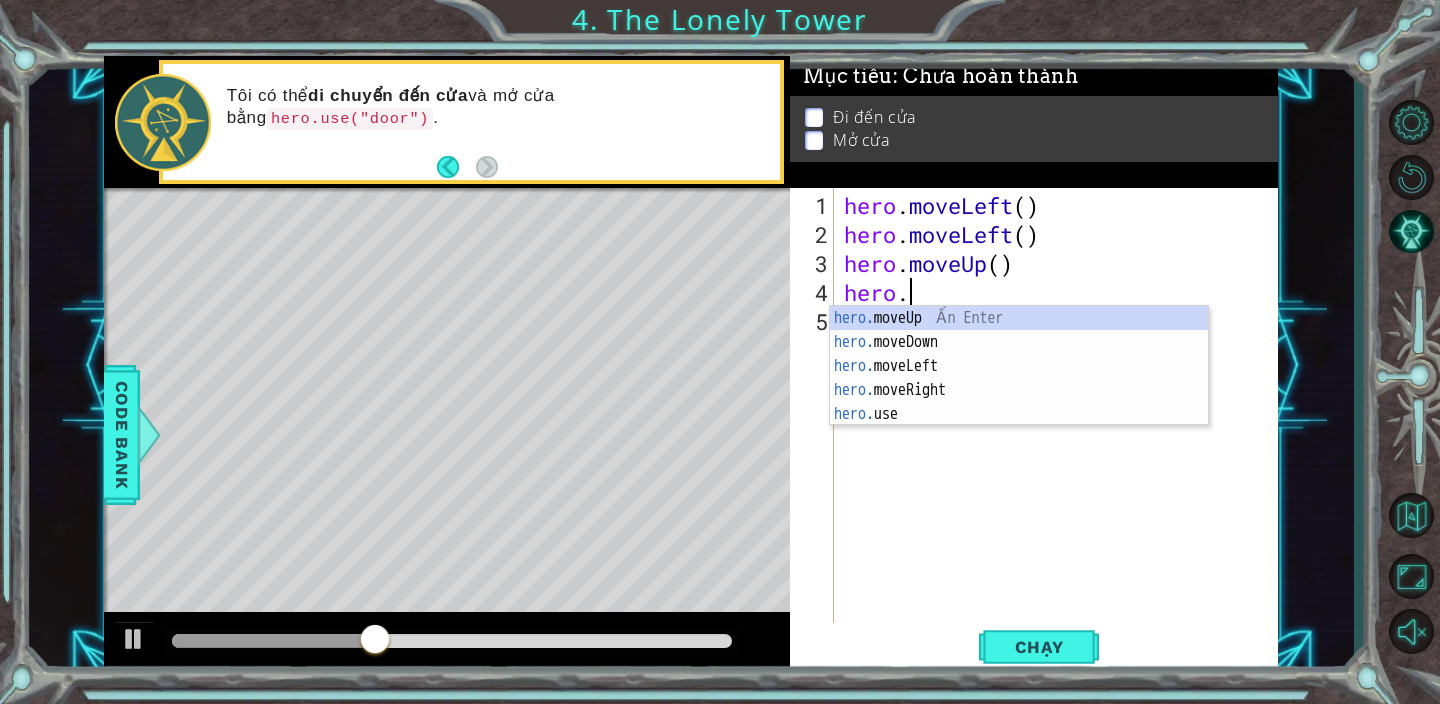 type on "hero." 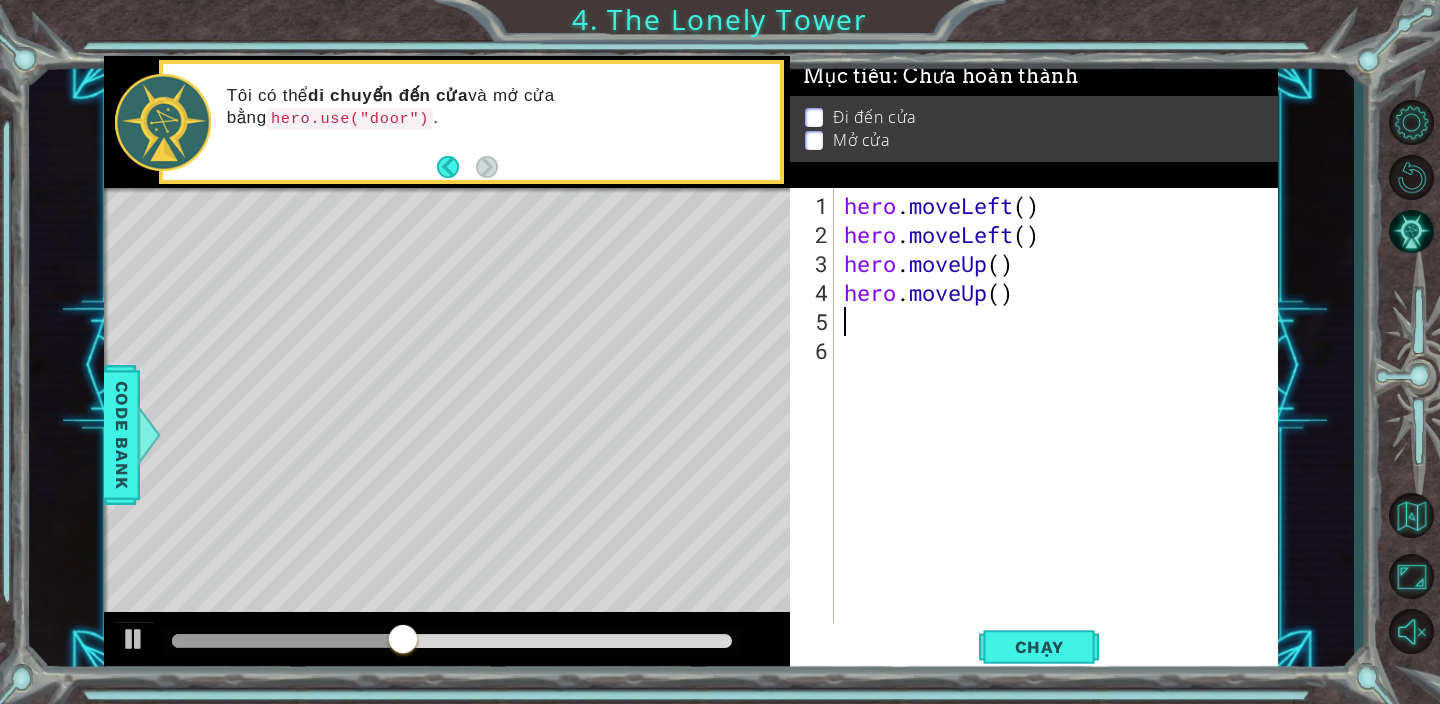 scroll, scrollTop: 0, scrollLeft: 0, axis: both 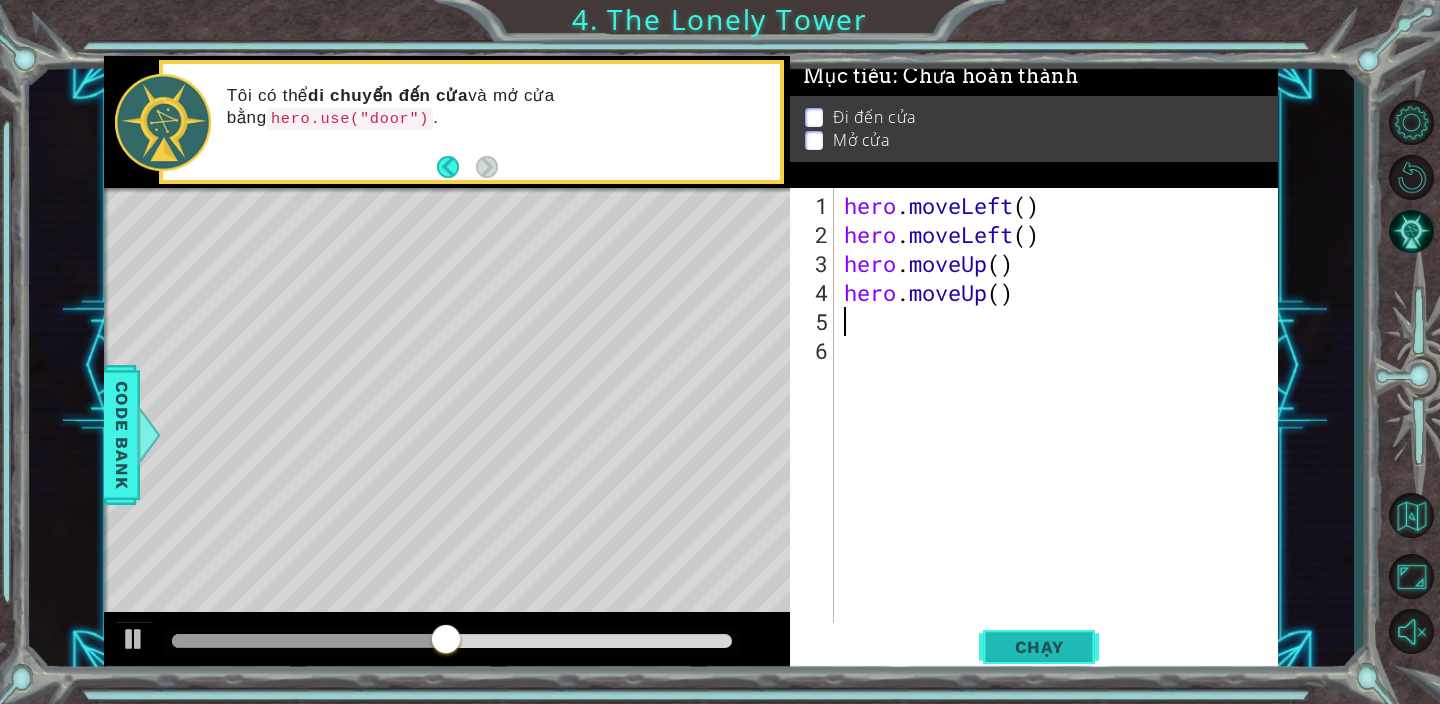 click on "Chạy" at bounding box center (1039, 647) 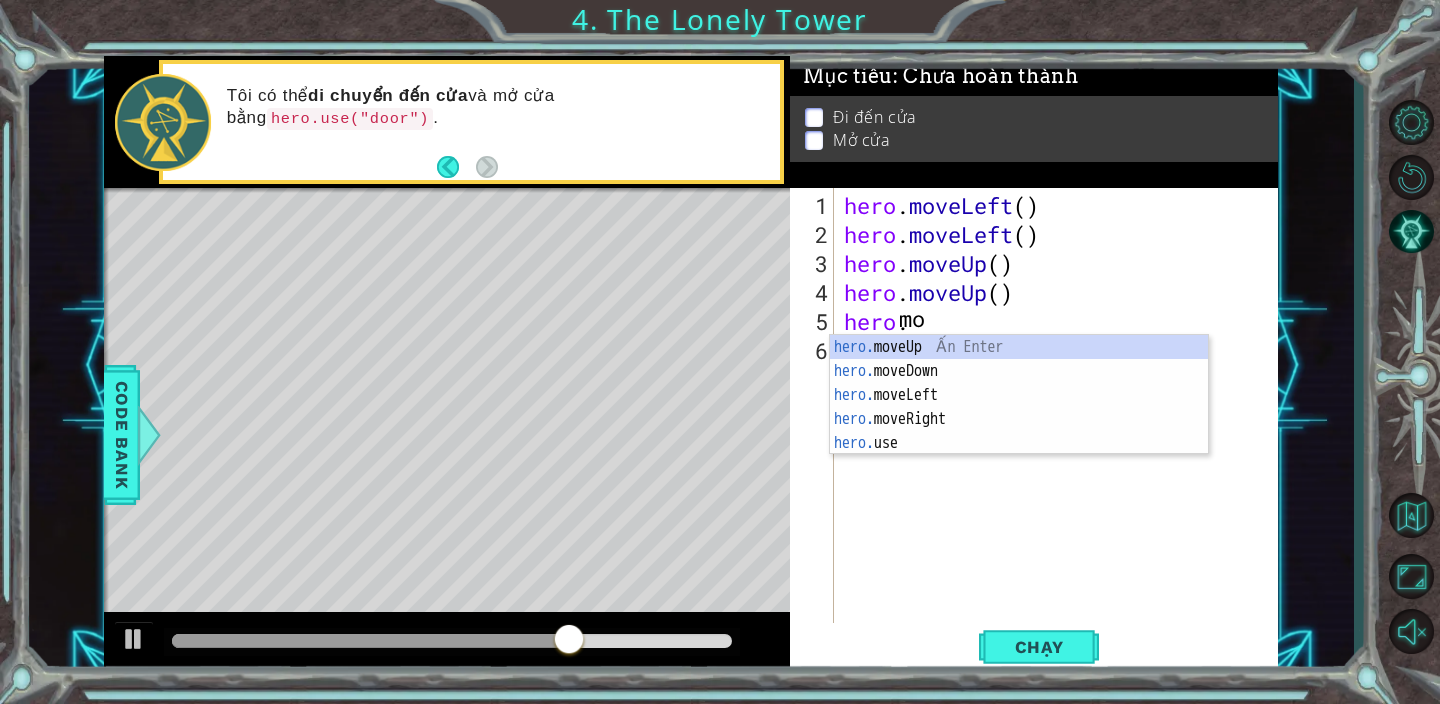 scroll, scrollTop: 0, scrollLeft: 0, axis: both 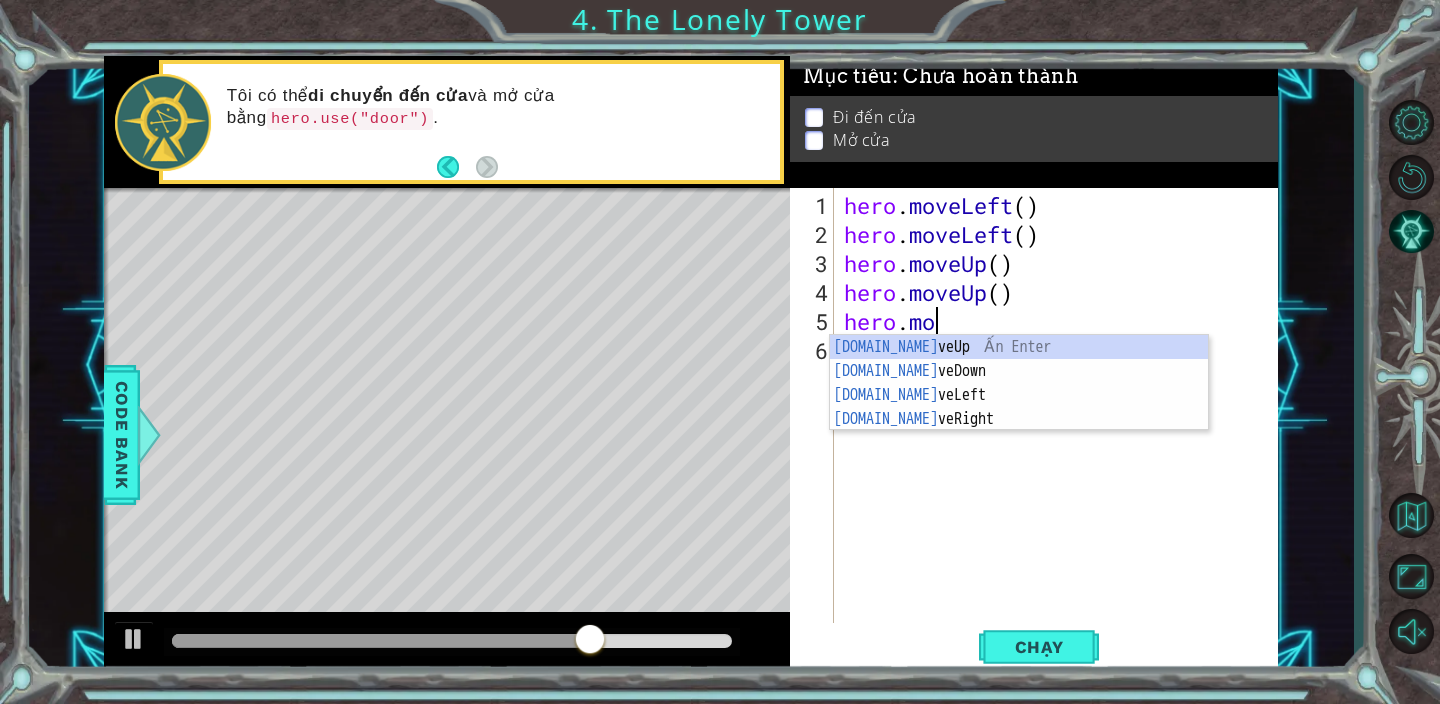 type on "[DOMAIN_NAME]" 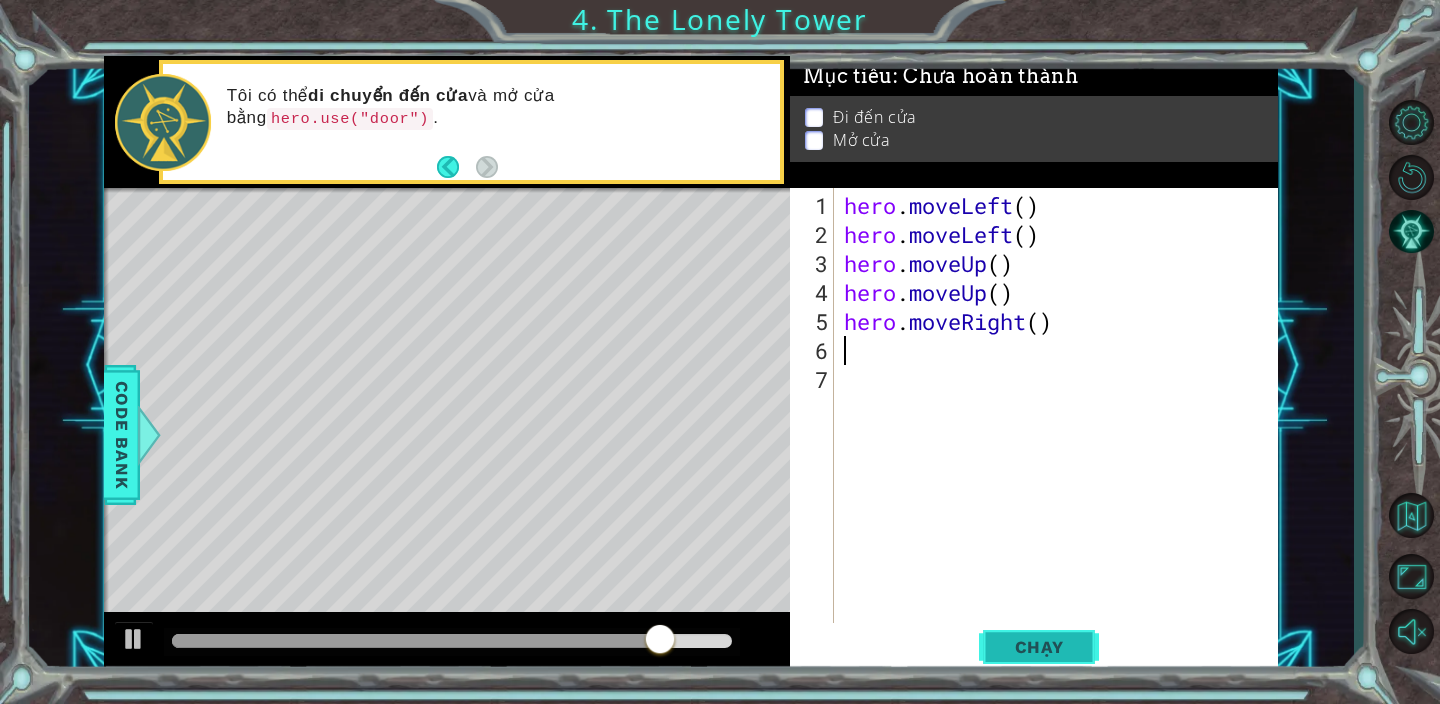 click on "Chạy" at bounding box center [1039, 647] 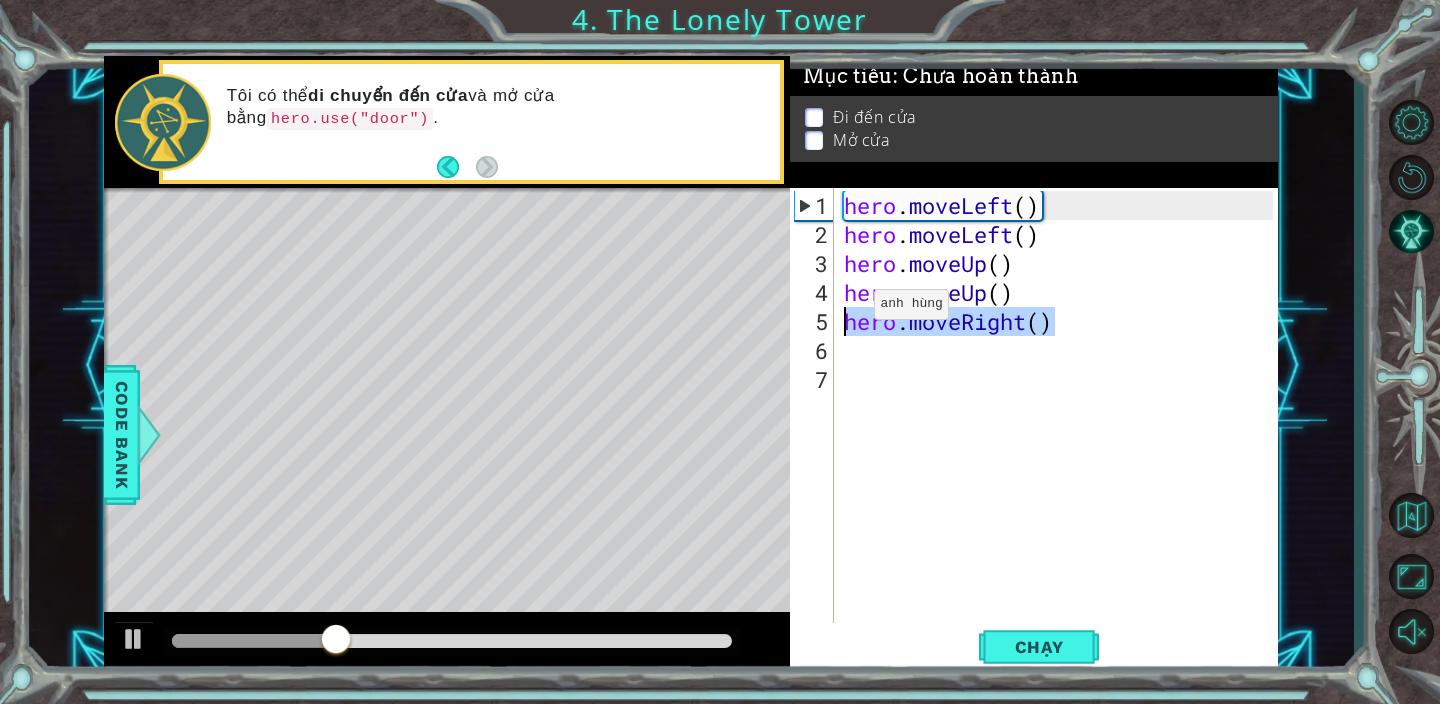 drag, startPoint x: 1080, startPoint y: 321, endPoint x: 822, endPoint y: 317, distance: 258.031 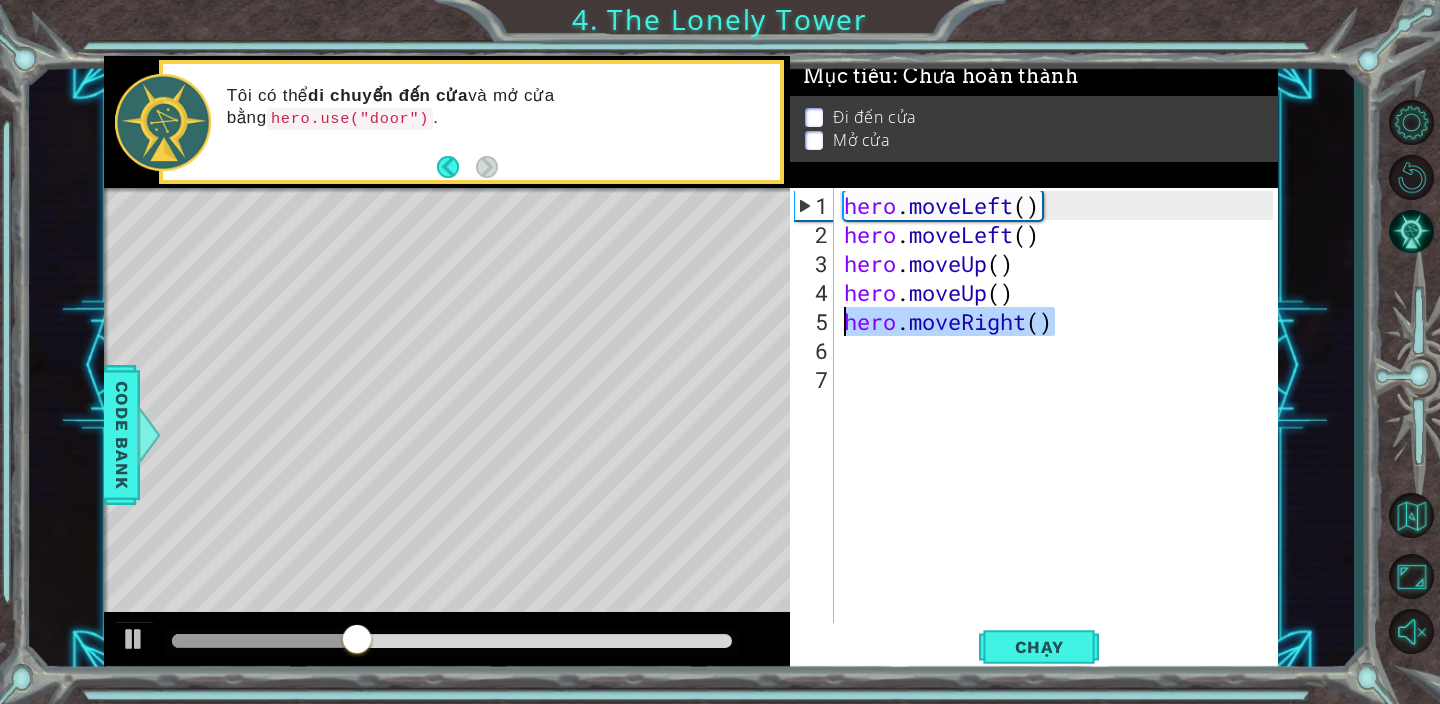 click on "hero . moveLeft ( ) hero . moveLeft ( ) hero . moveUp ( ) hero . moveUp ( ) hero . moveRight ( )" at bounding box center [1061, 437] 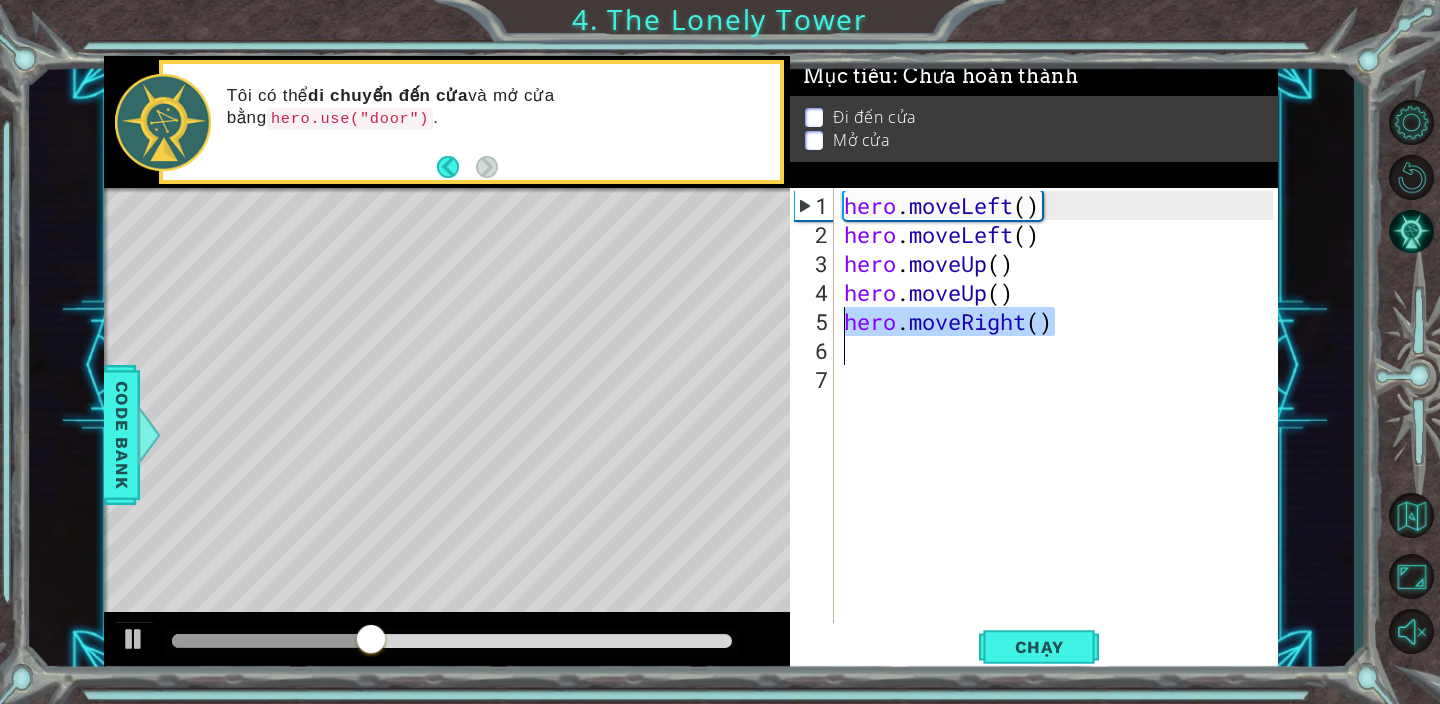 paste on "hero.moveRight()" 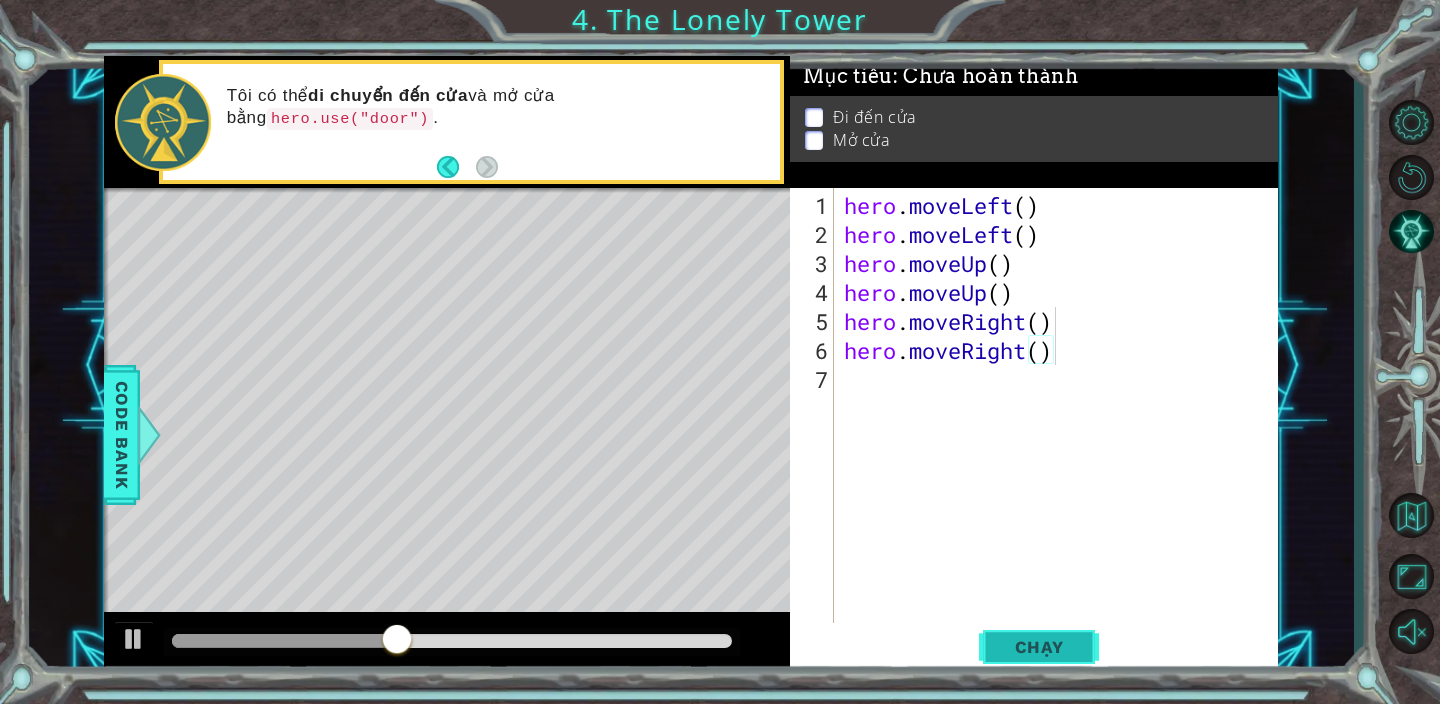 click on "Chạy" at bounding box center (1039, 647) 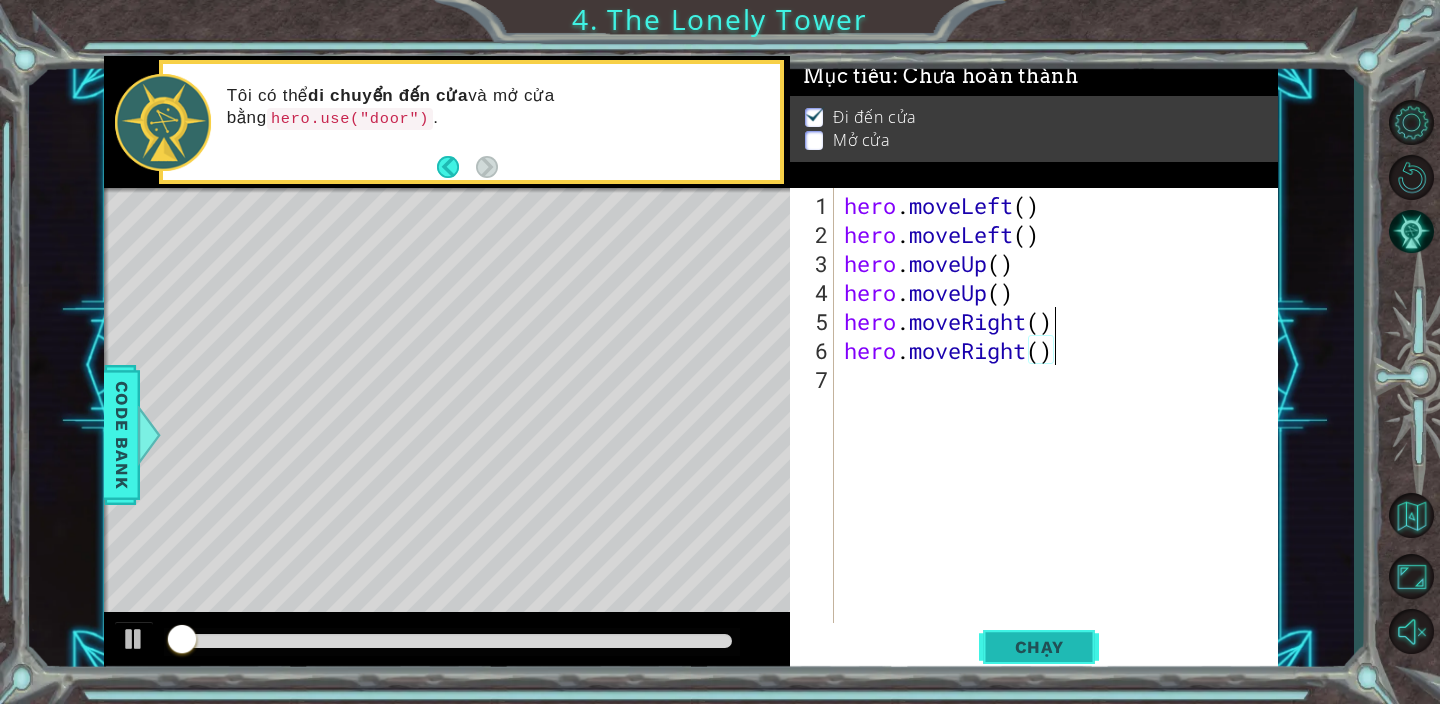 click on "Chạy" at bounding box center [1039, 647] 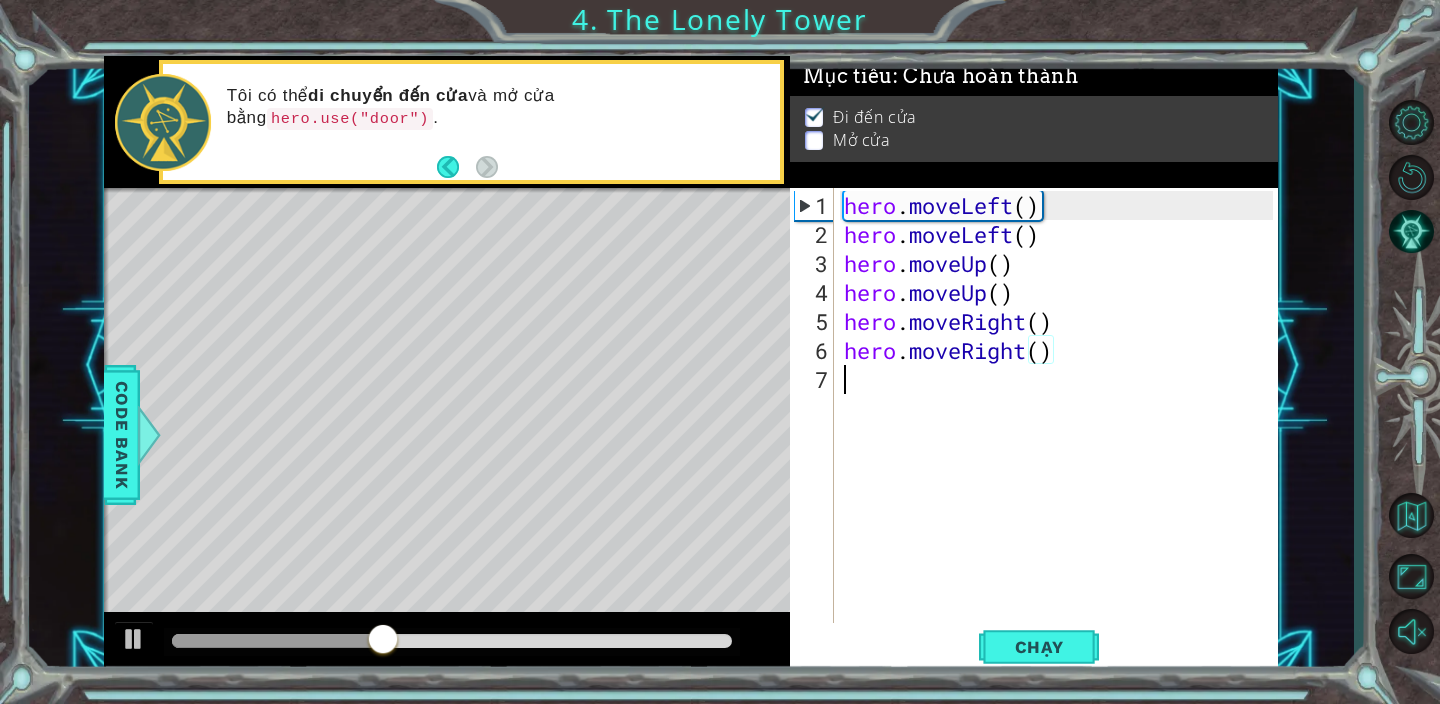 click on "hero . moveLeft ( ) hero . moveLeft ( ) hero . moveUp ( ) hero . moveUp ( ) hero . moveRight ( ) hero . moveRight ( )" at bounding box center (1061, 437) 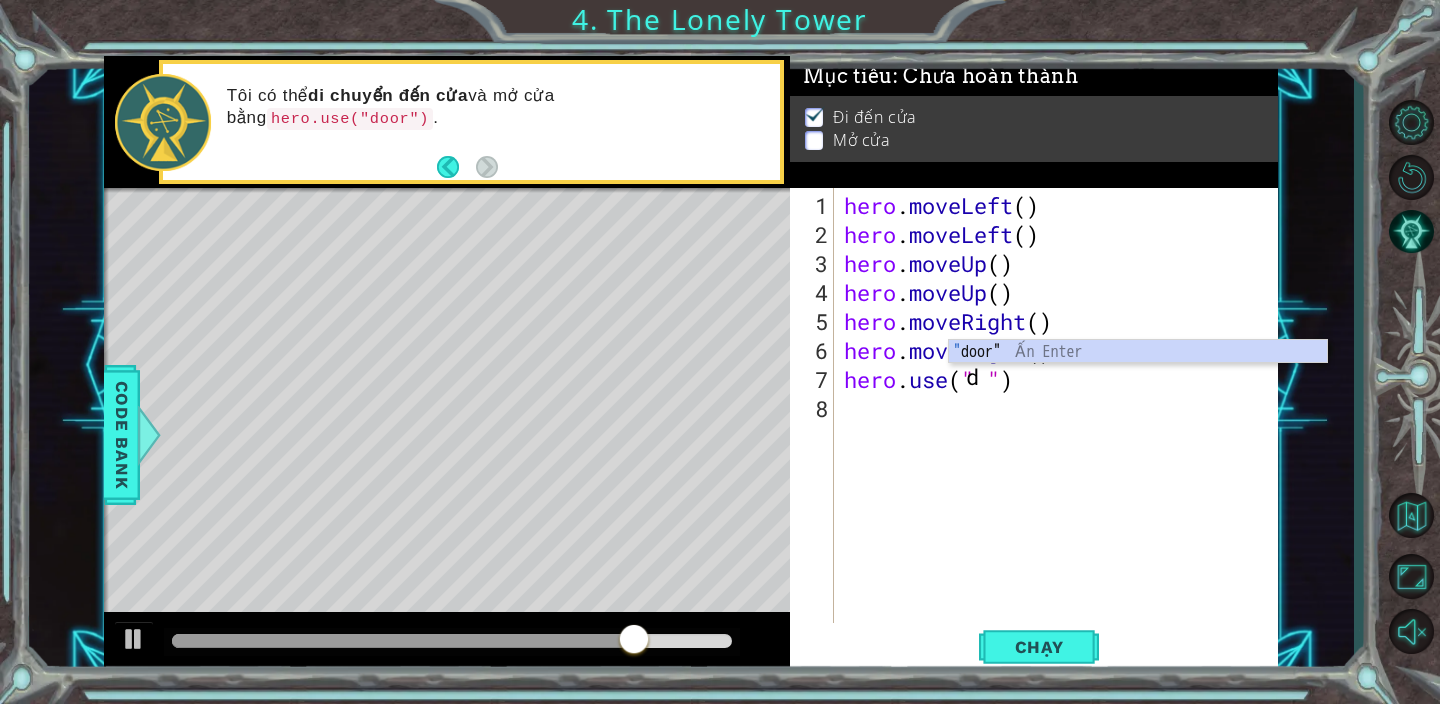 scroll, scrollTop: 0, scrollLeft: 1, axis: horizontal 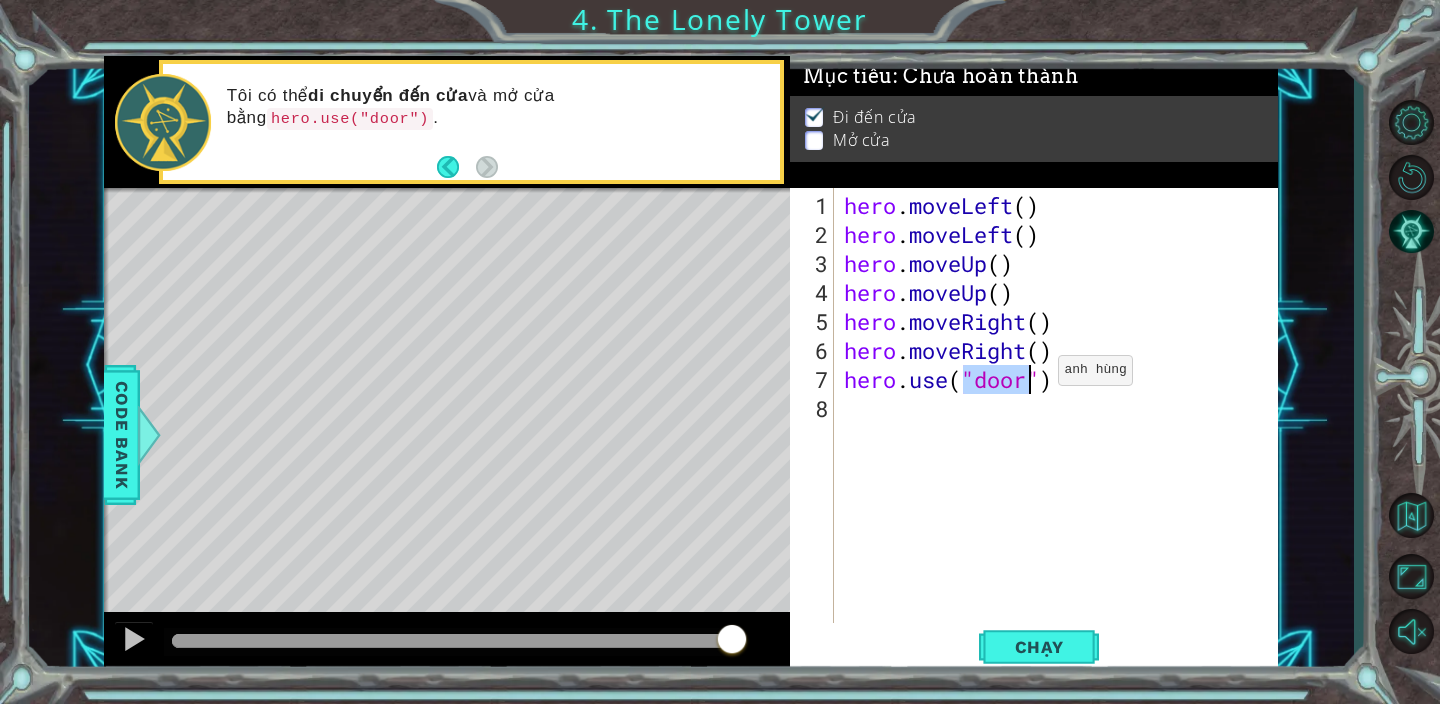 drag, startPoint x: 968, startPoint y: 377, endPoint x: 1032, endPoint y: 379, distance: 64.03124 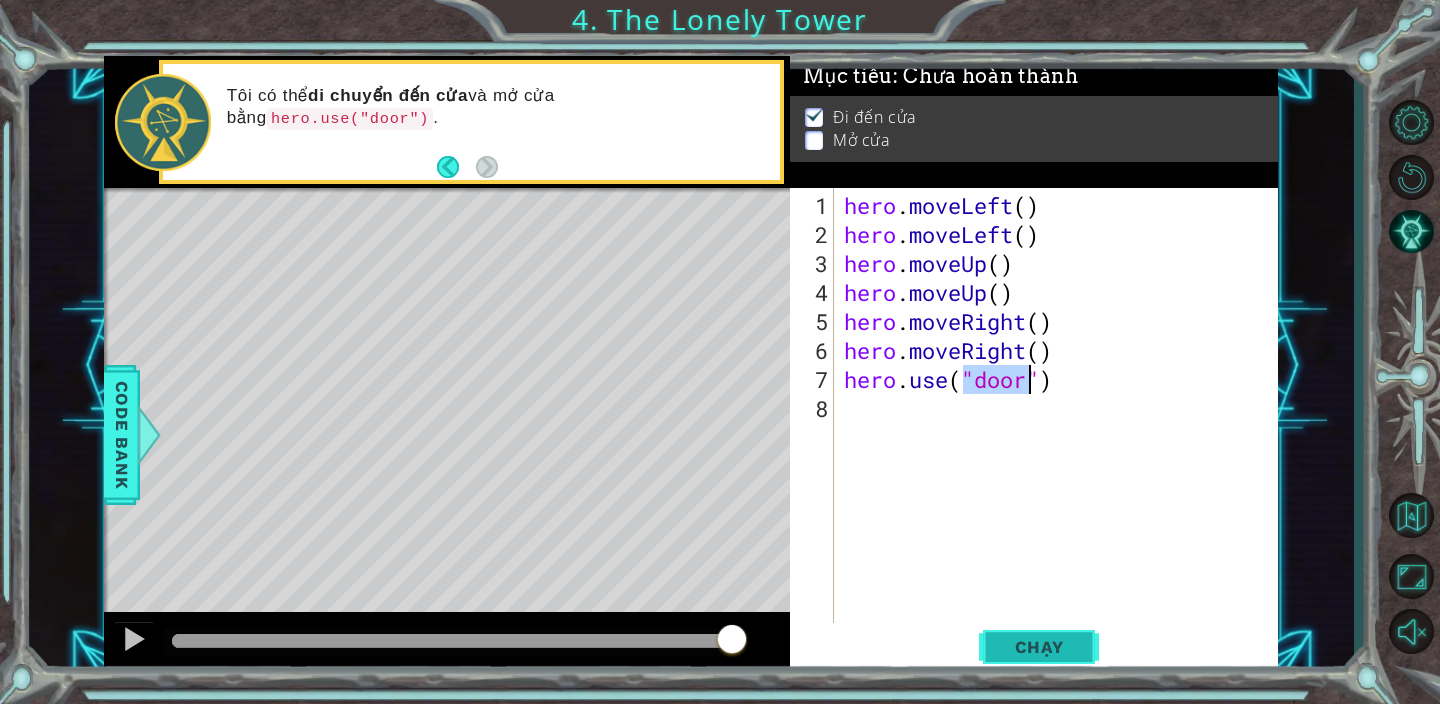 type on "hero.use("door")" 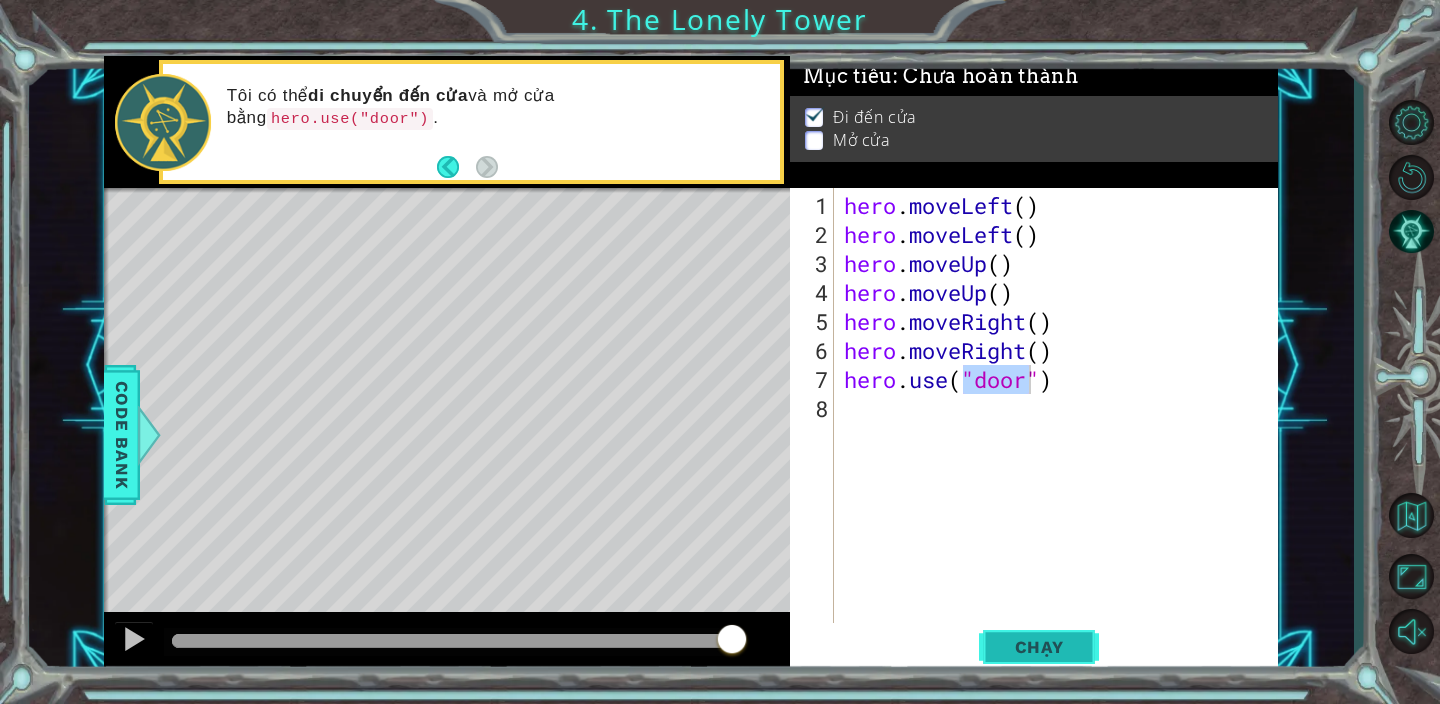 click on "Chạy" at bounding box center (1039, 647) 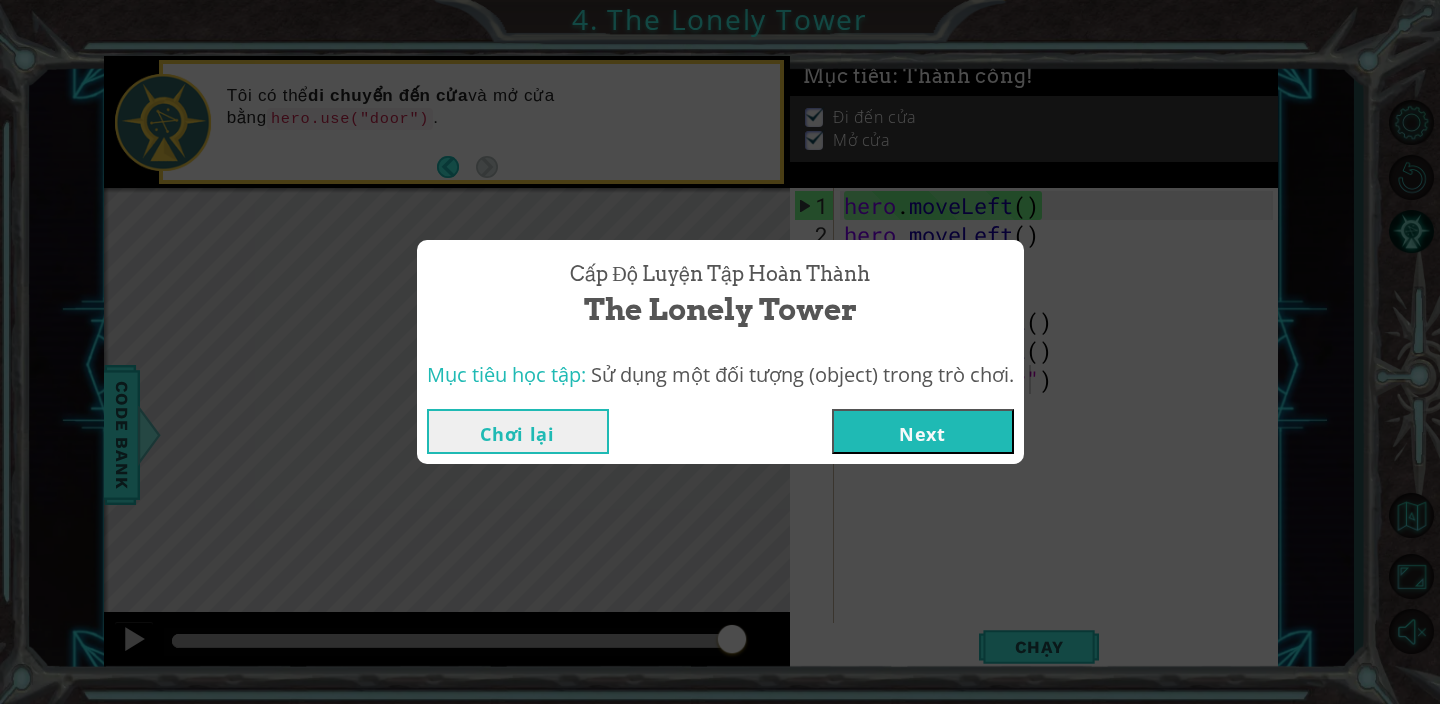 click on "Next" at bounding box center (923, 431) 